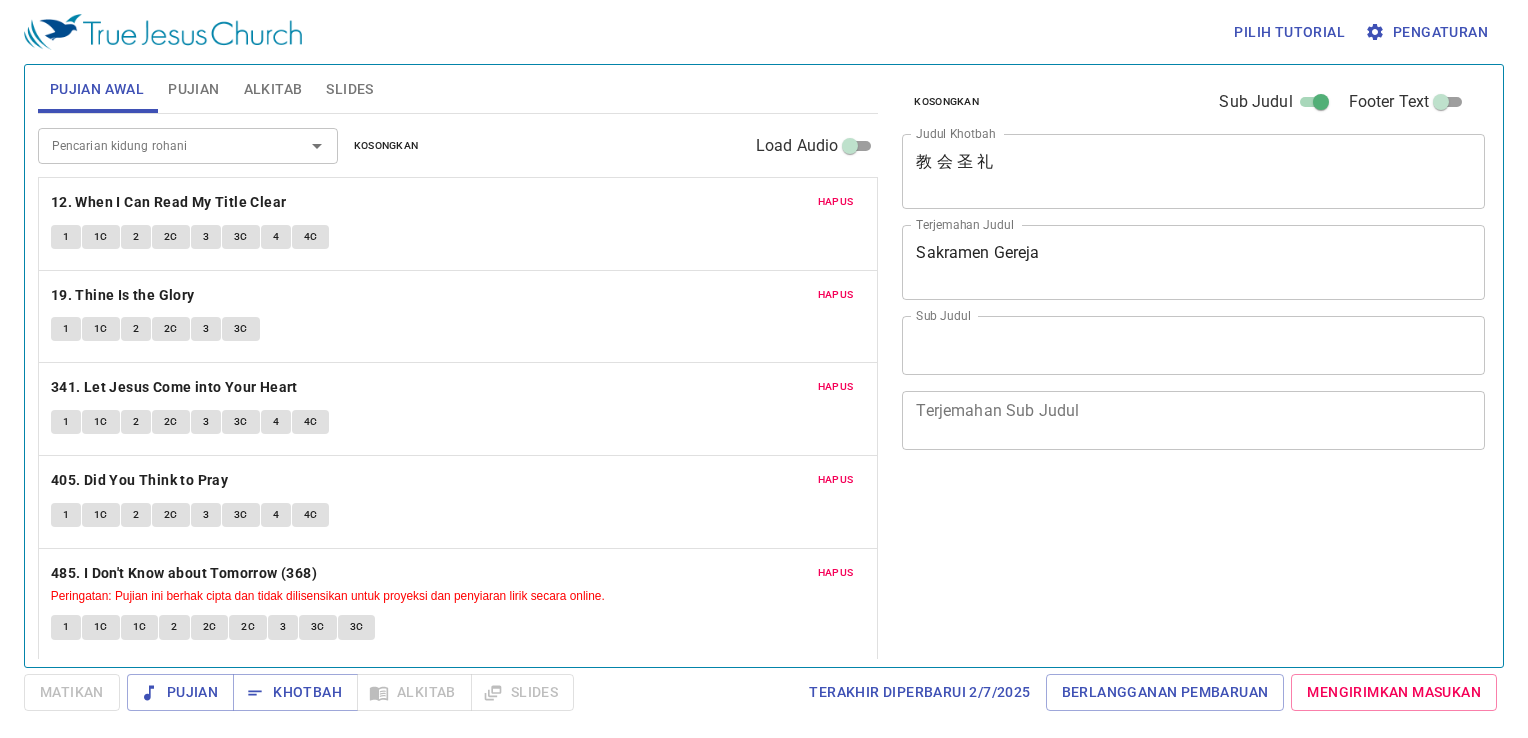 scroll, scrollTop: 0, scrollLeft: 0, axis: both 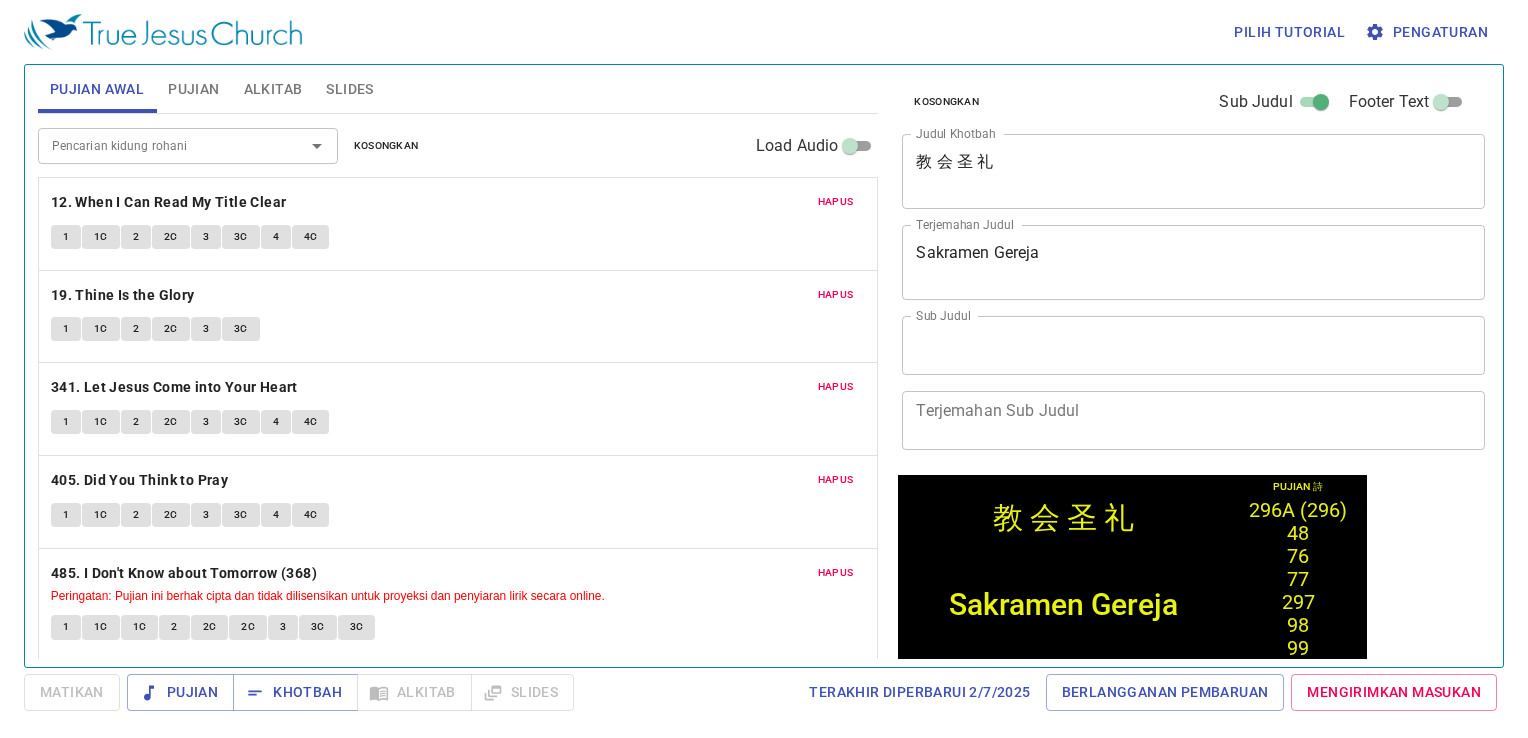 click on "Pencarian kidung rohani" at bounding box center [158, 145] 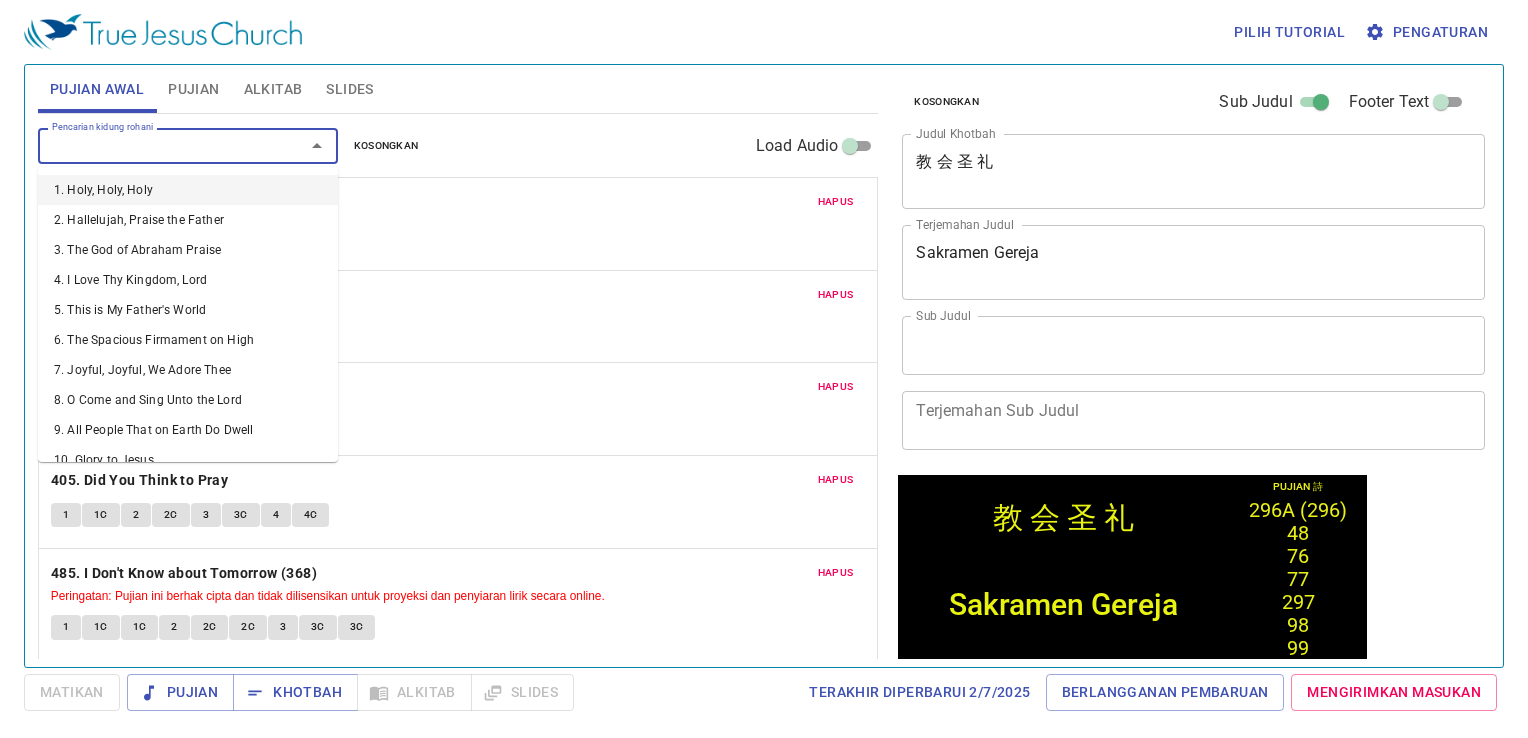 type on "5" 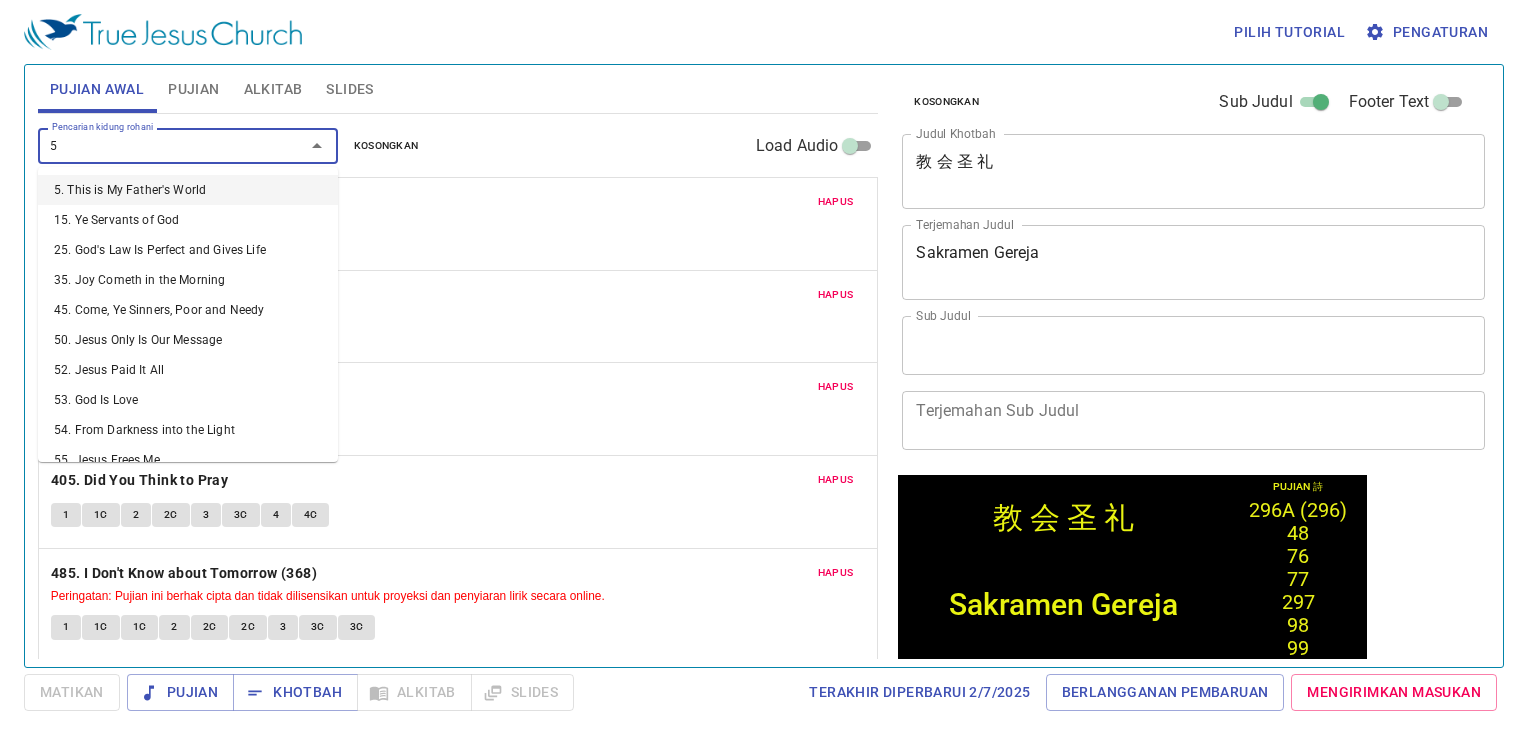 click on "5. This is My Father's World" at bounding box center [188, 190] 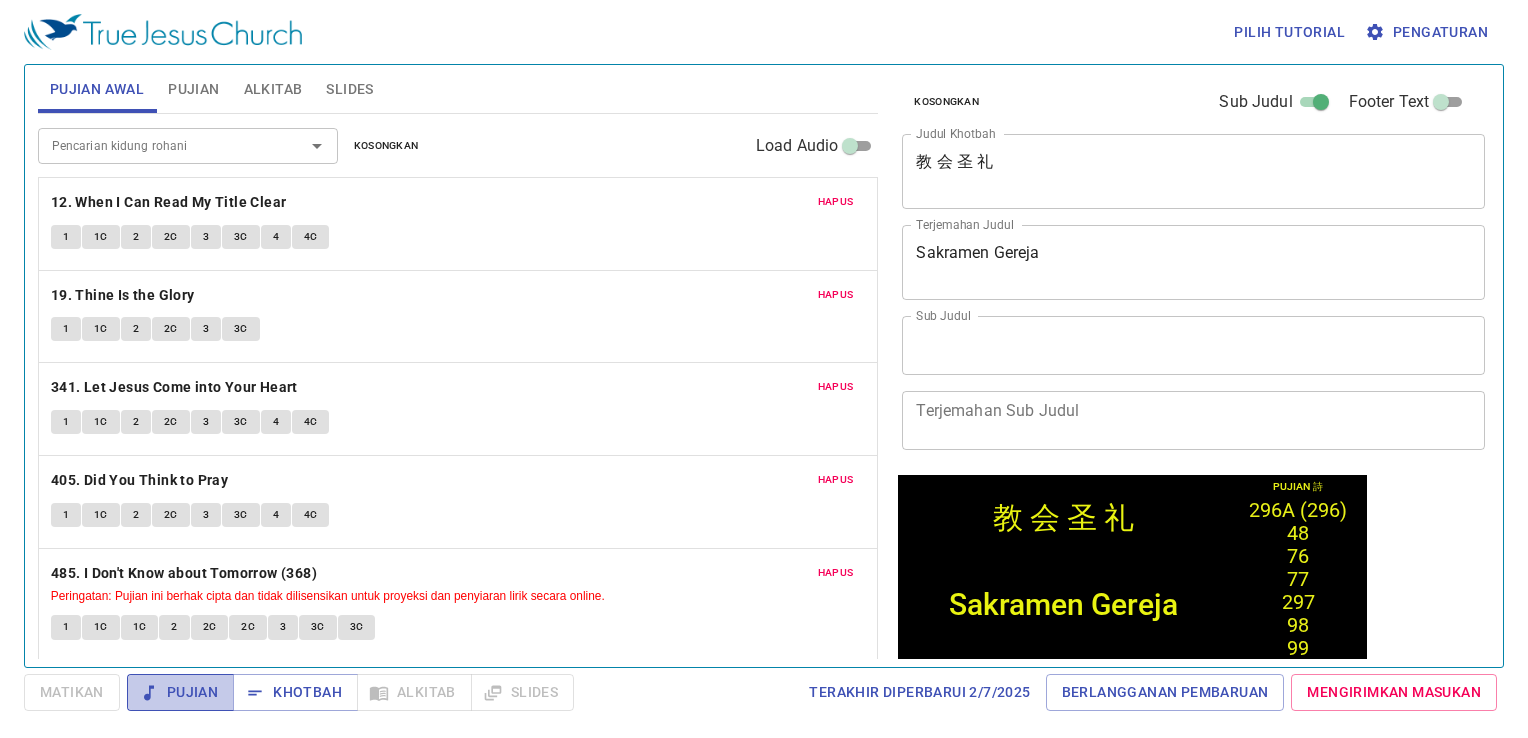 click on "Pujian" at bounding box center (180, 692) 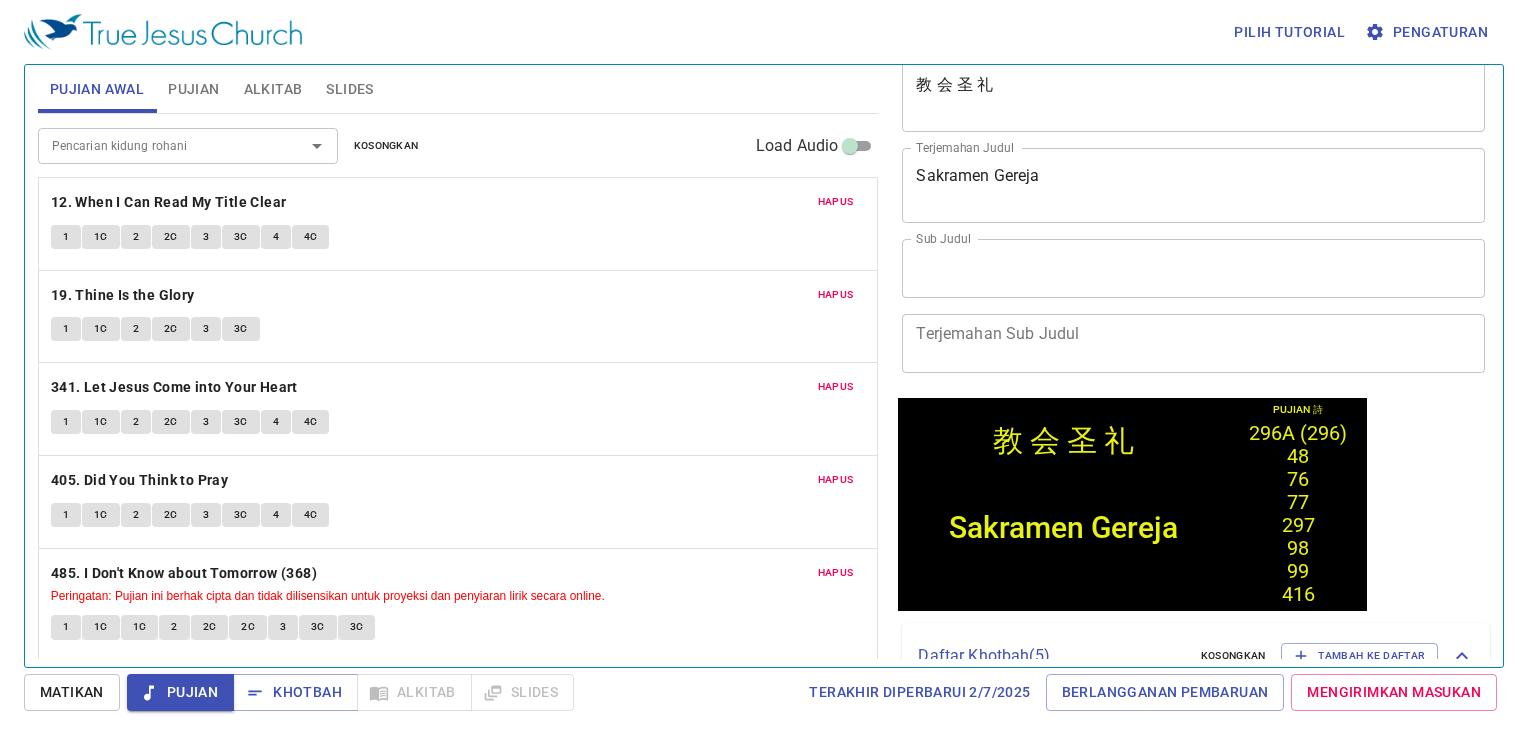 scroll, scrollTop: 200, scrollLeft: 0, axis: vertical 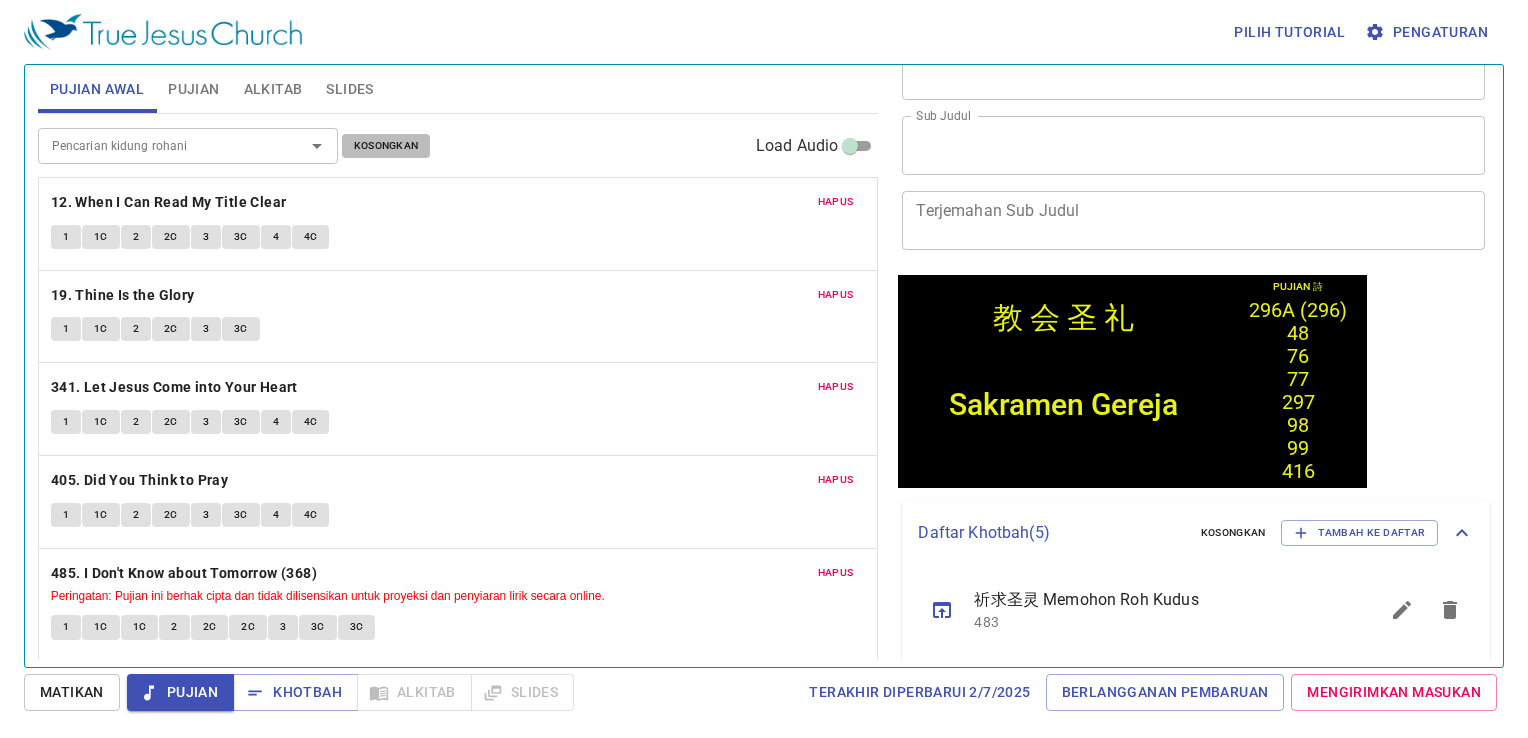 click on "Kosongkan" at bounding box center (386, 146) 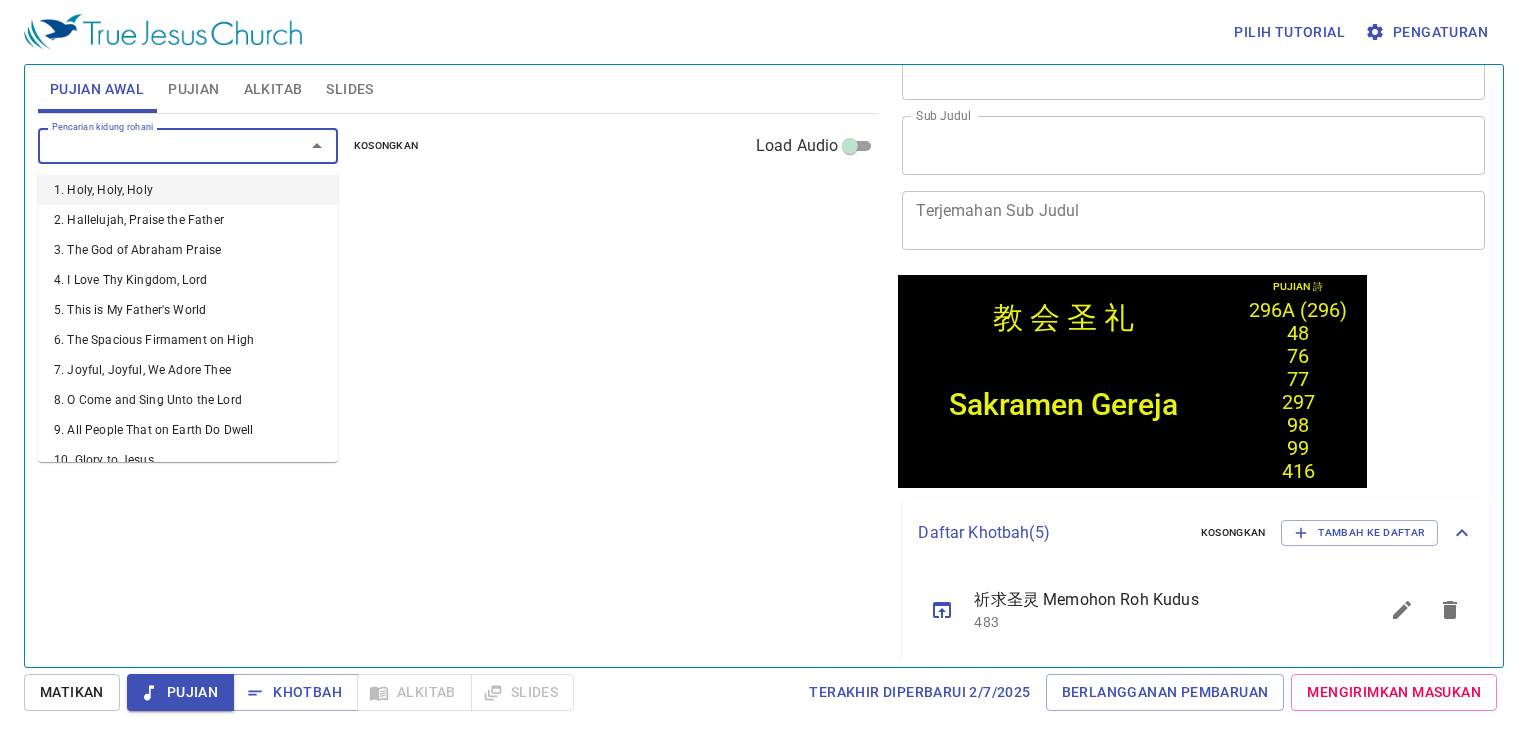 click on "Pencarian kidung rohani" at bounding box center (158, 145) 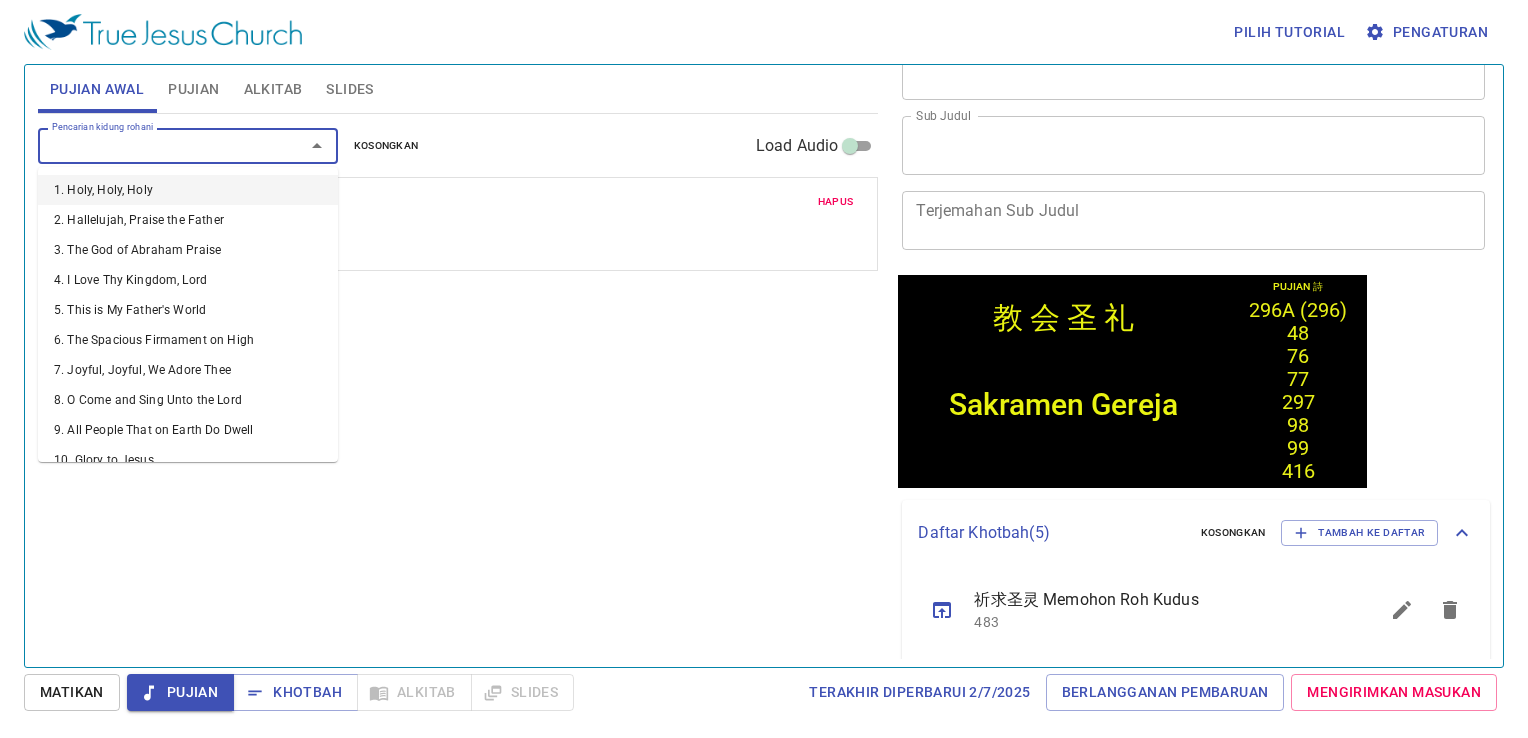 click on "Pencarian kidung rohani" at bounding box center (158, 145) 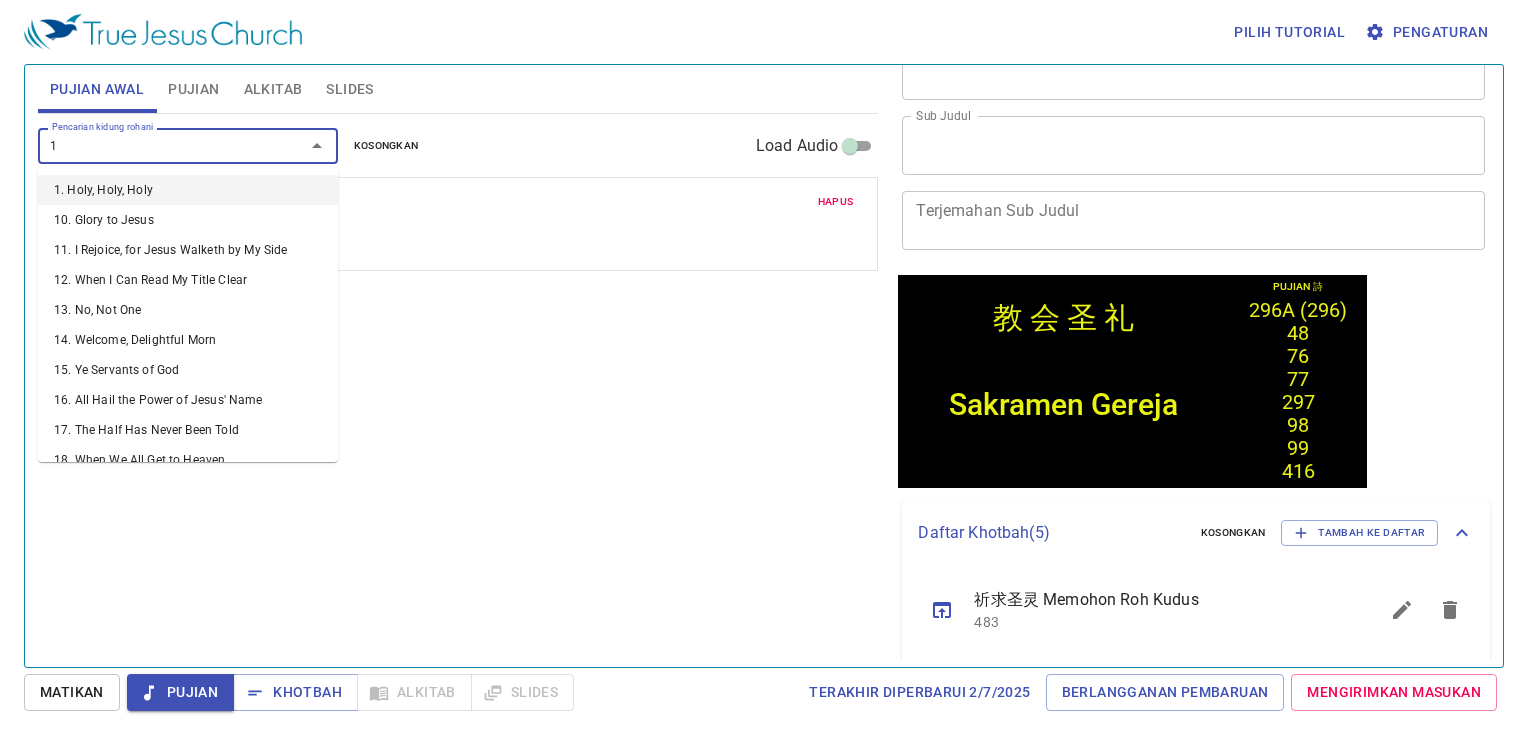 type on "12" 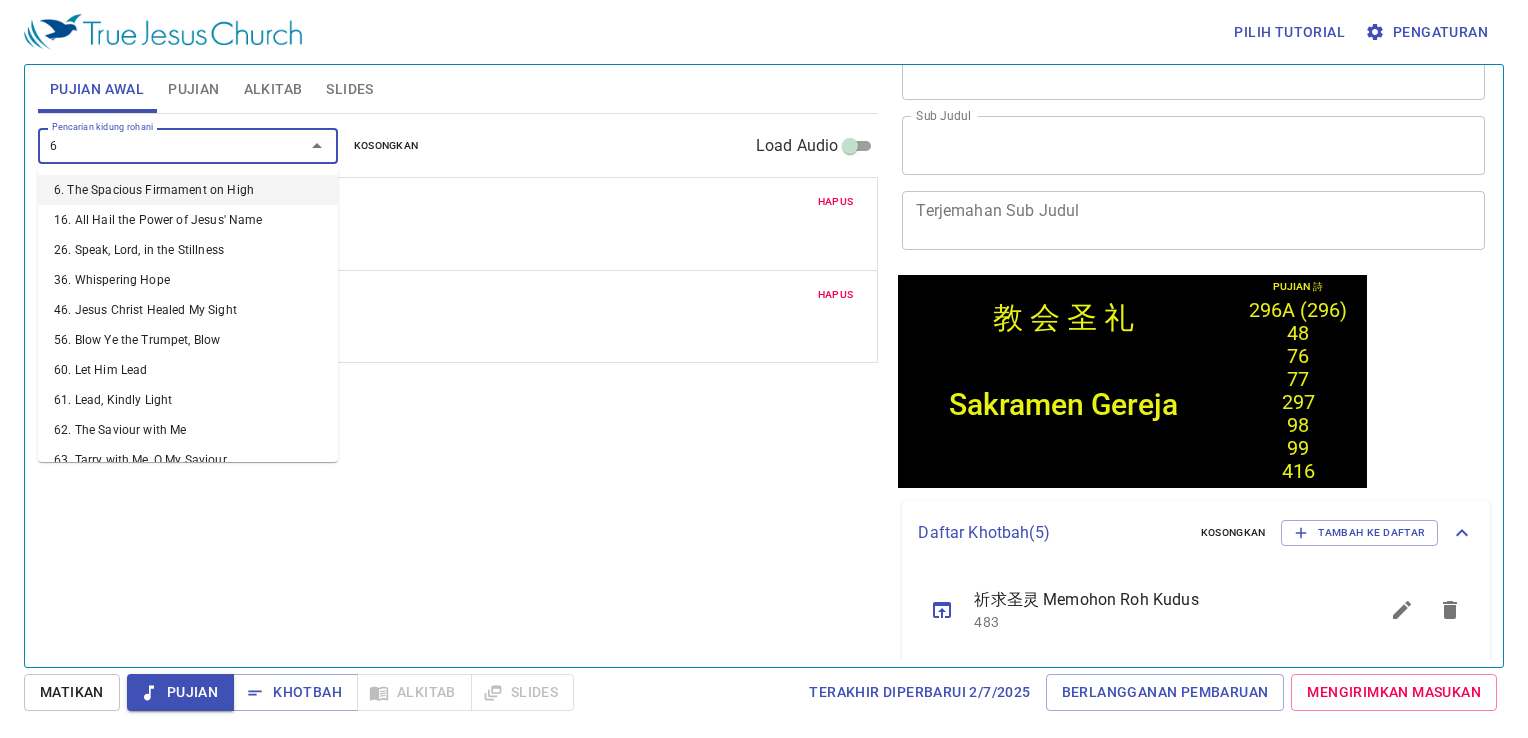 type on "68" 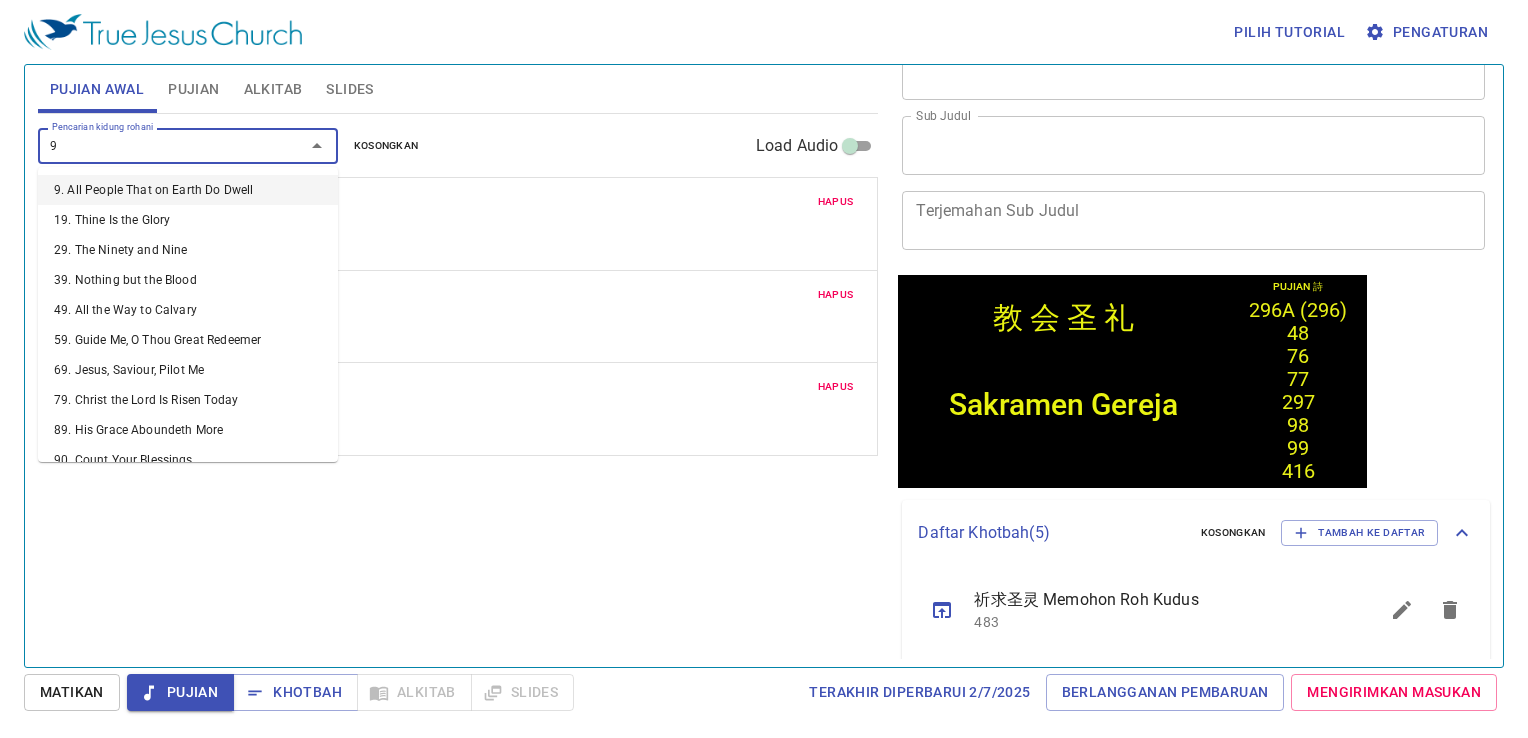 type on "90" 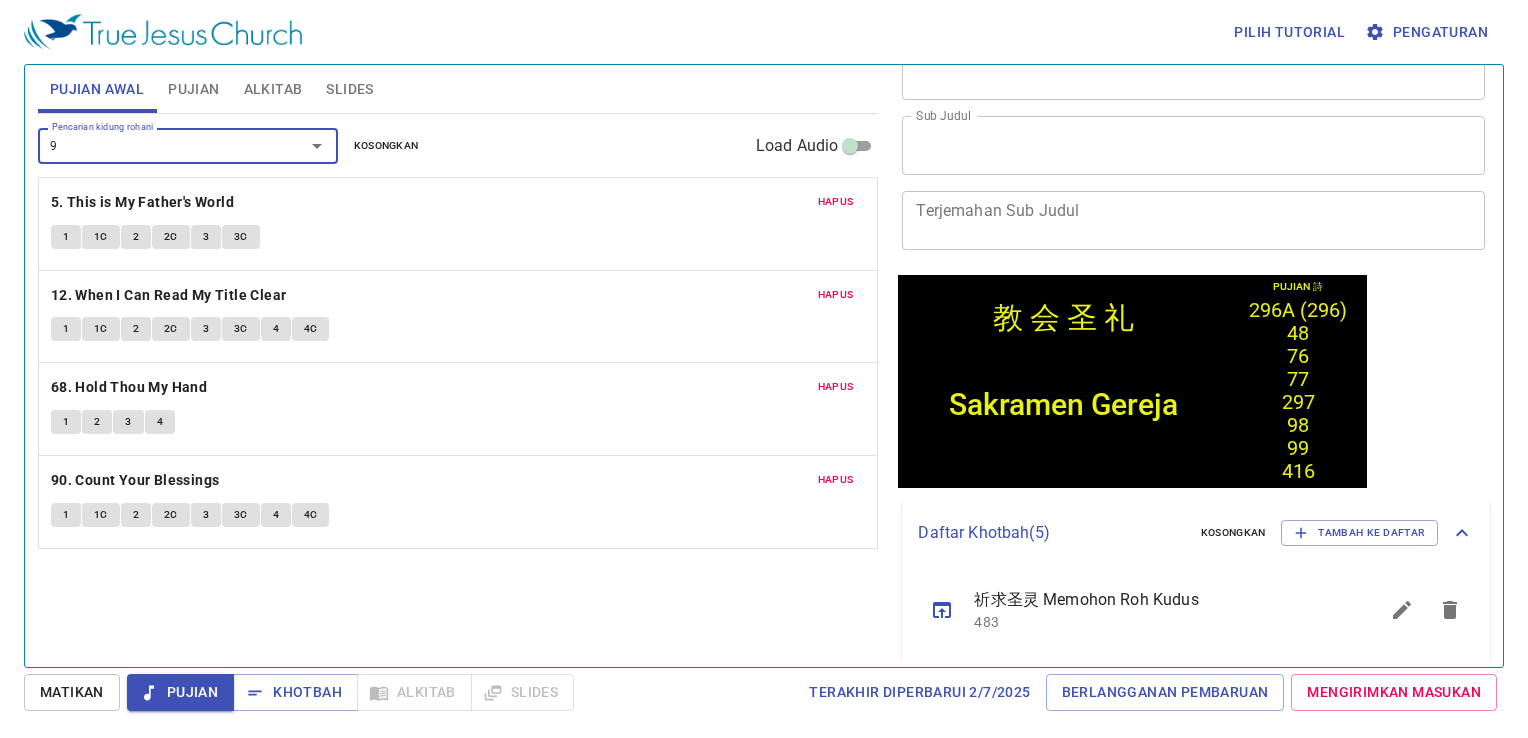 type on "96" 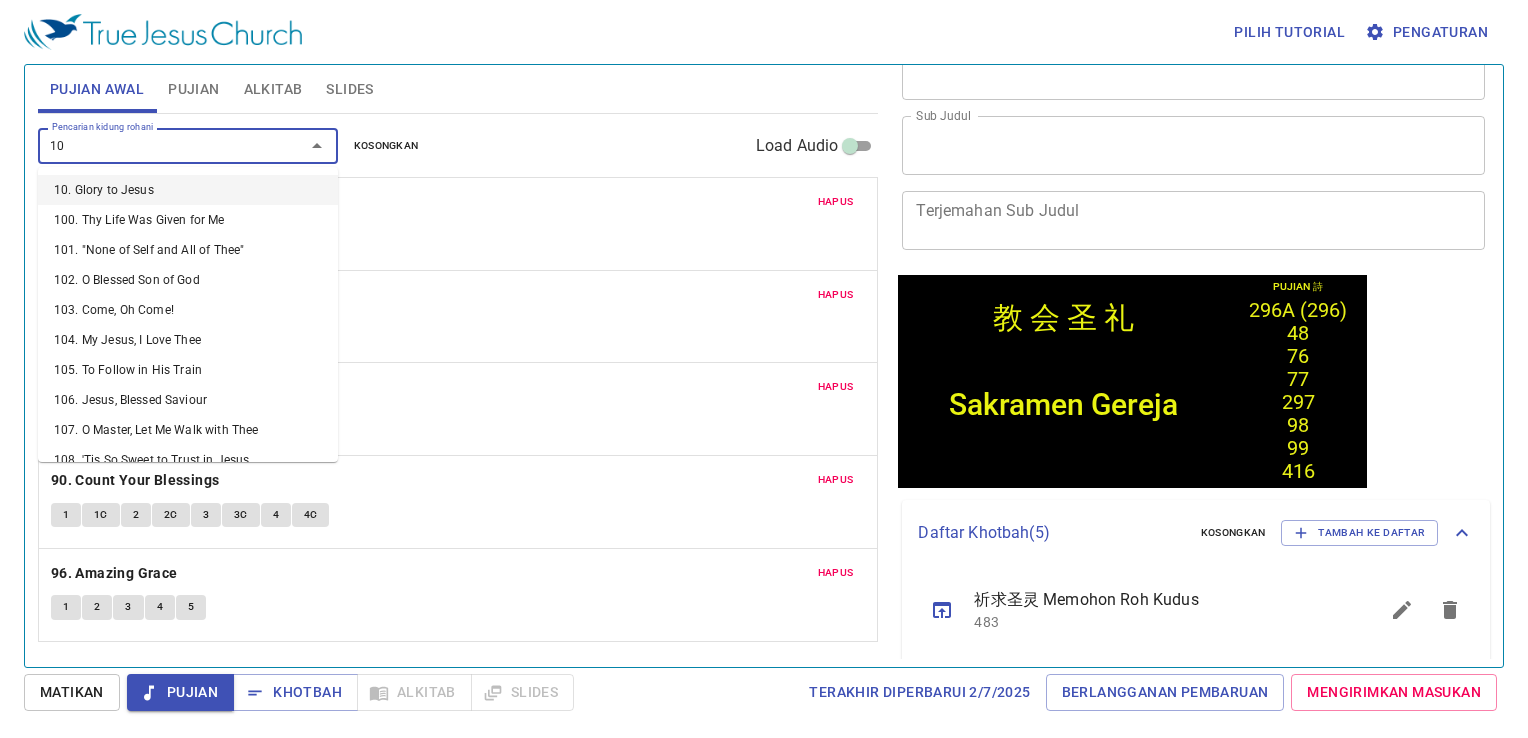type on "106" 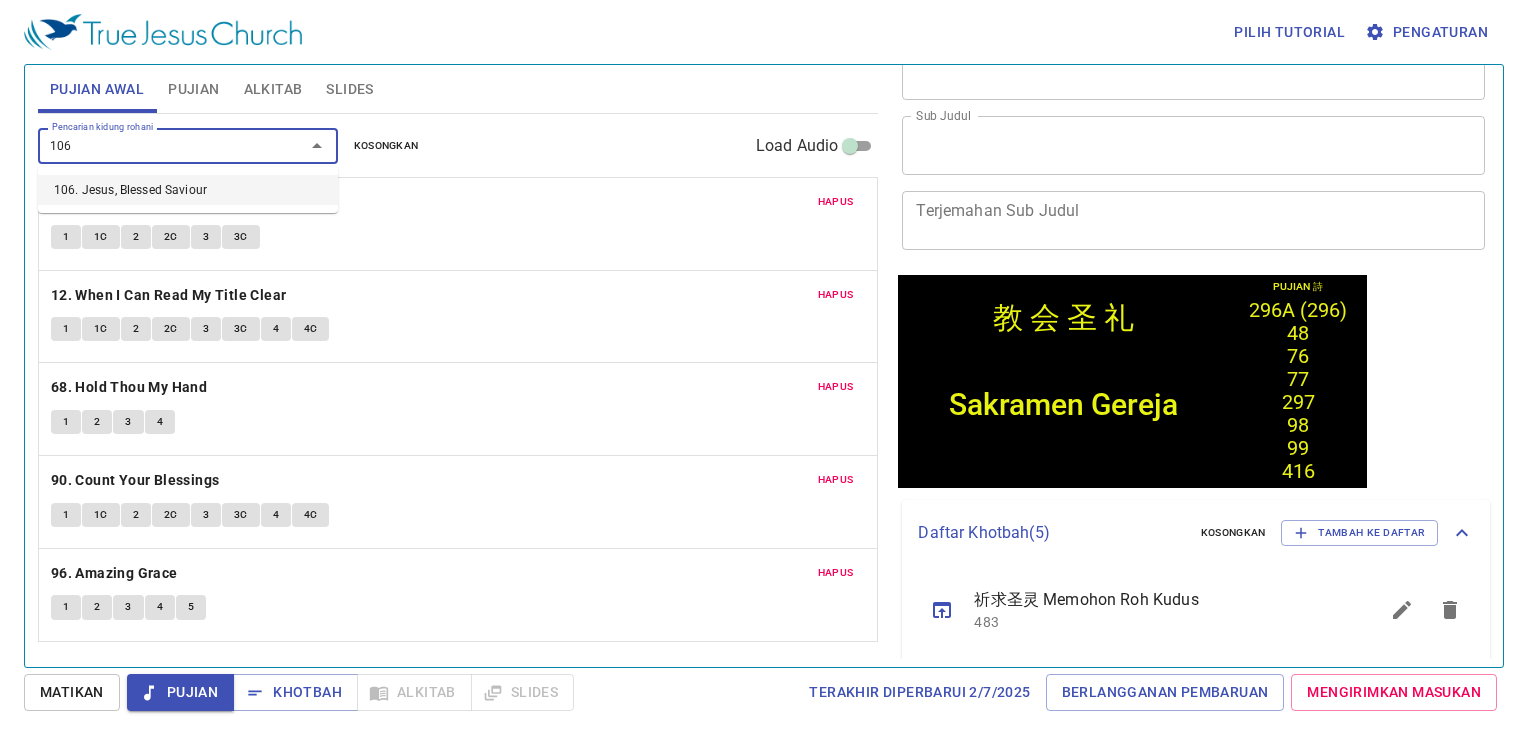 type 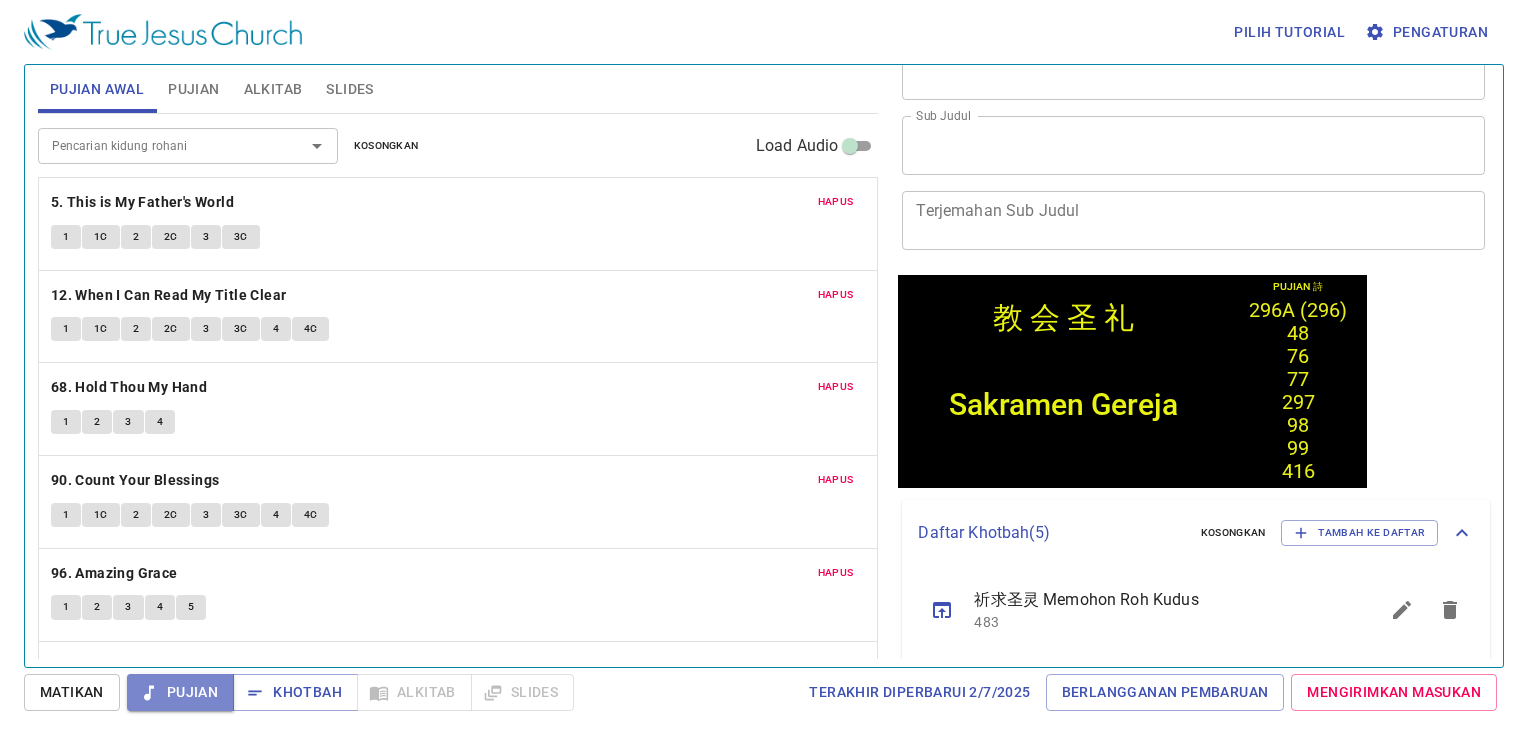 click on "Pujian" at bounding box center [180, 692] 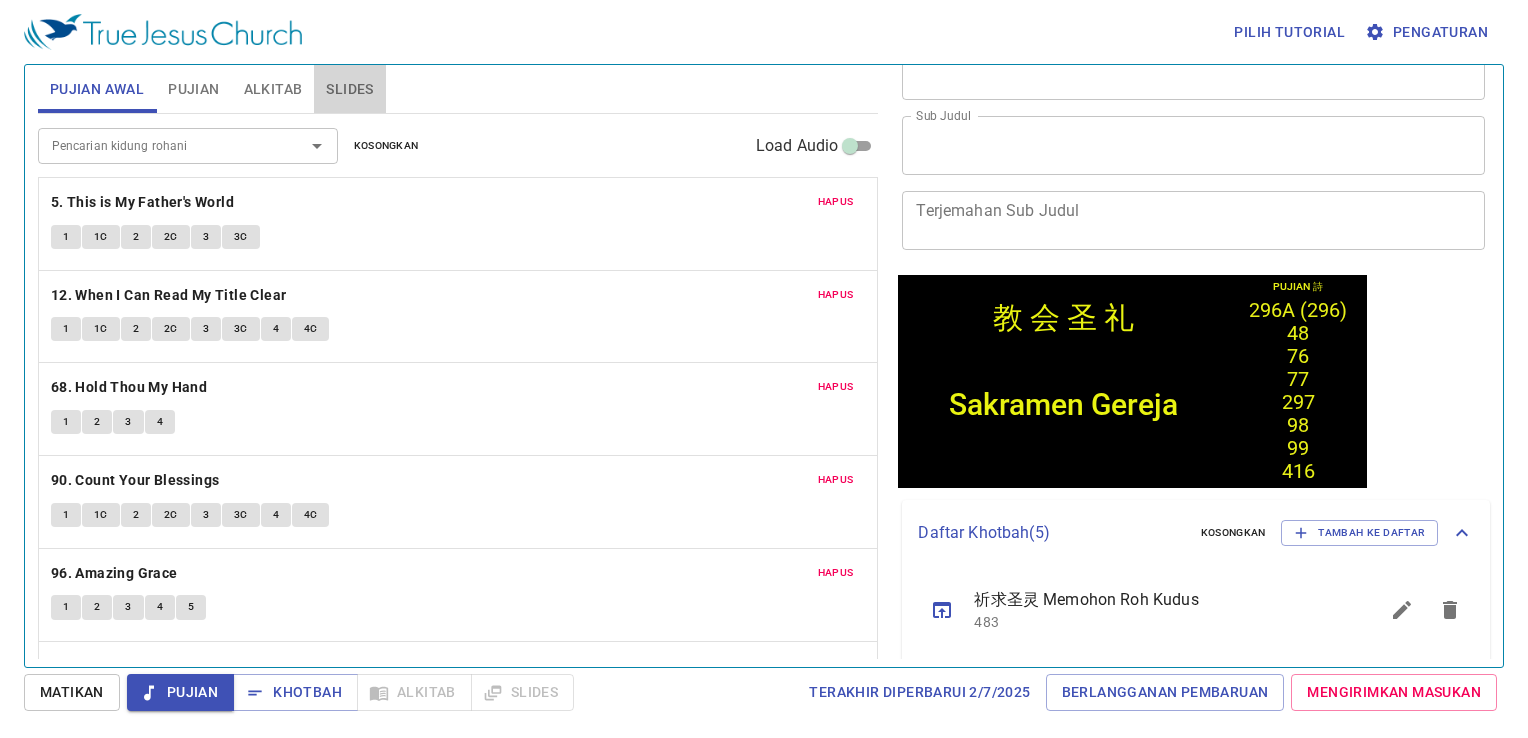 click on "Slides" at bounding box center [349, 89] 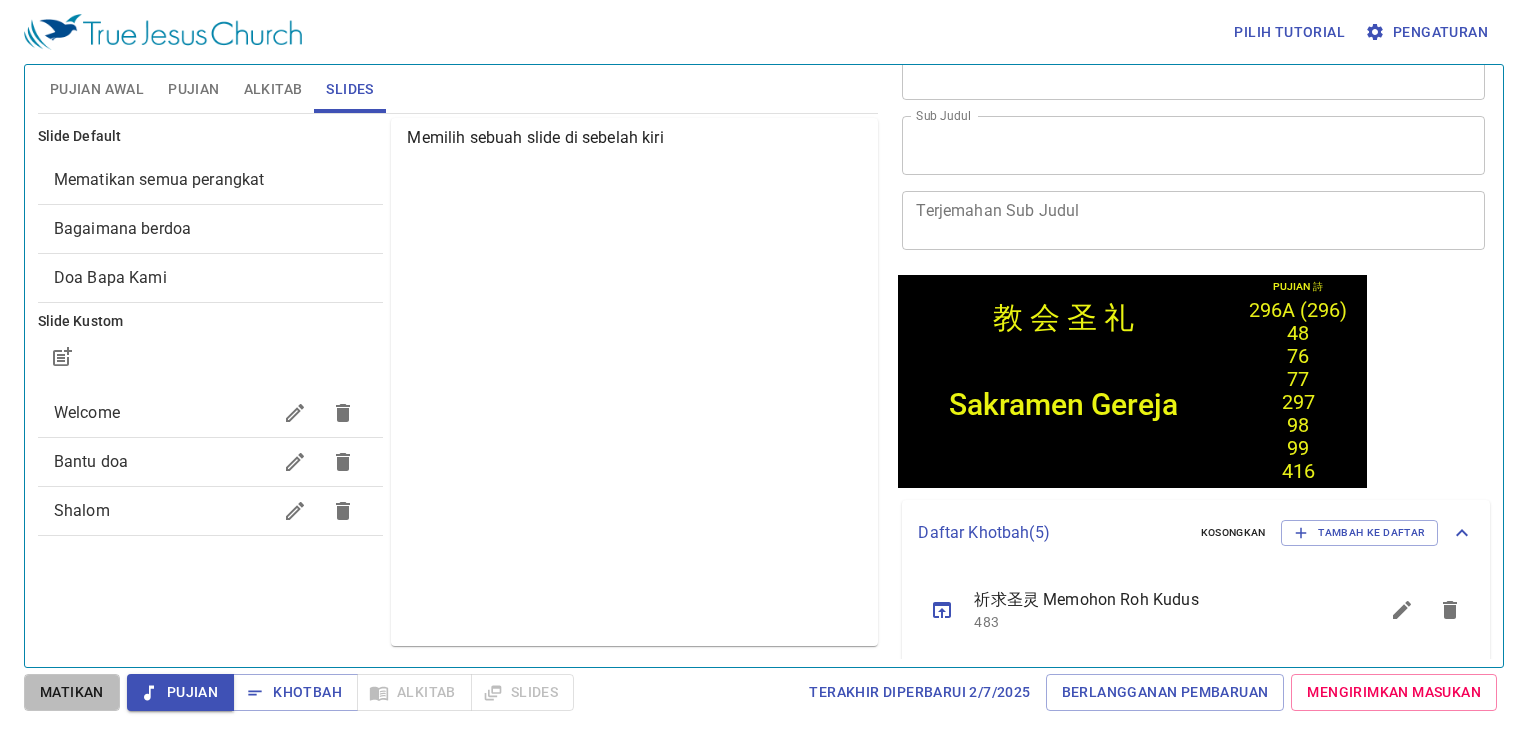 click on "Matikan" at bounding box center [72, 692] 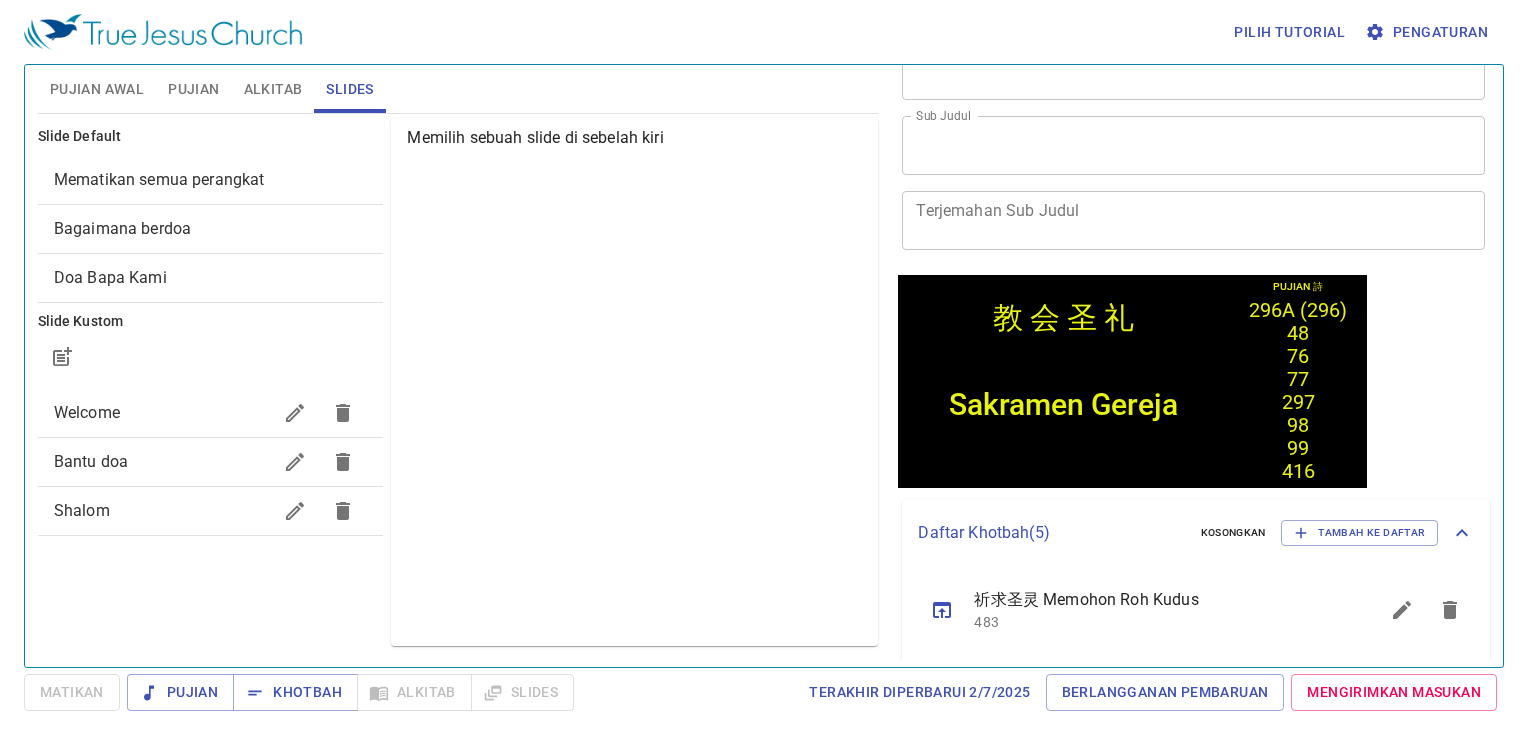 click on "Pujian Awal" at bounding box center (97, 89) 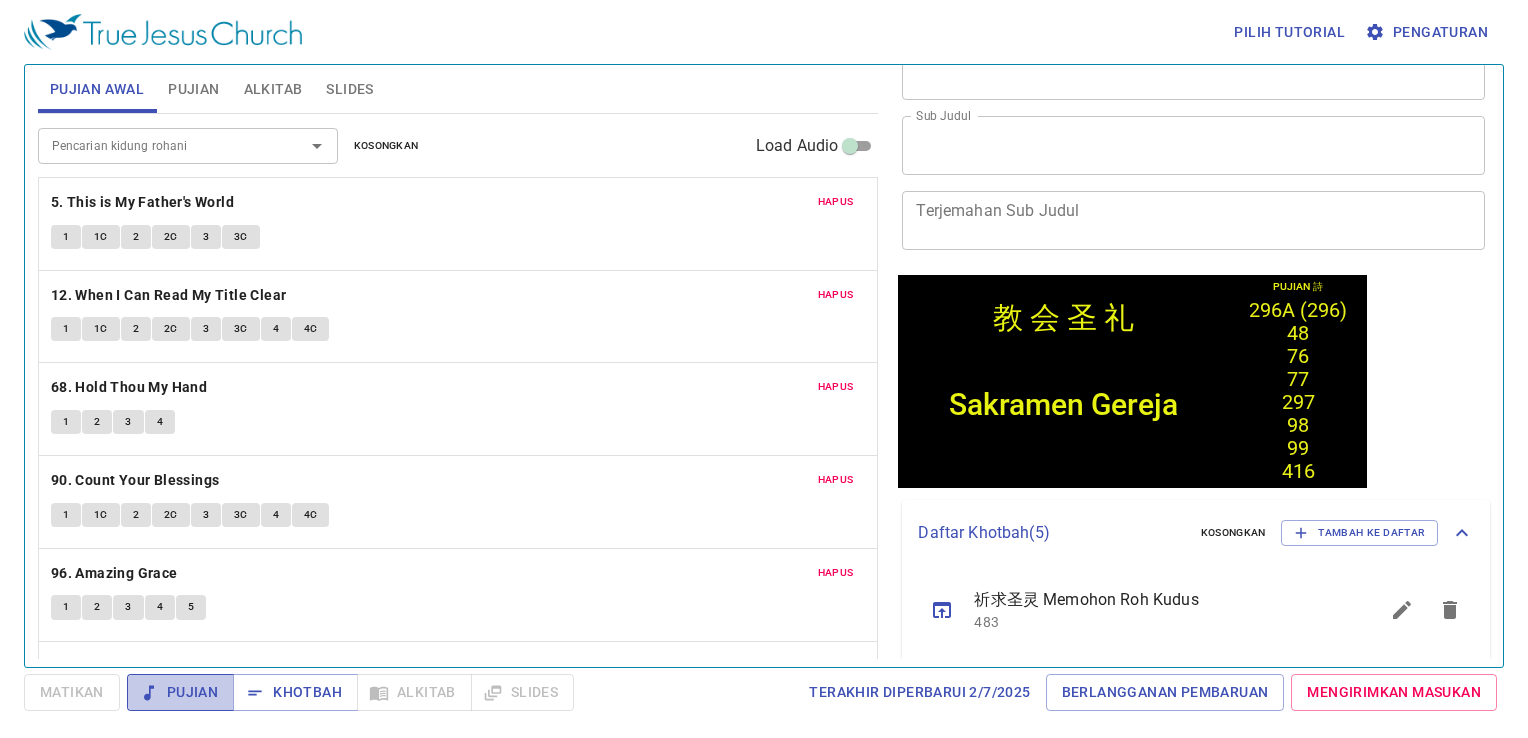 click on "Pujian" at bounding box center (180, 692) 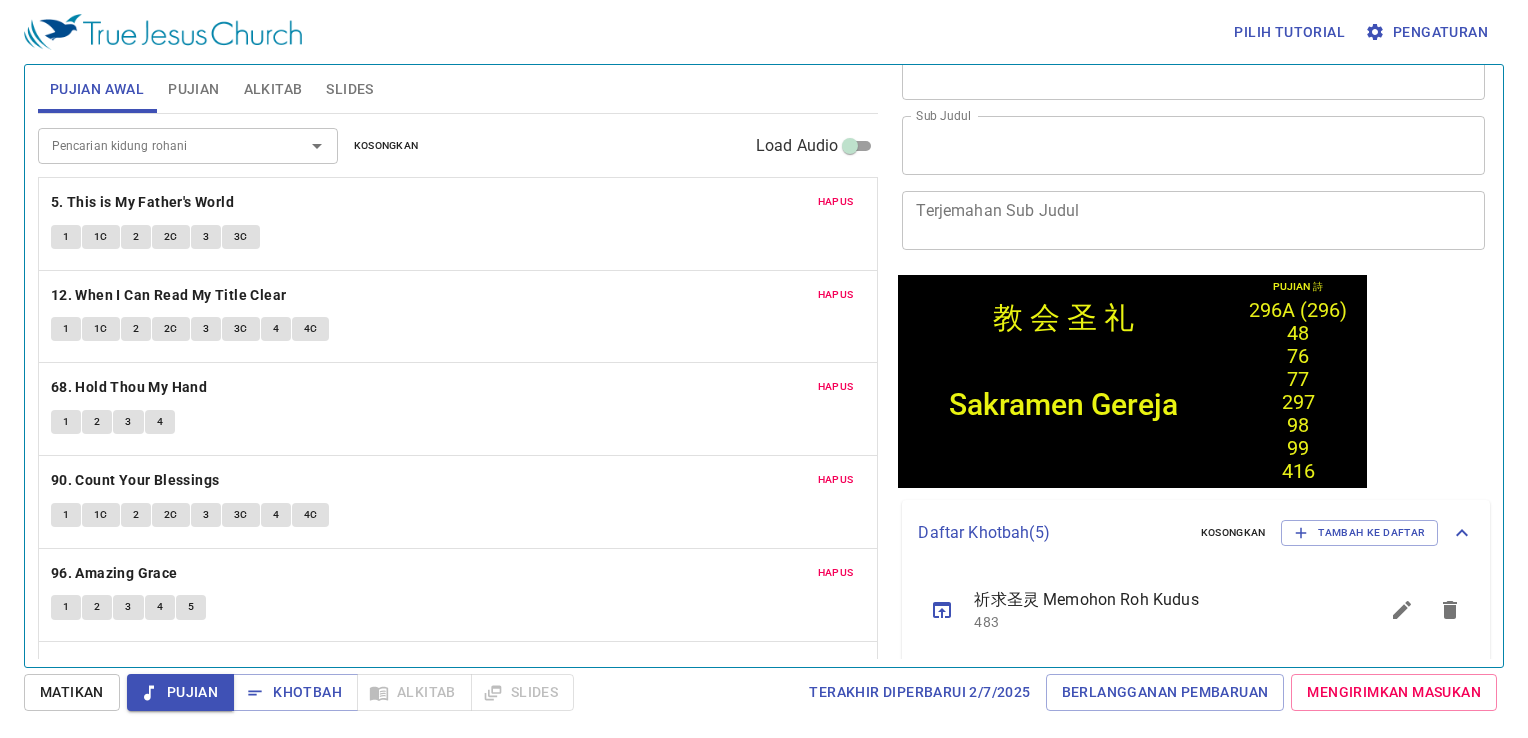 click on "1" at bounding box center (66, 237) 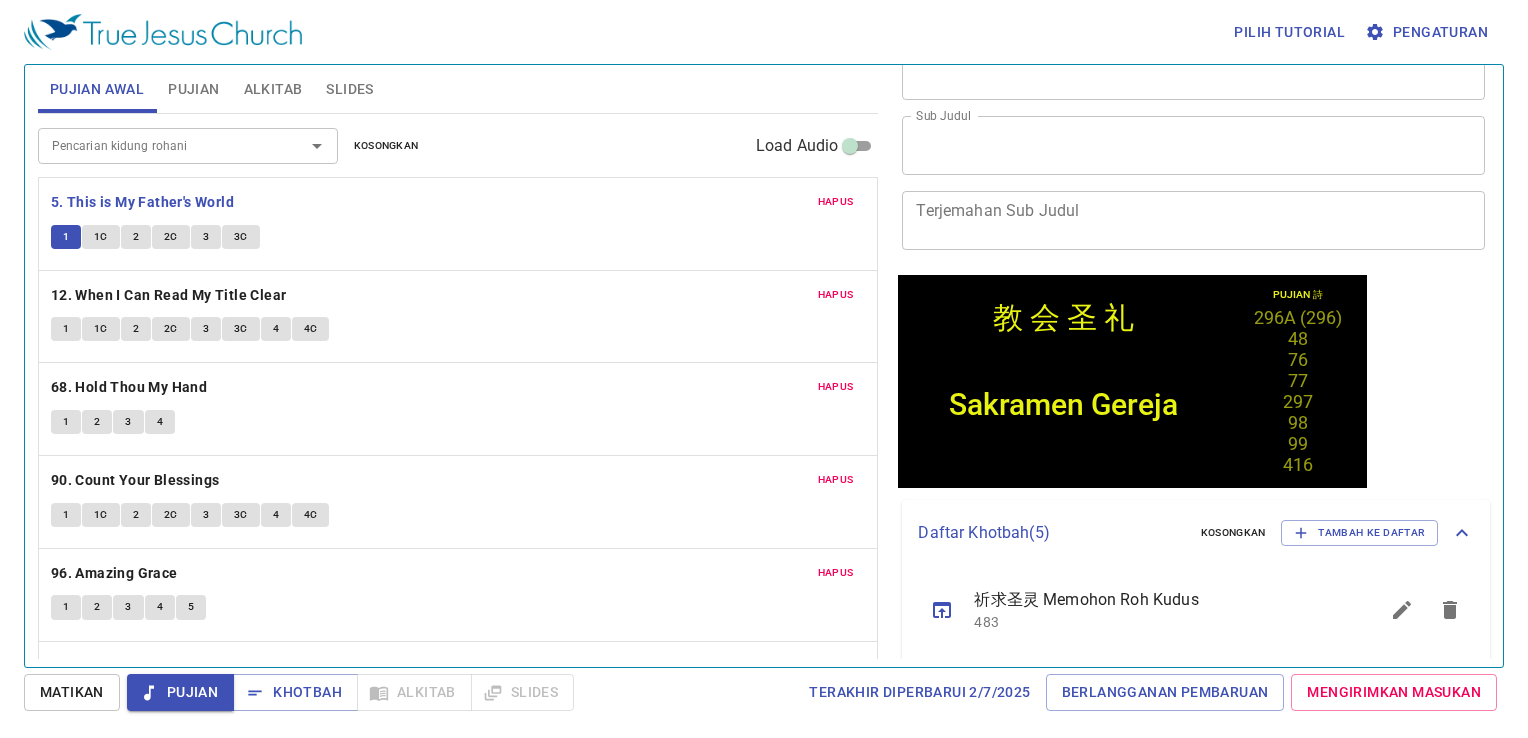 type 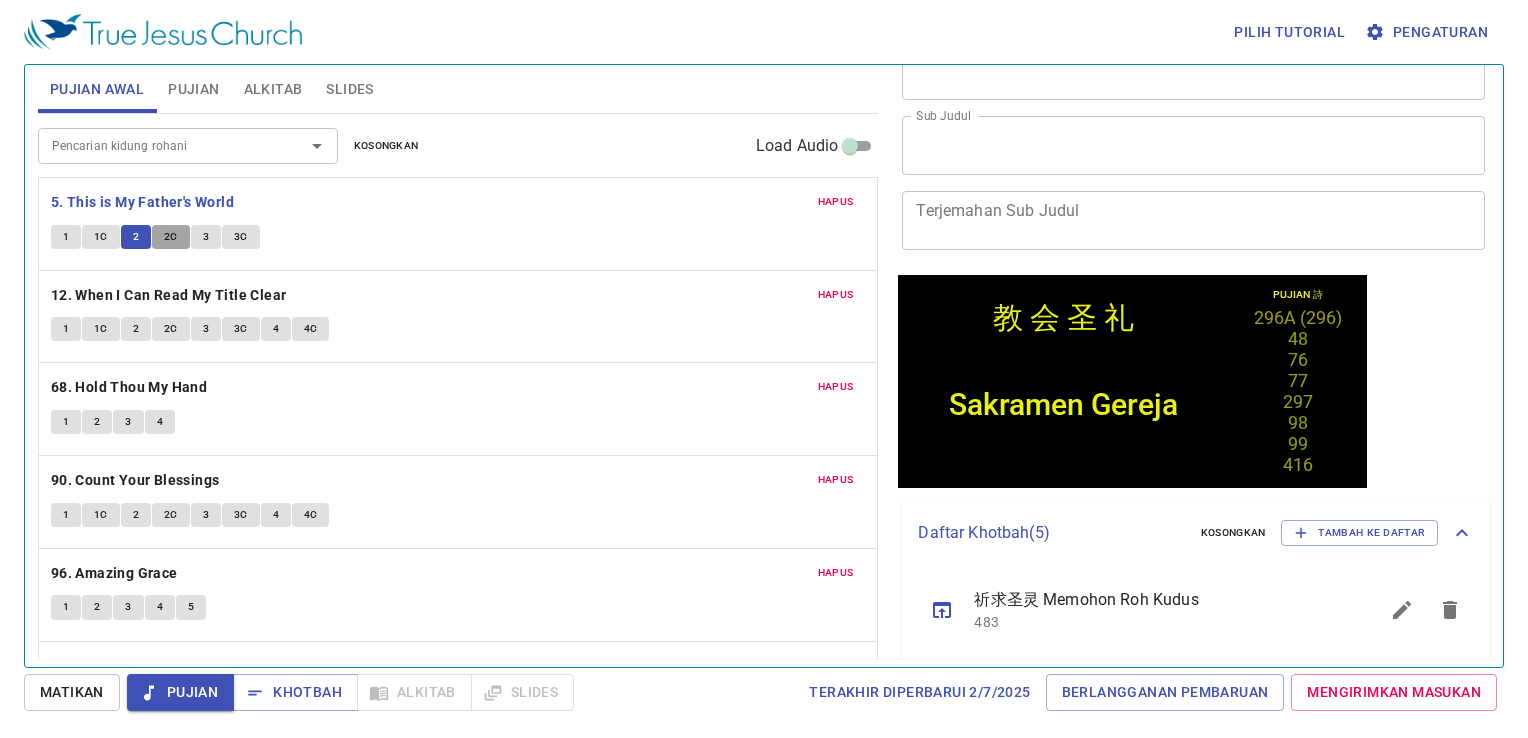 click on "2C" at bounding box center [171, 237] 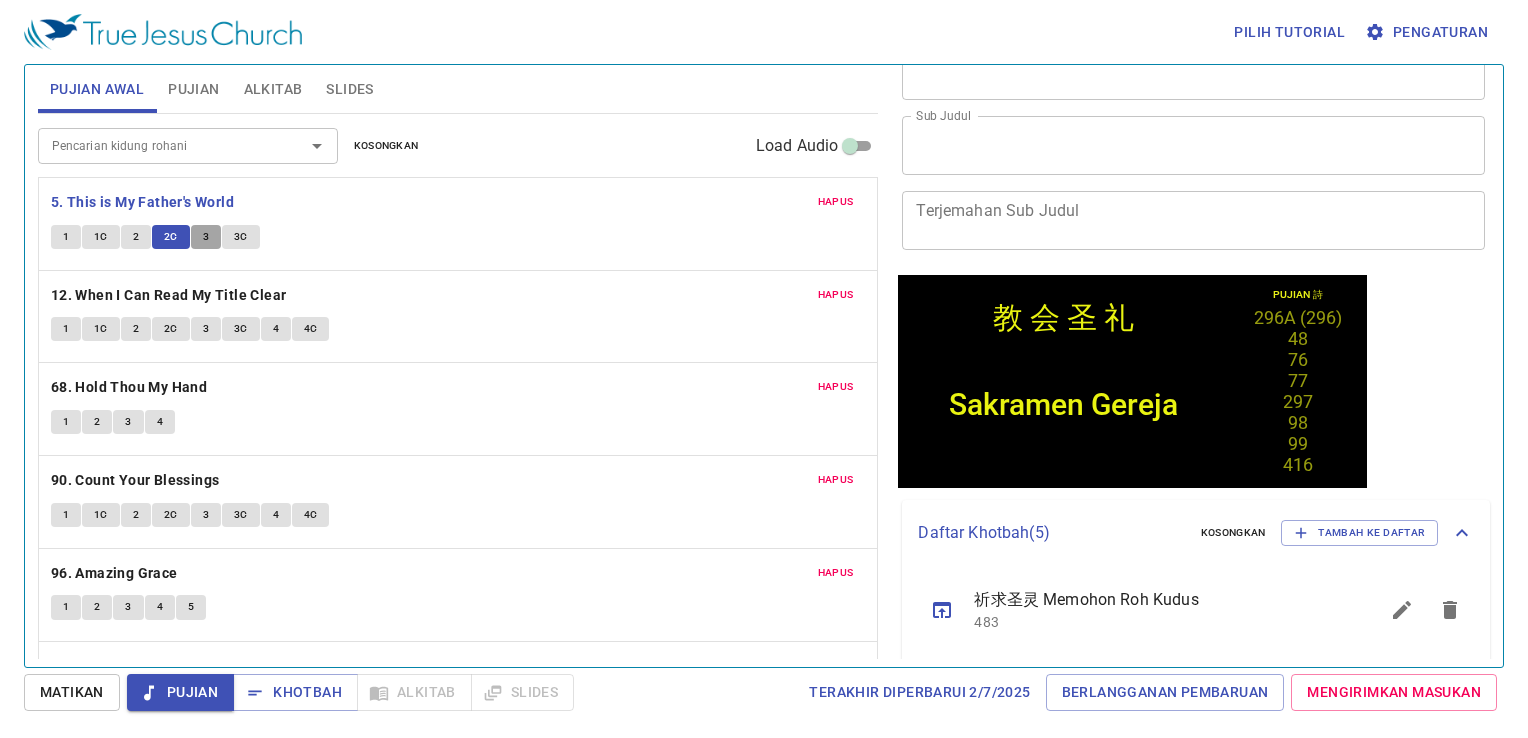click on "3" at bounding box center [206, 237] 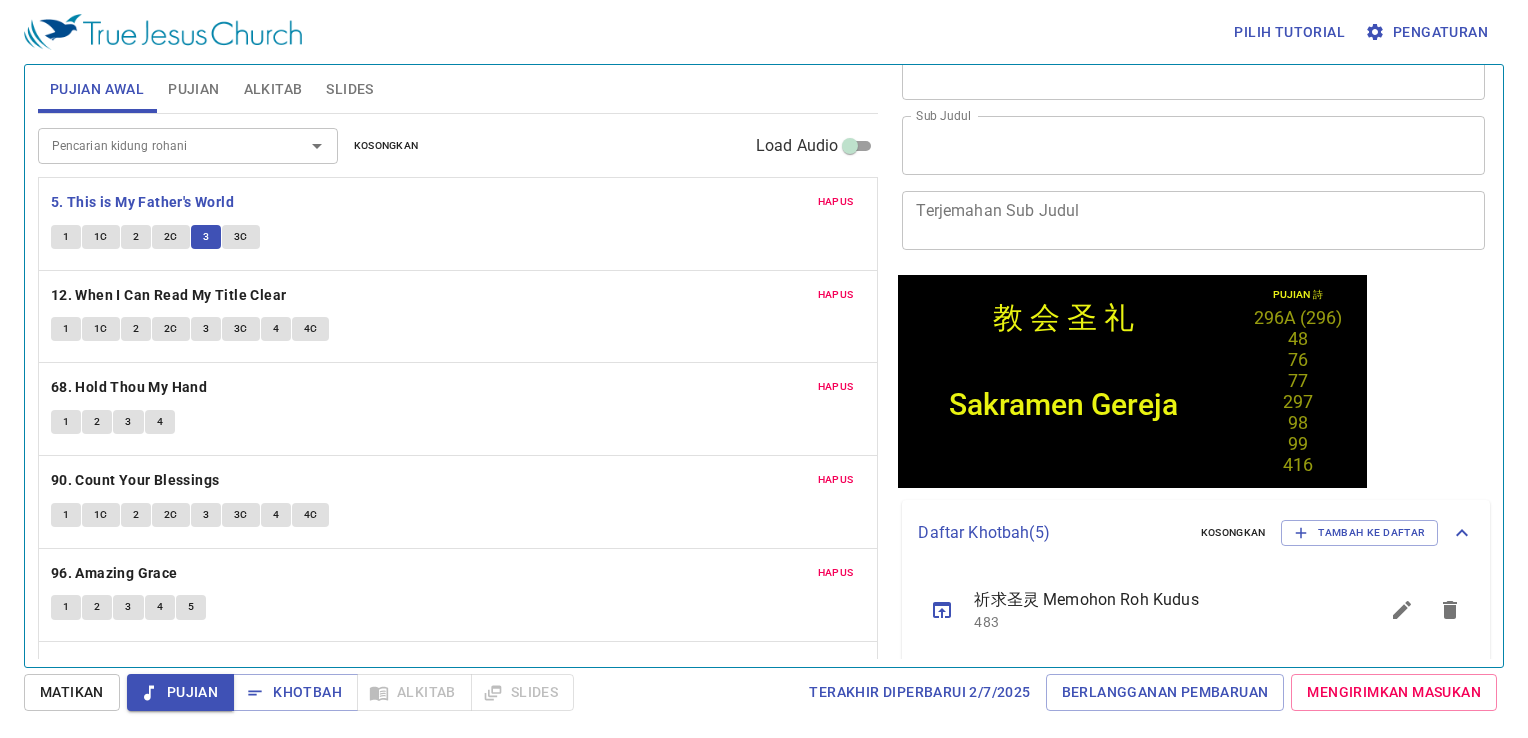 click on "3C" at bounding box center [241, 237] 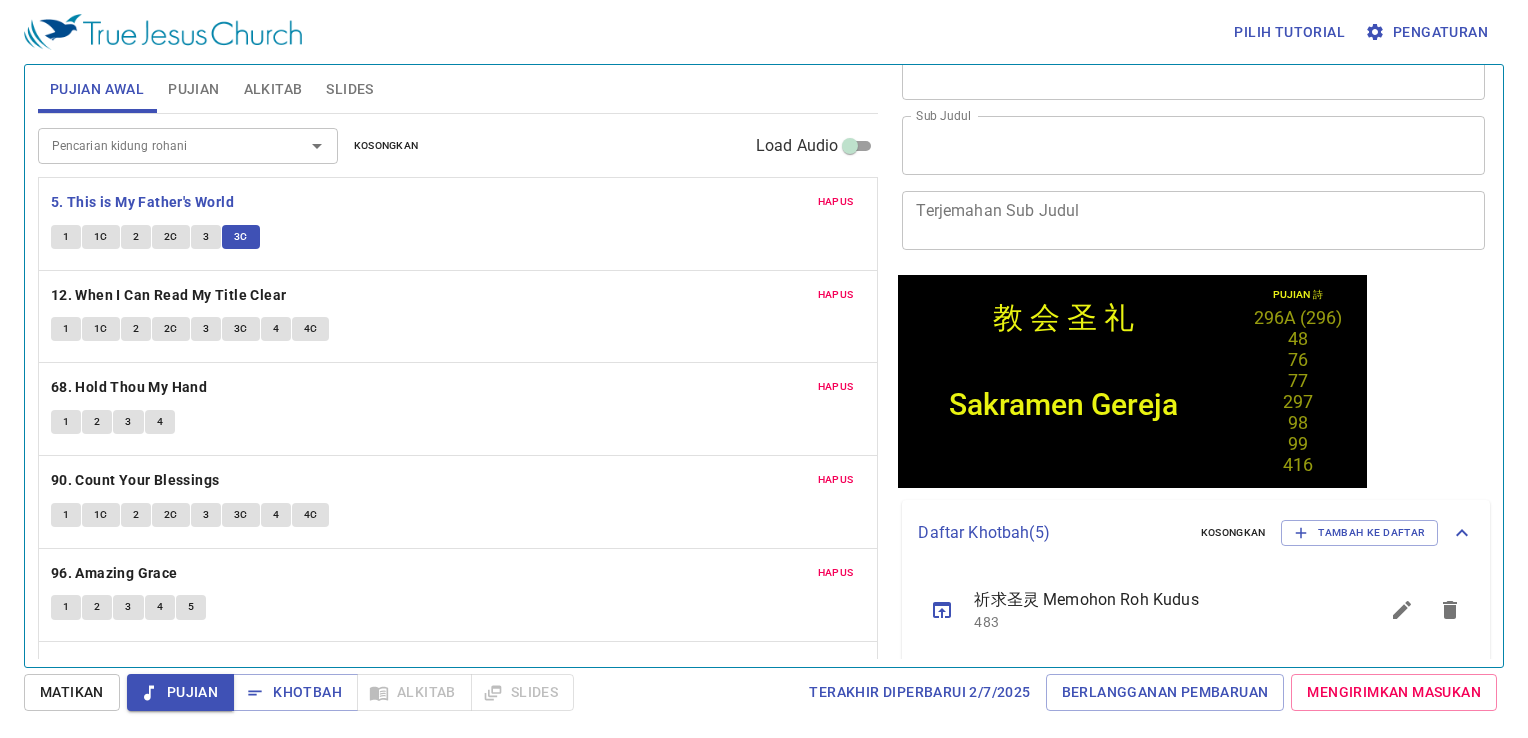click on "1" at bounding box center (66, 329) 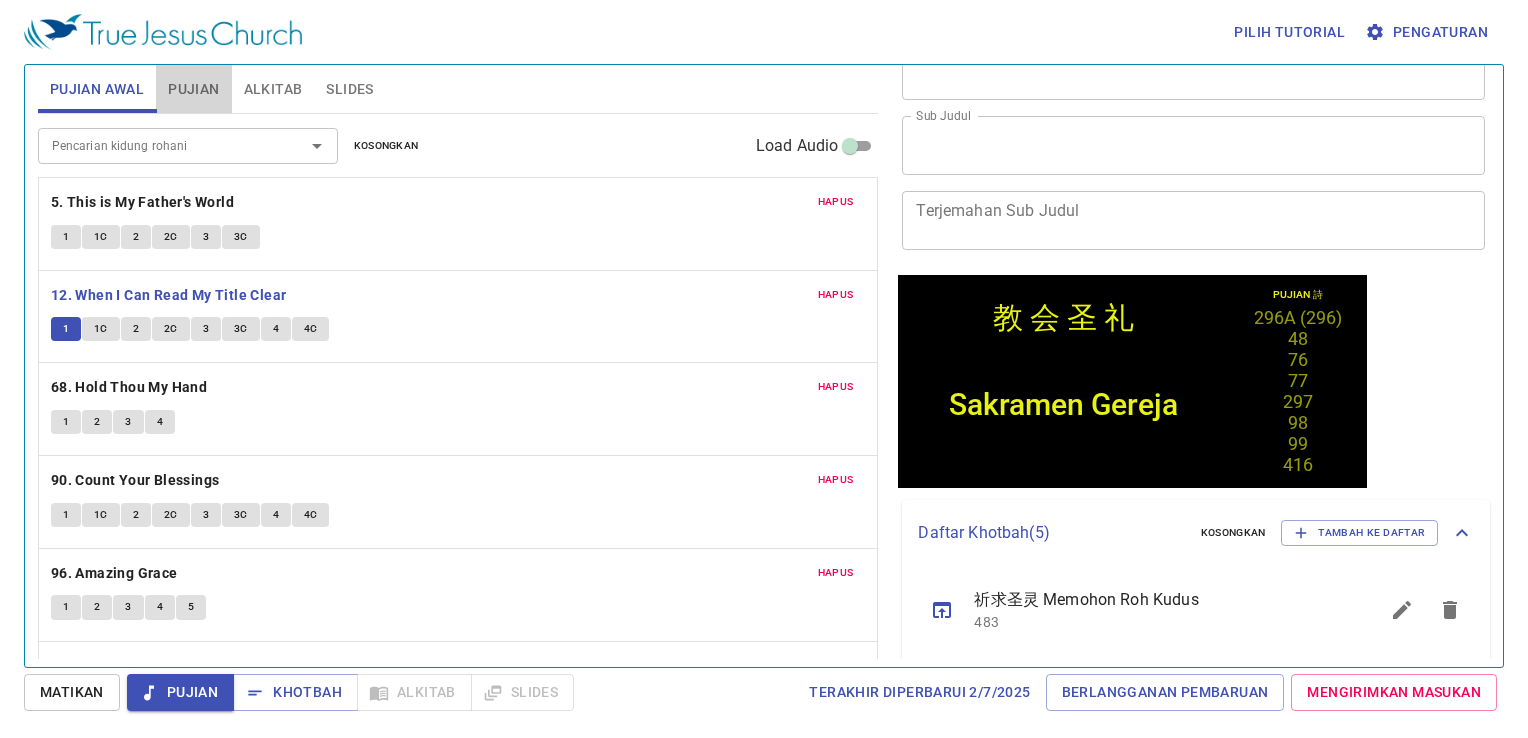 click on "Pujian" at bounding box center [193, 89] 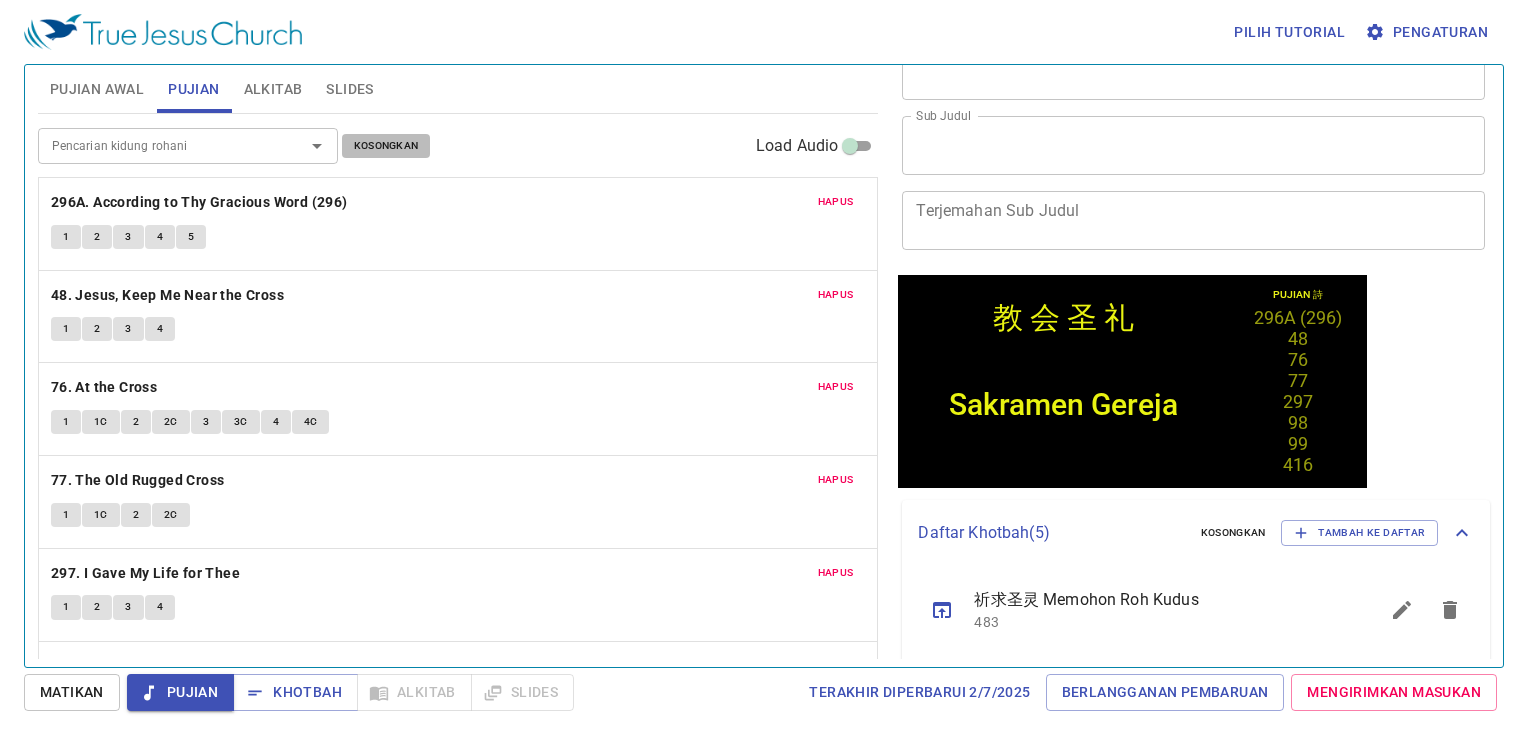 click on "Kosongkan" at bounding box center [386, 146] 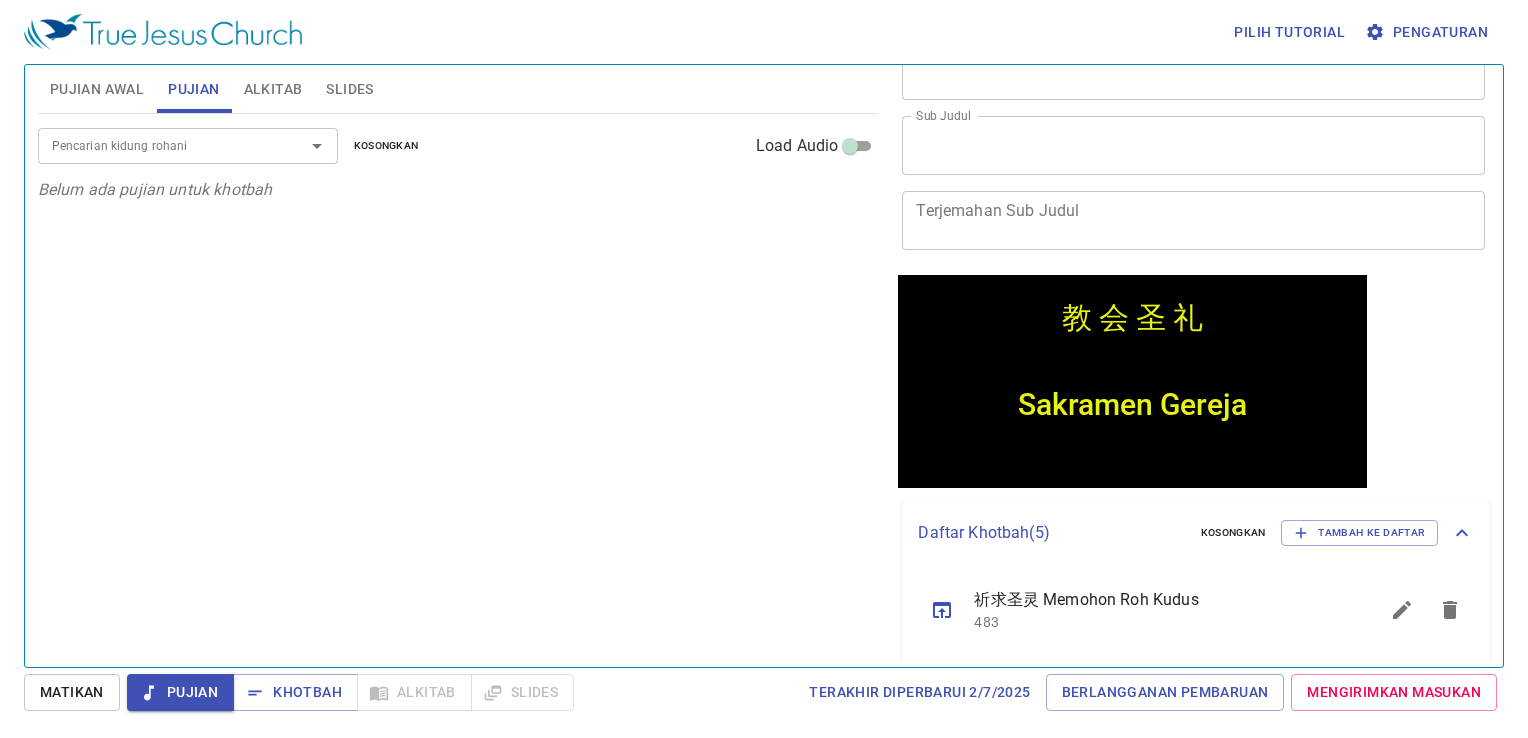 click on "Pencarian kidung rohani" at bounding box center [158, 145] 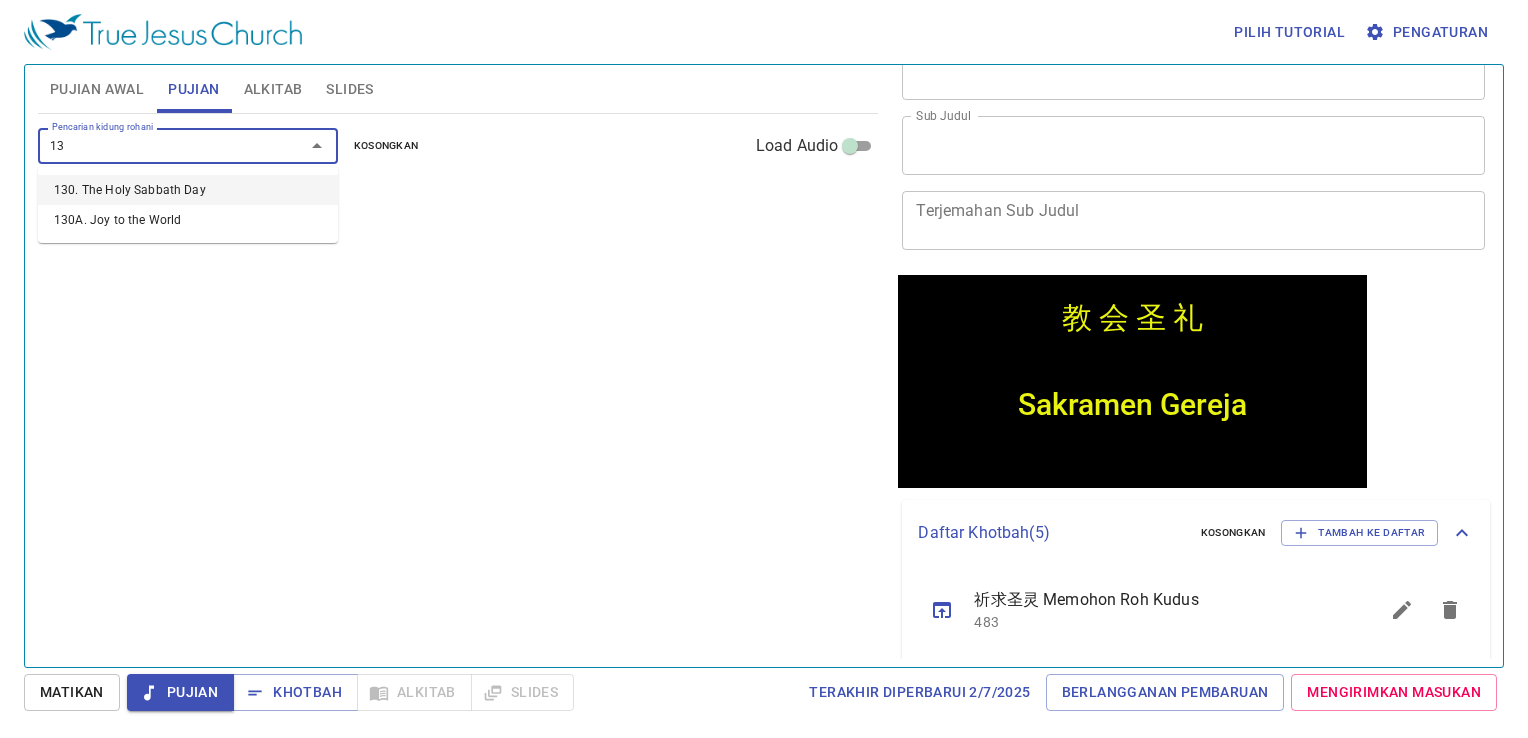 type on "130" 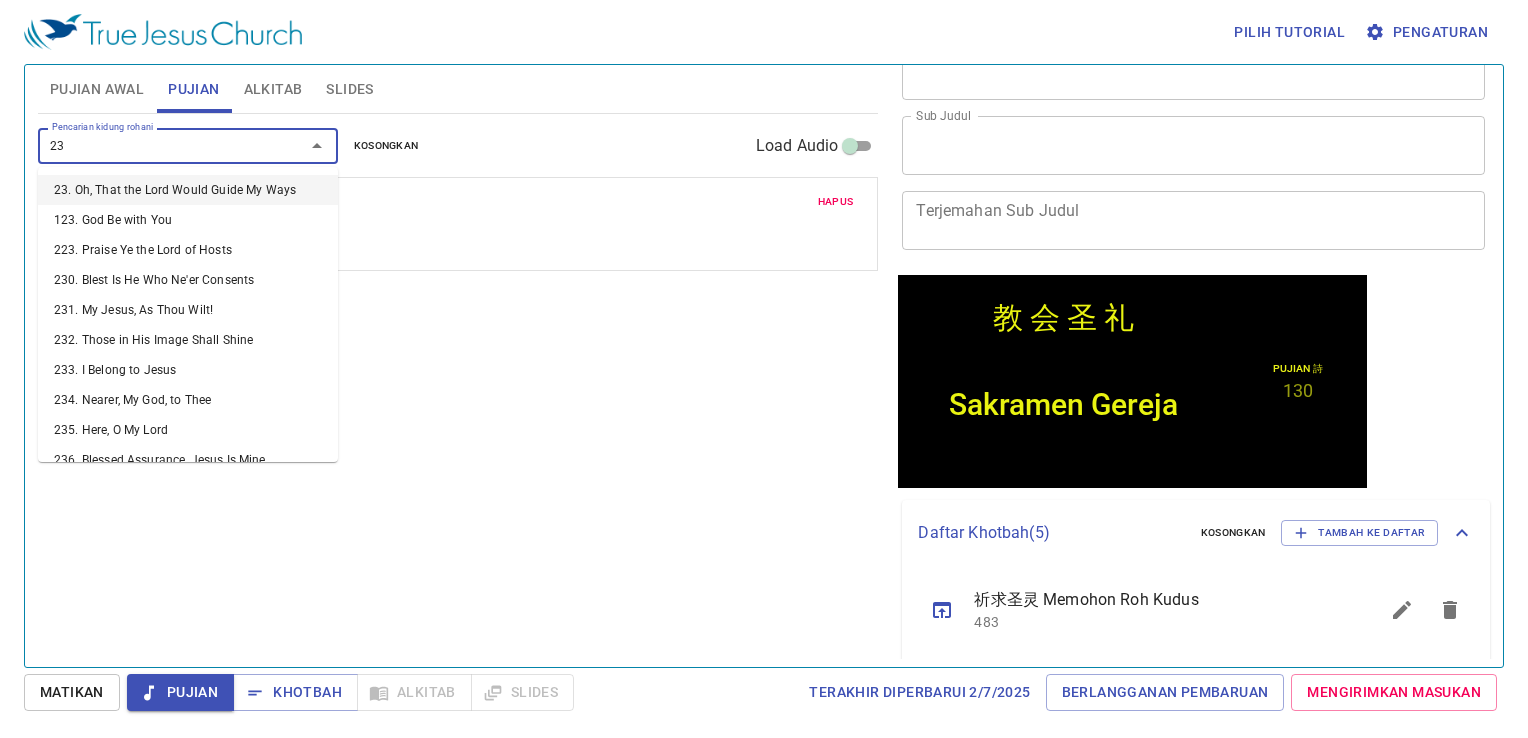 type on "237" 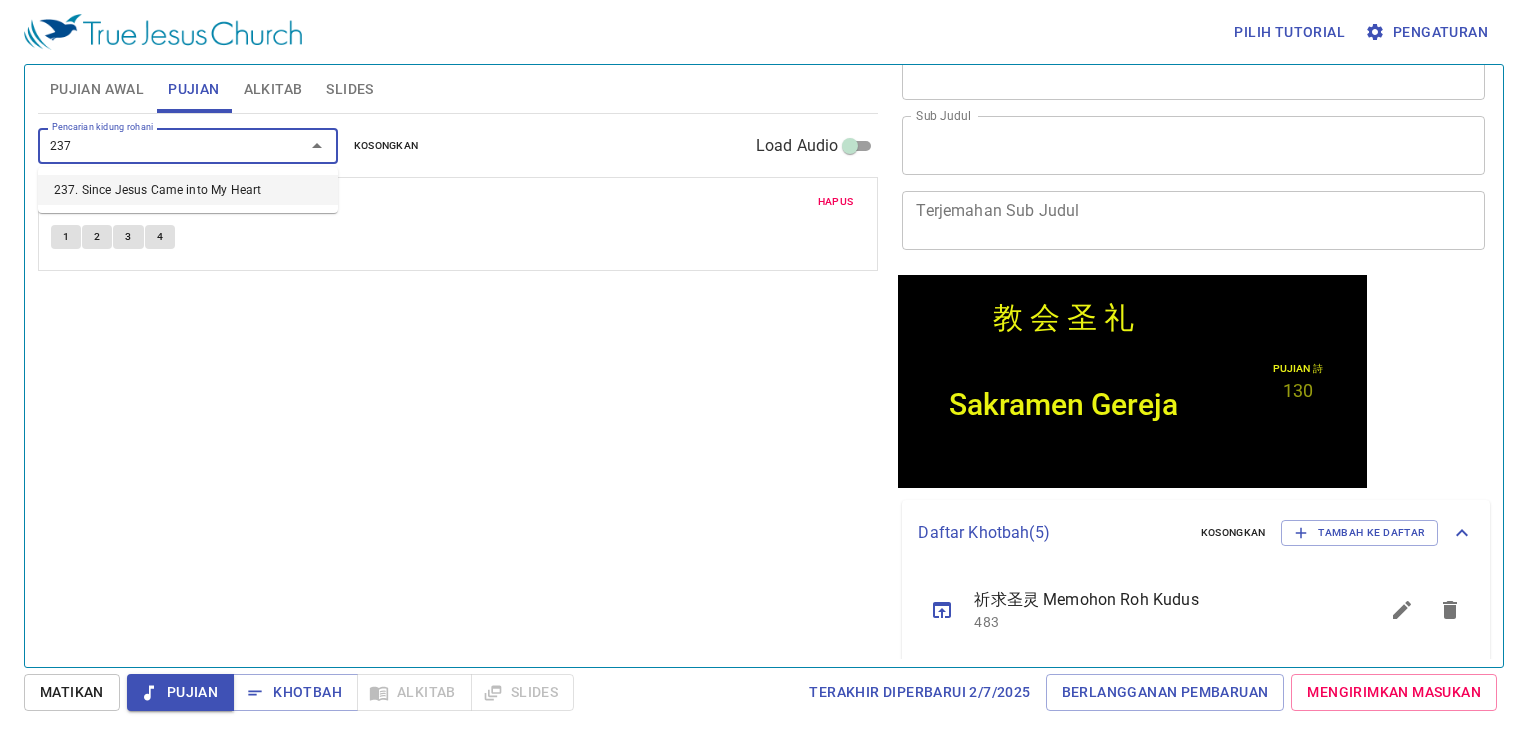 type 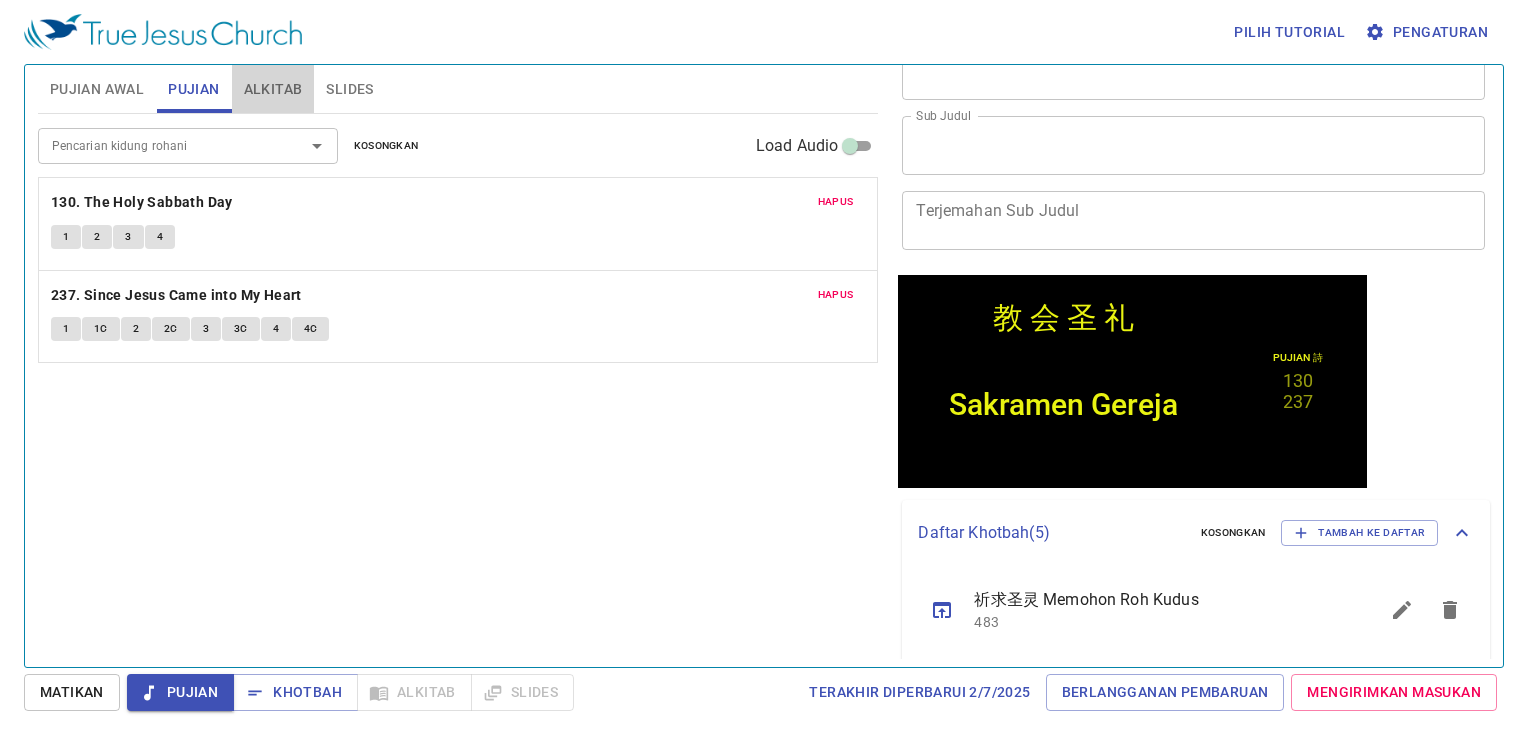 click on "Alkitab" at bounding box center [273, 89] 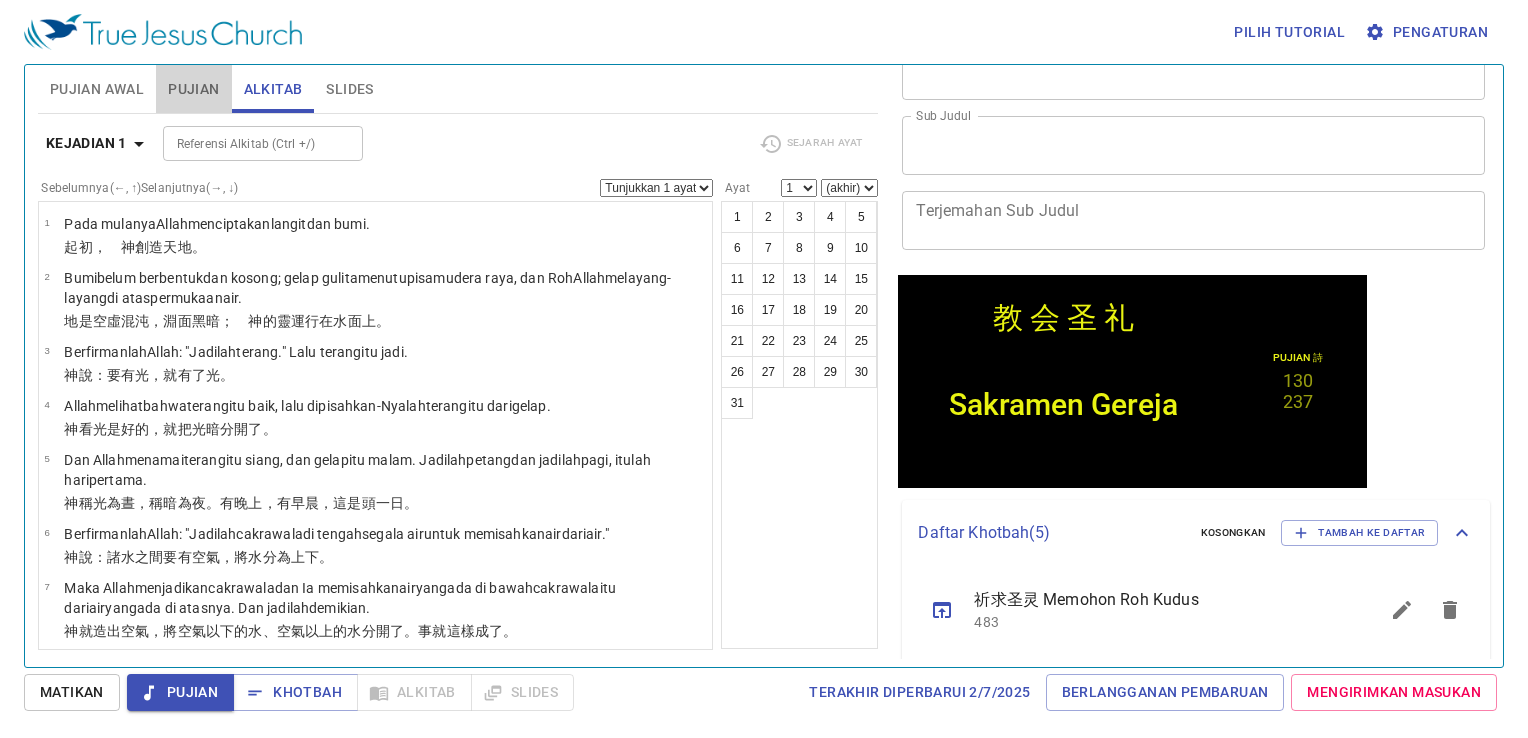 click on "Pujian" at bounding box center (193, 89) 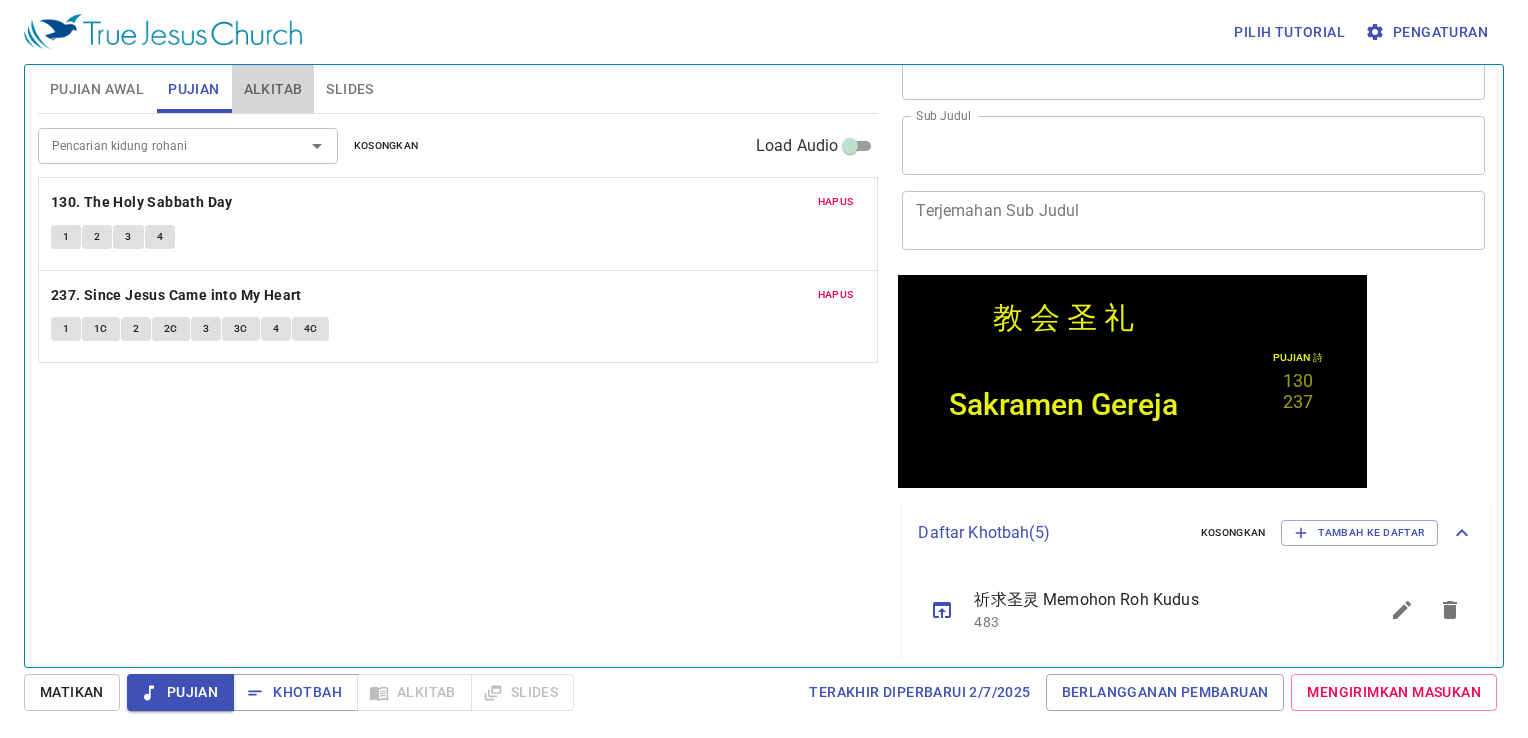 click on "Alkitab" at bounding box center [273, 89] 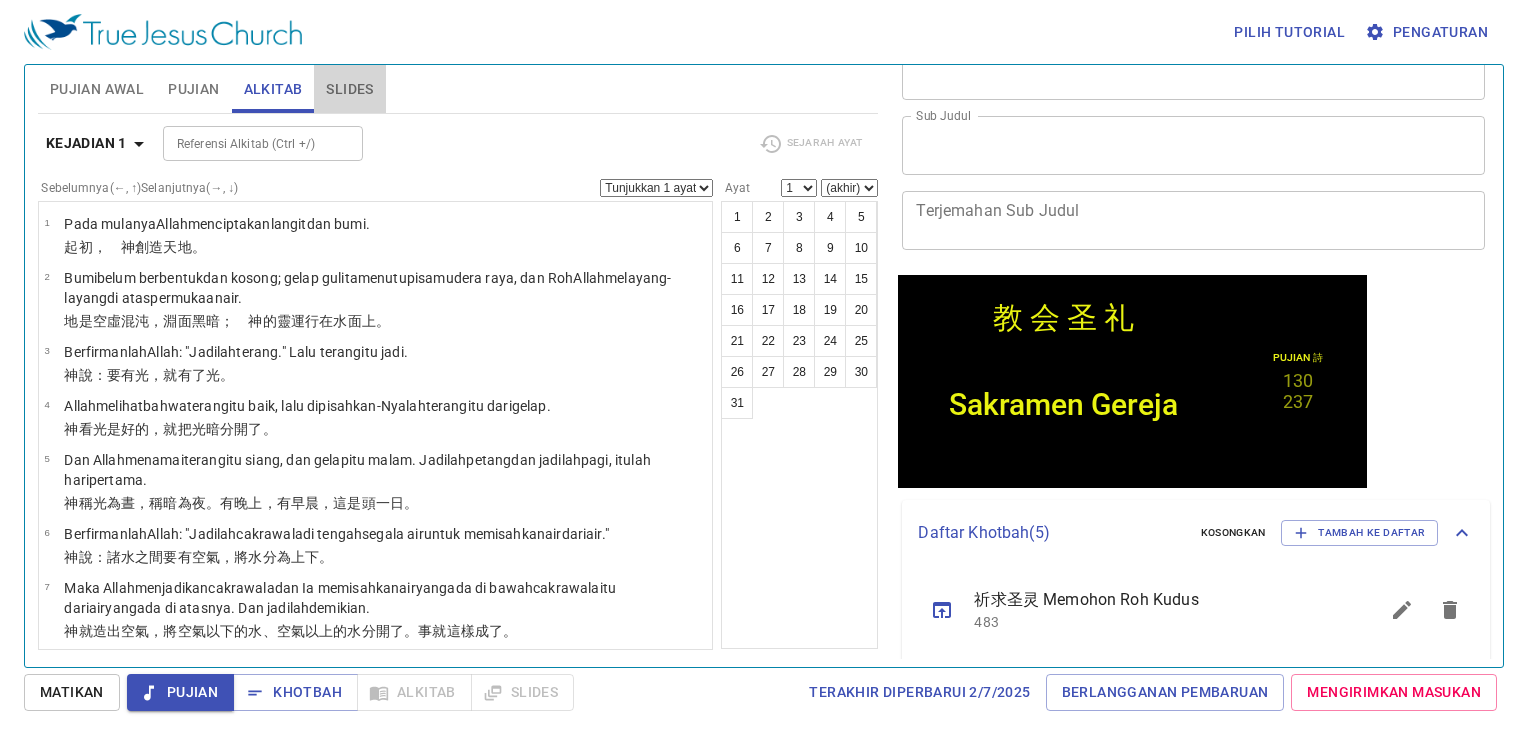 click on "Slides" at bounding box center (349, 89) 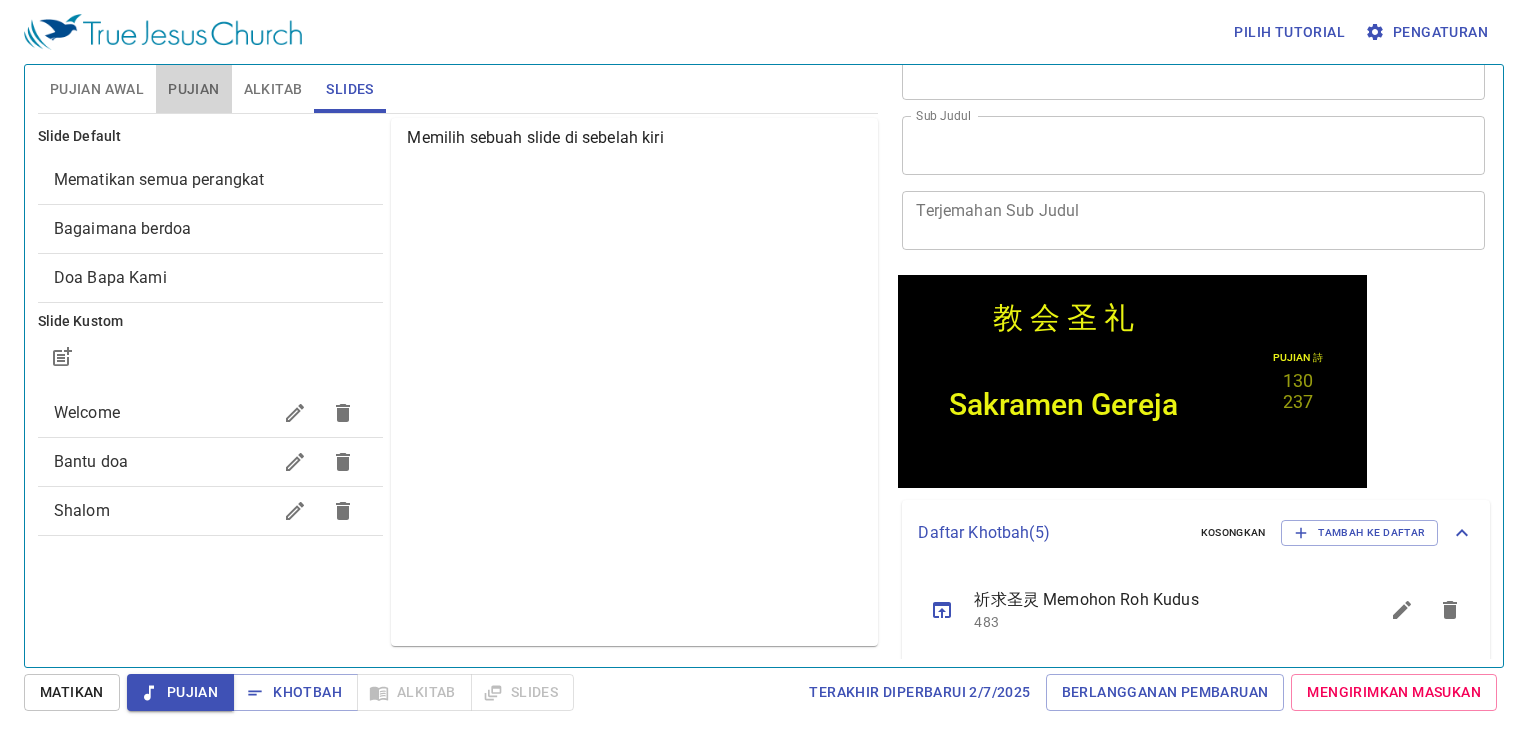 click on "Pujian" at bounding box center (193, 89) 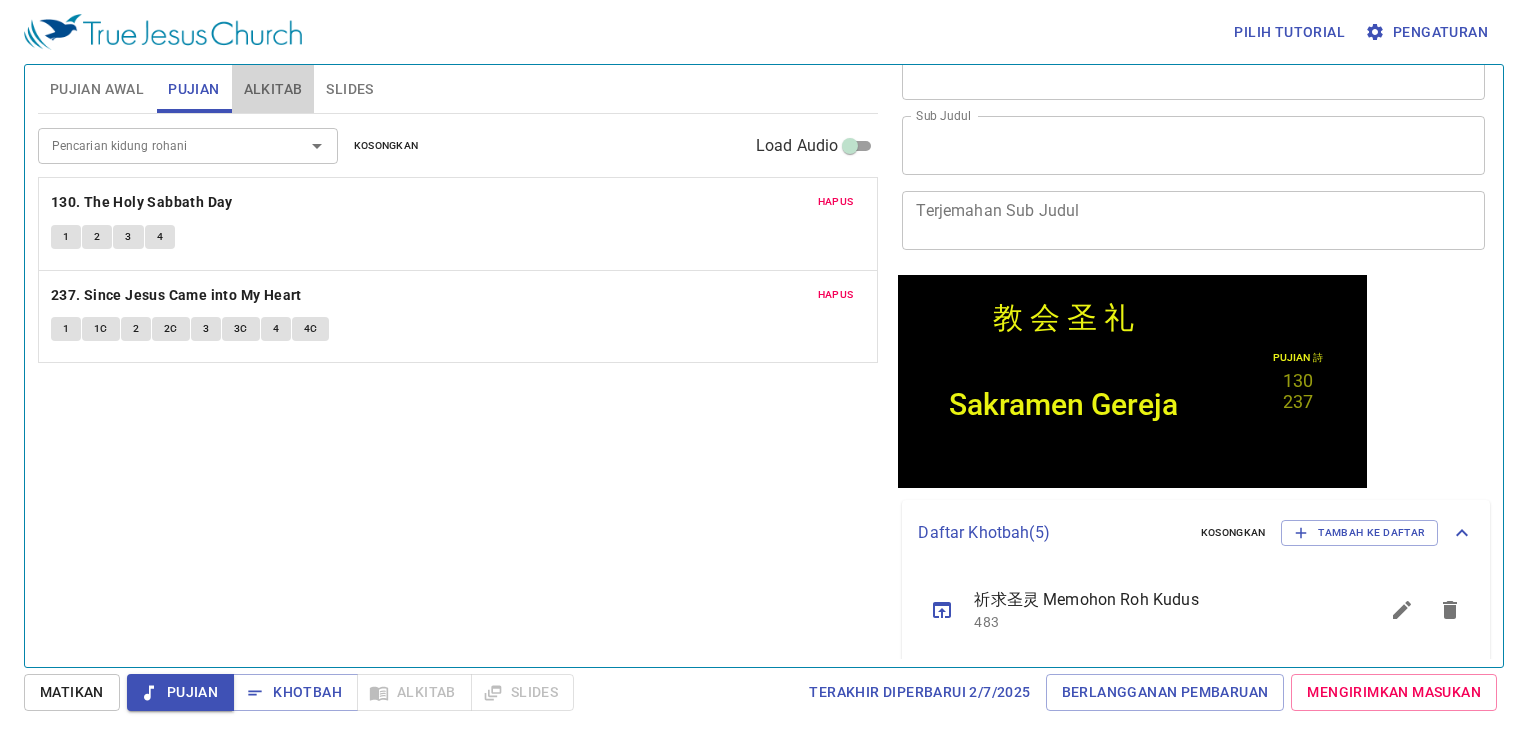 click on "Alkitab" at bounding box center (273, 89) 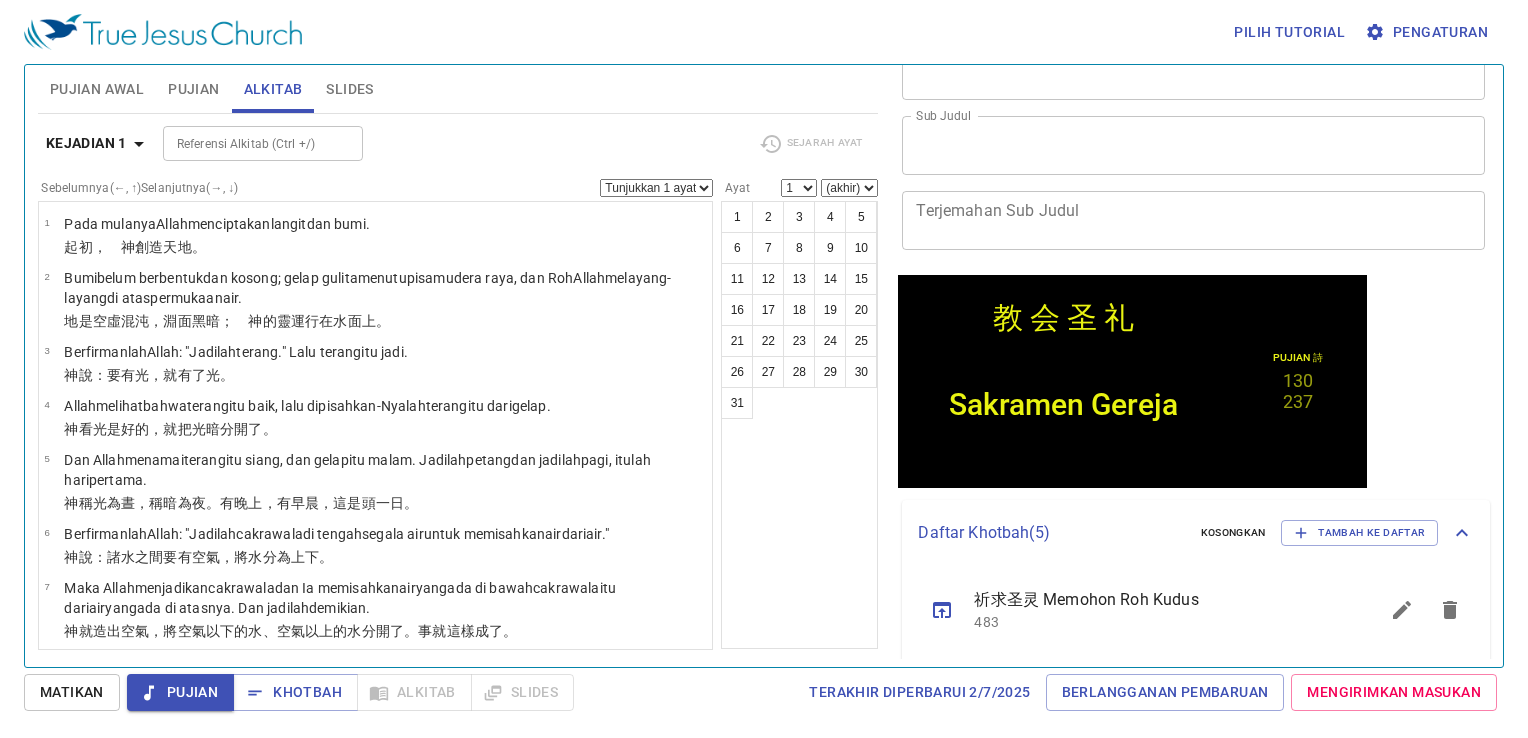 click on "Sakramen Gereja" at bounding box center (1063, 403) 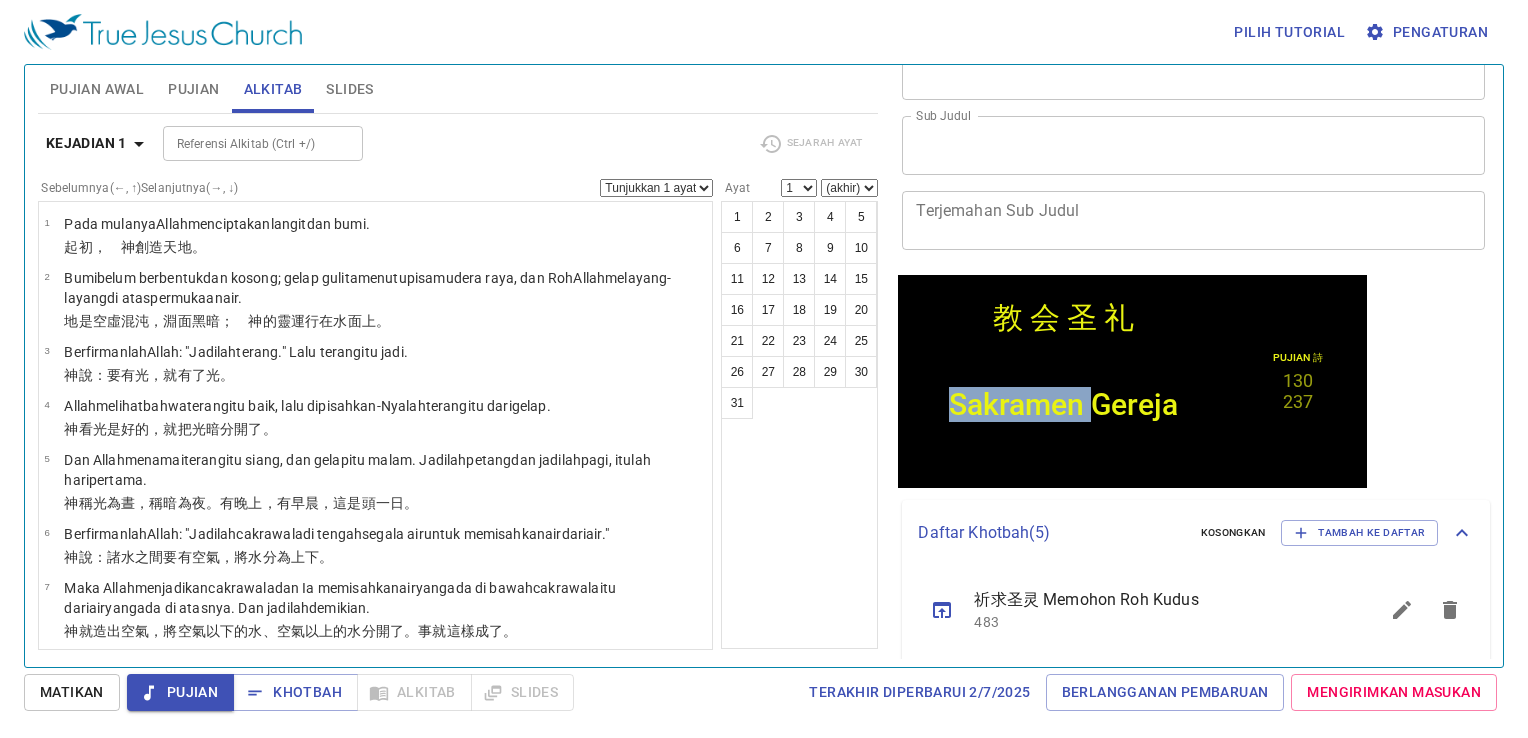 click on "Sakramen Gereja" at bounding box center (1063, 403) 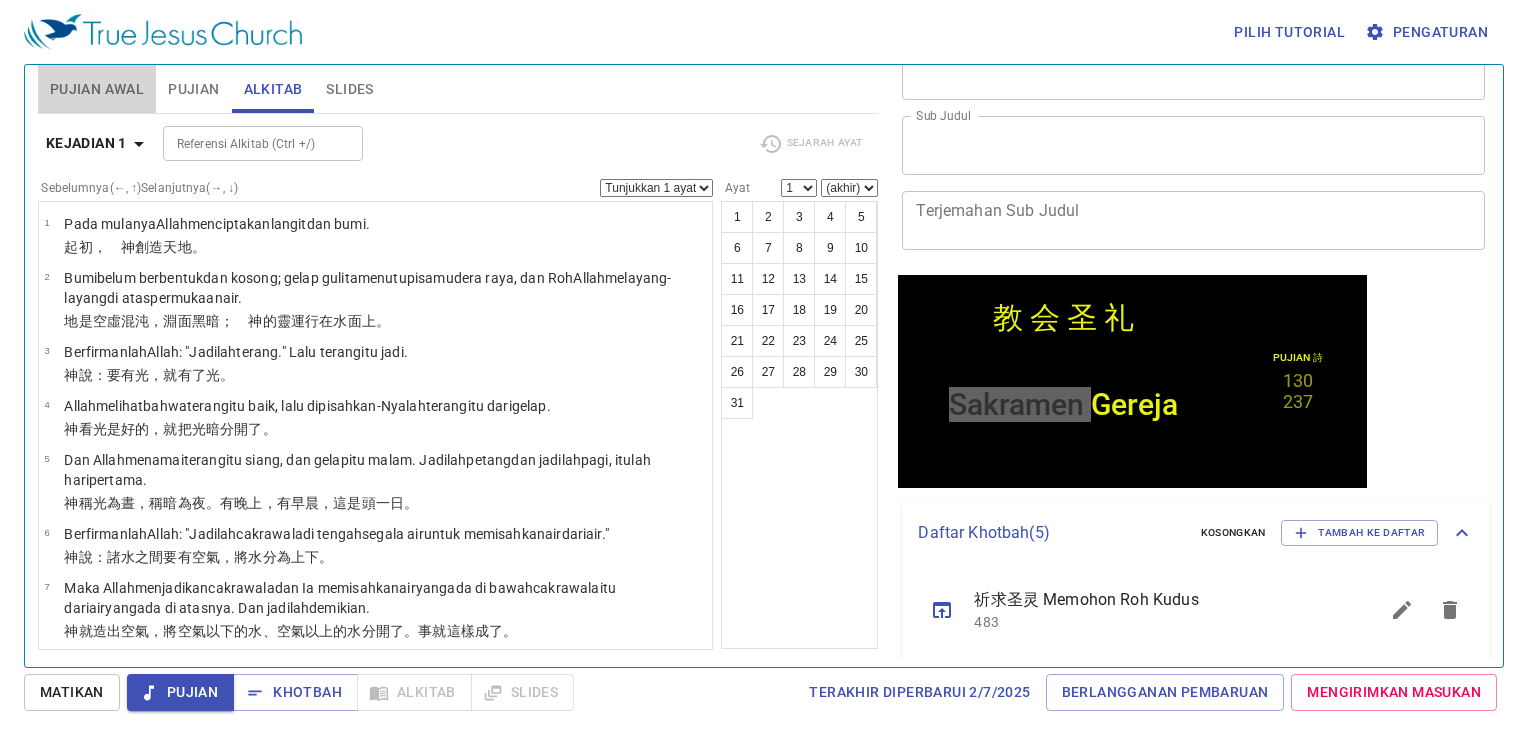 click on "Pujian Awal" at bounding box center (97, 89) 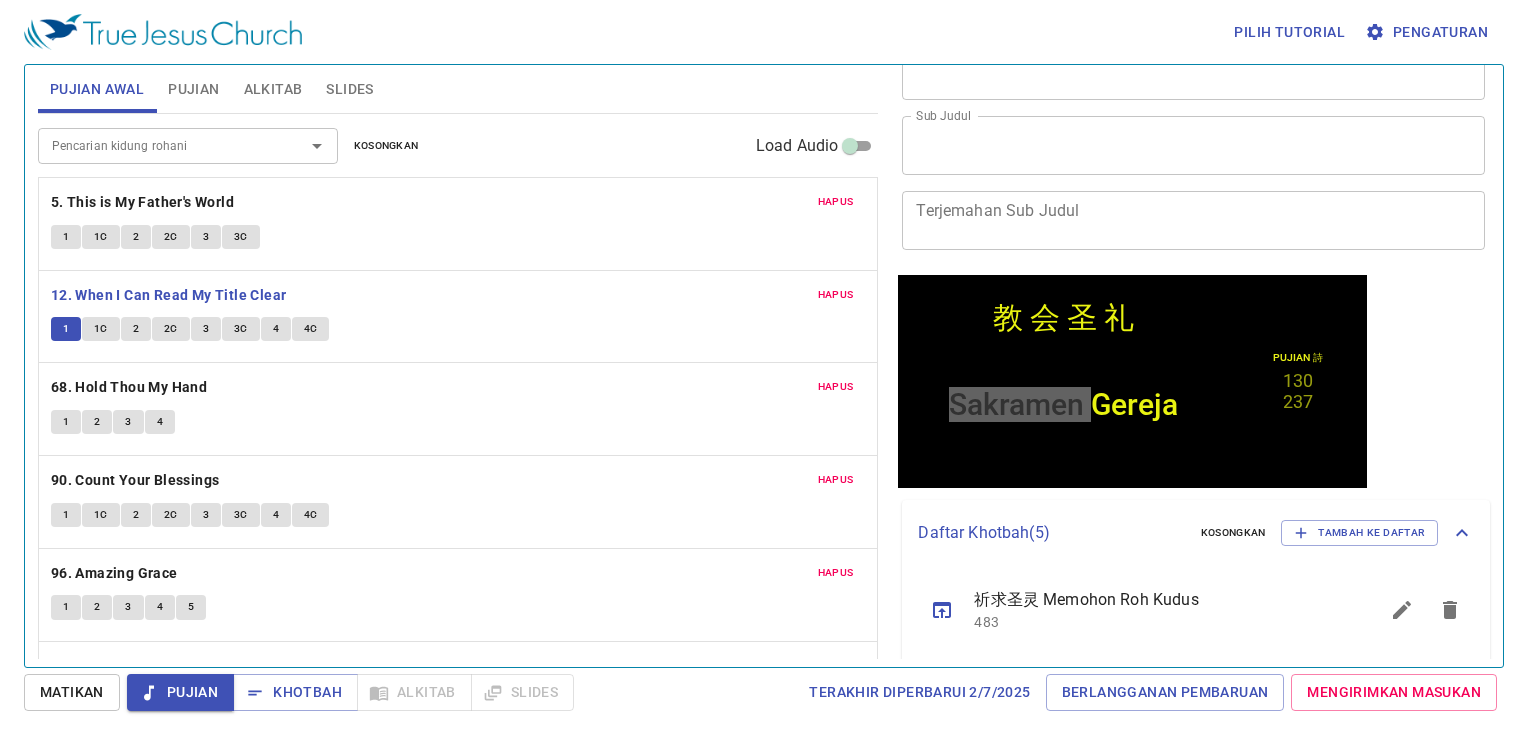 click on "1C" at bounding box center (101, 329) 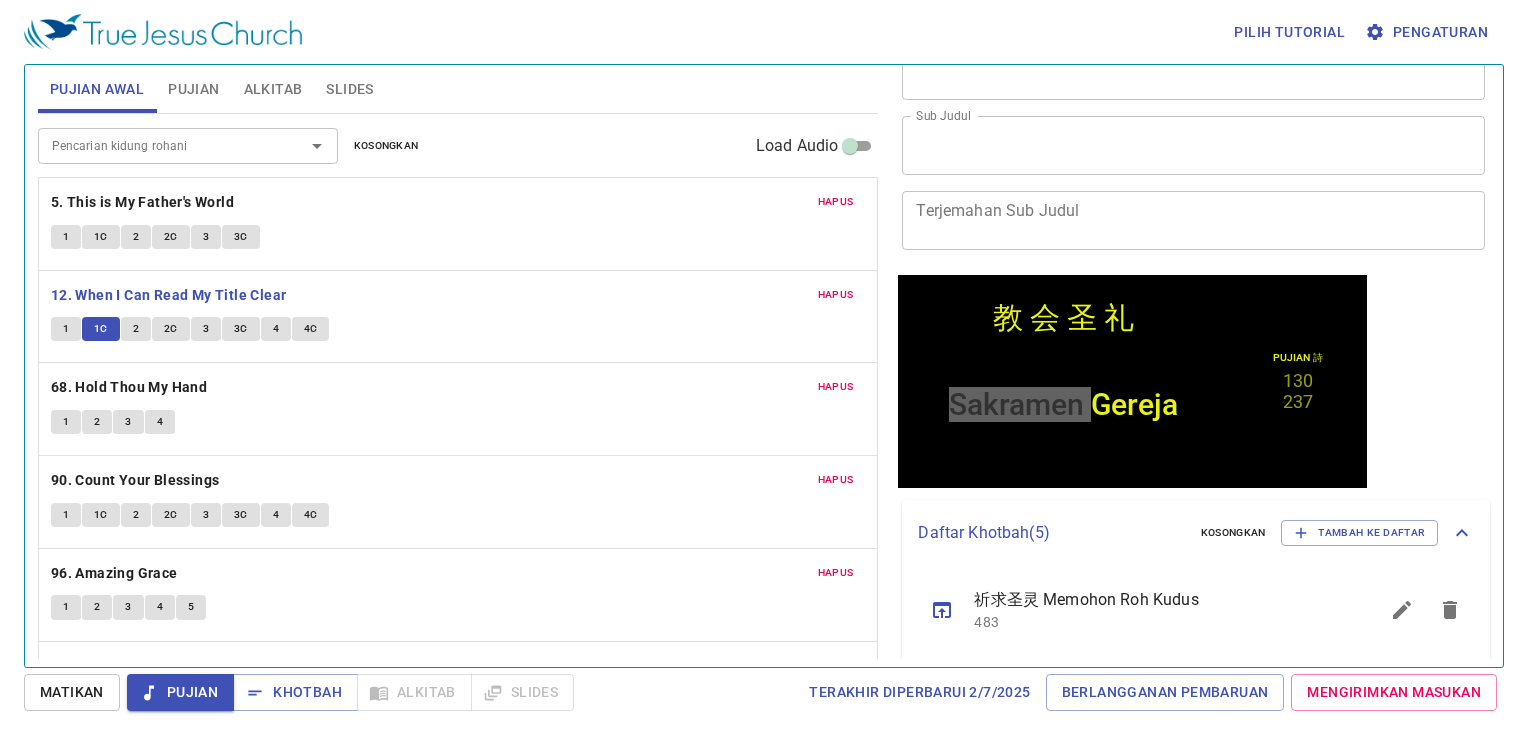click on "Pujian" at bounding box center [193, 89] 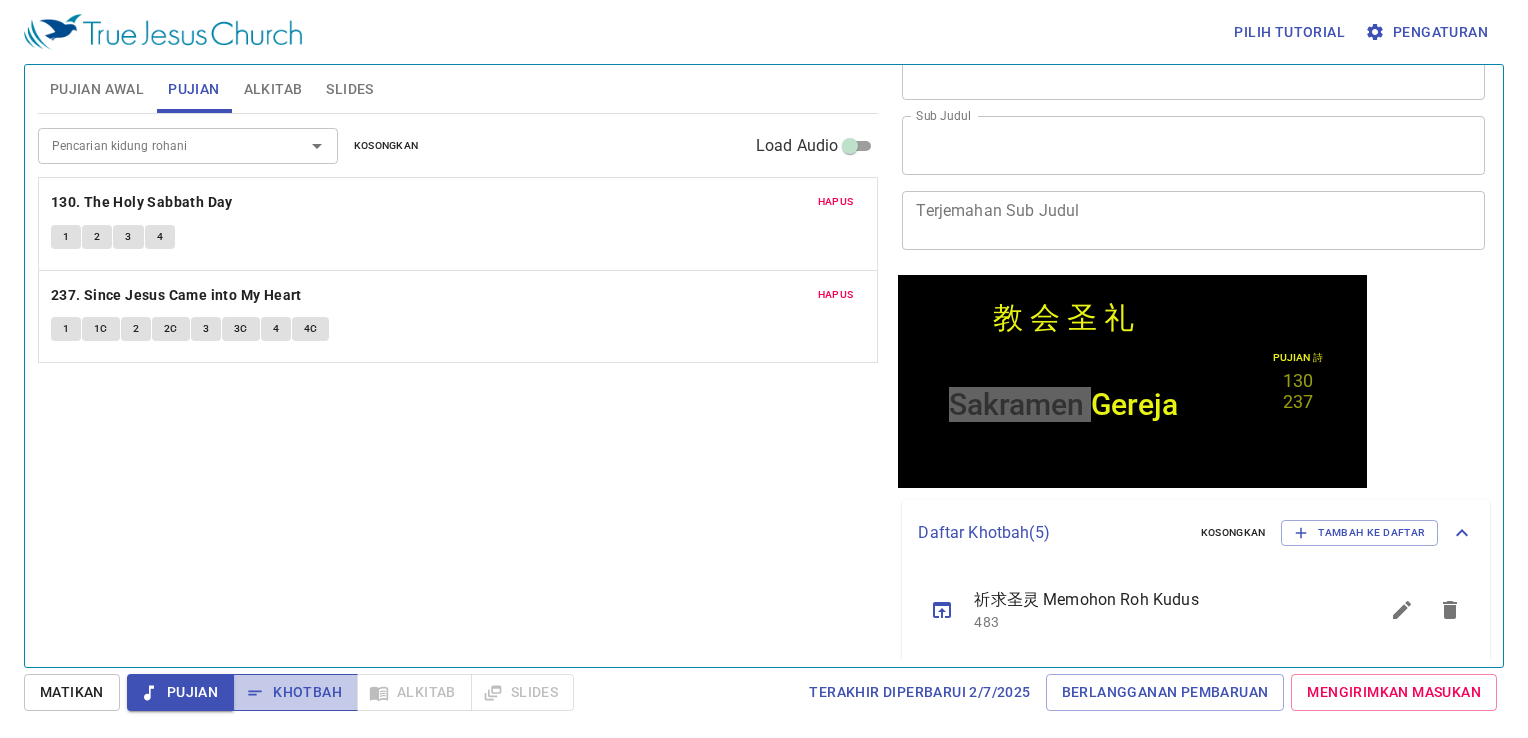 click on "Khotbah" at bounding box center [295, 692] 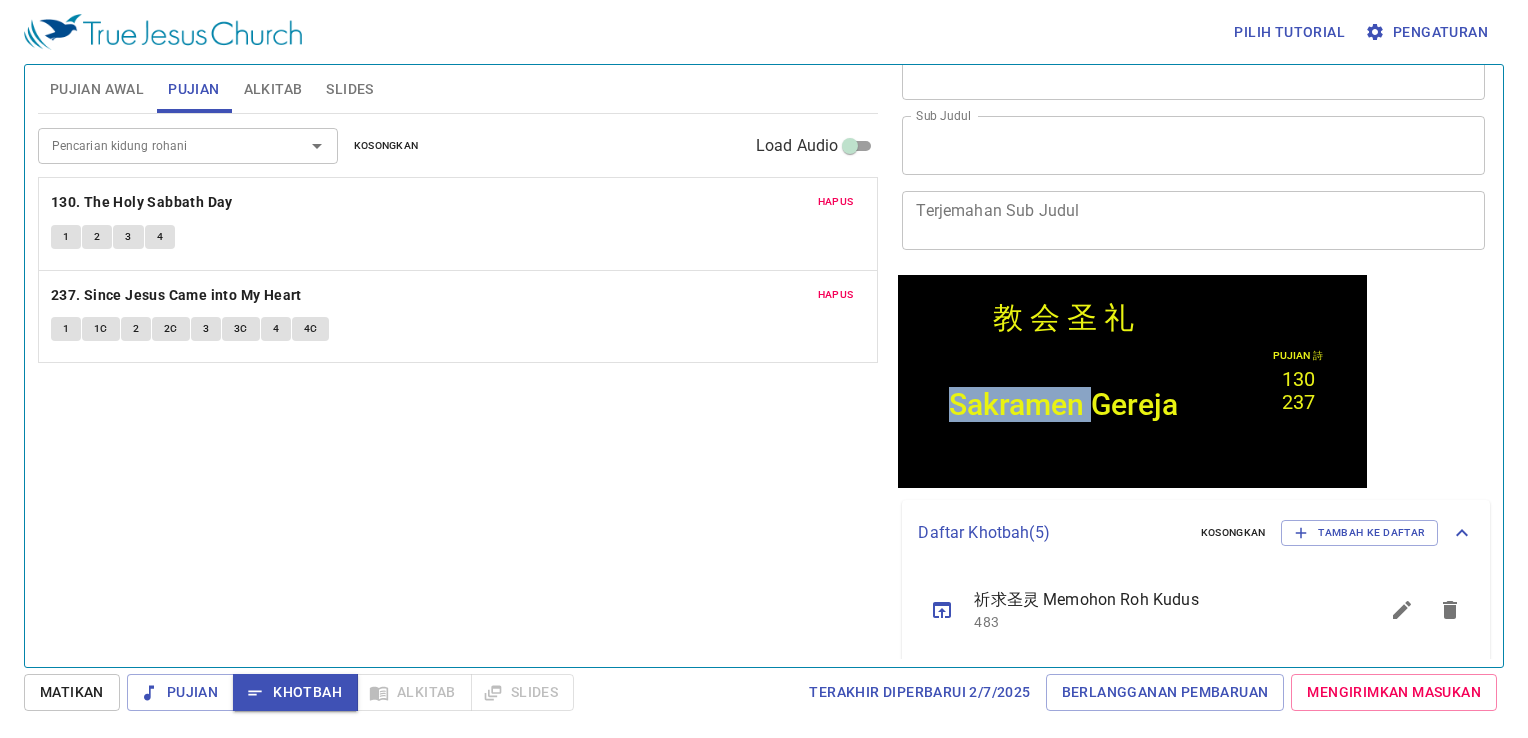 click on "Sakramen Gereja" at bounding box center [1063, 403] 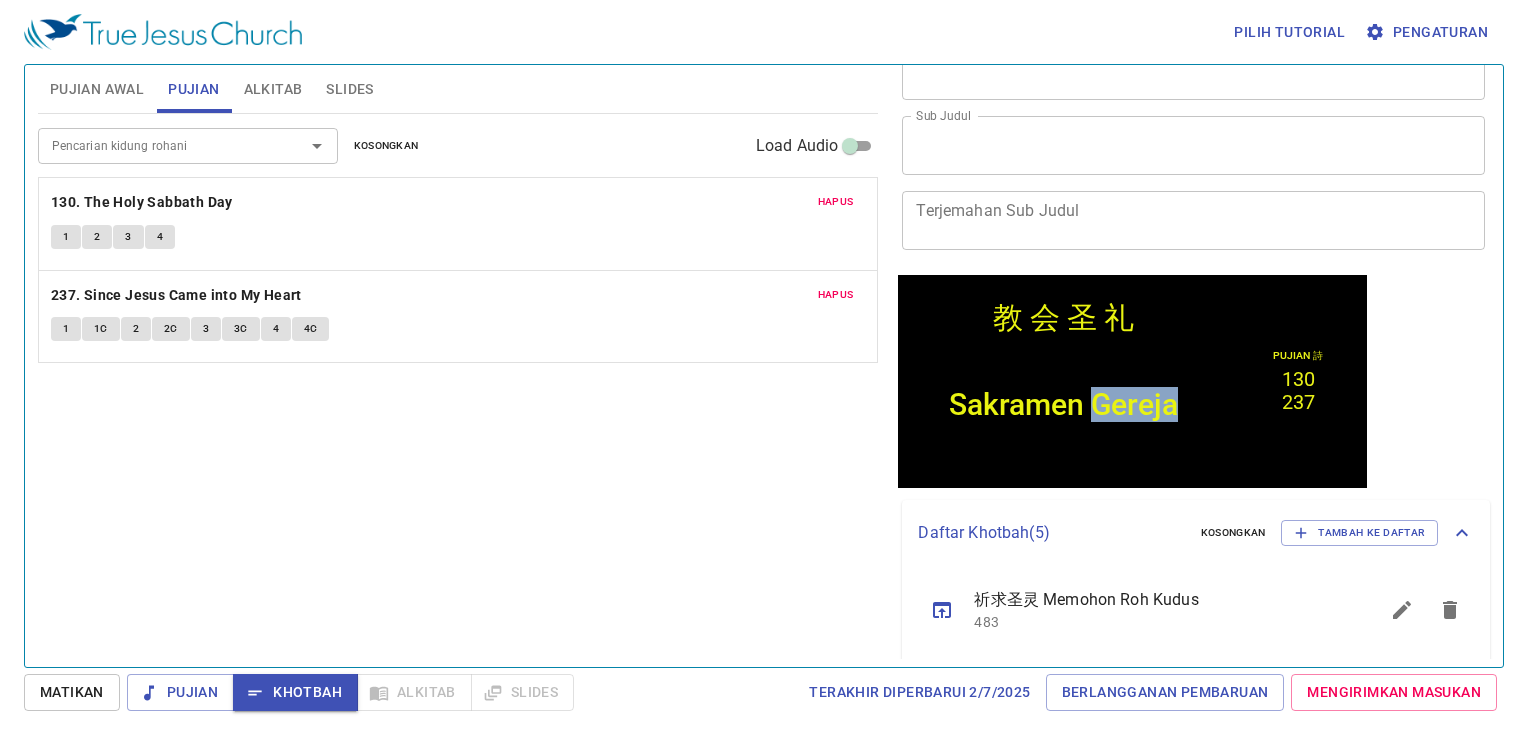 click on "Sakramen Gereja" at bounding box center (1063, 403) 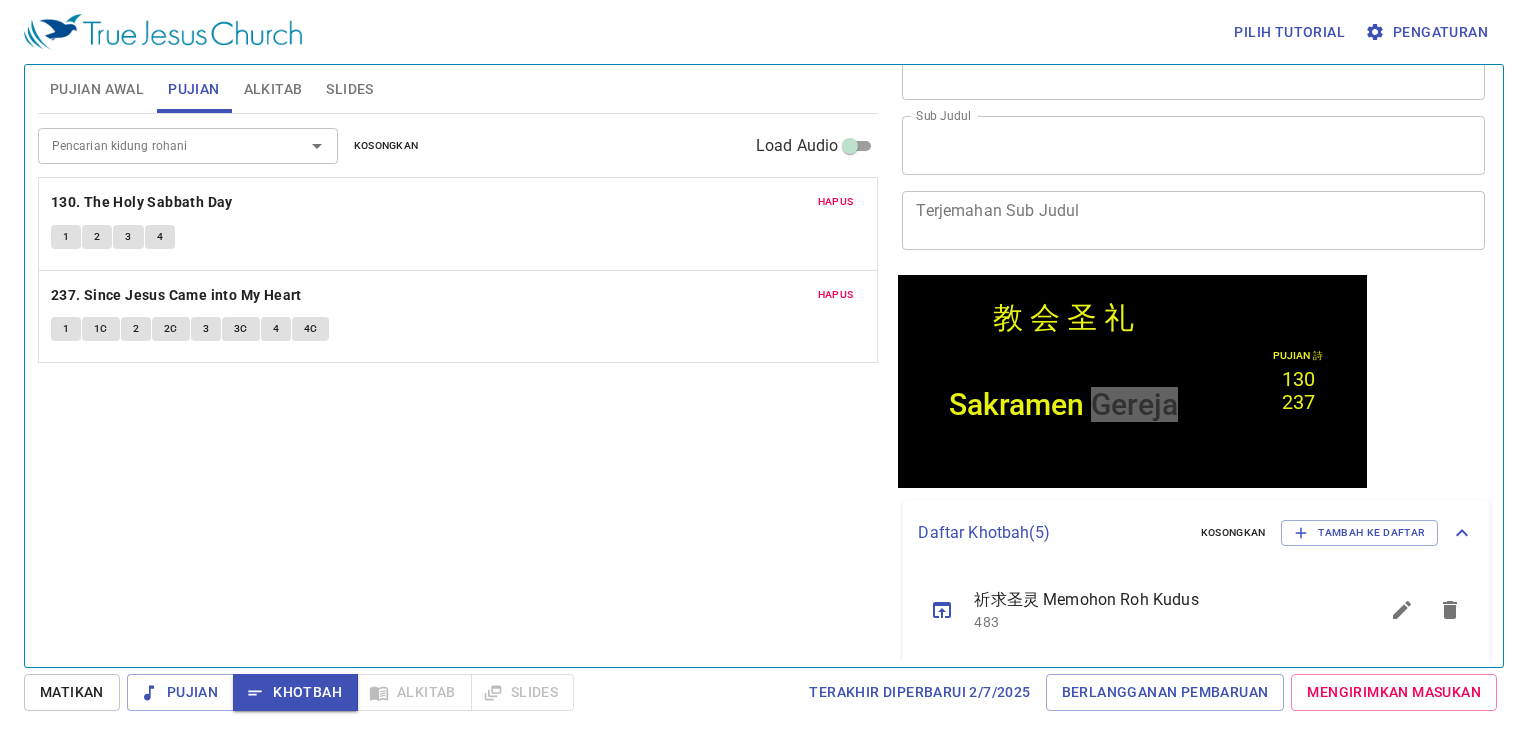 click on "Sub Judul" at bounding box center (1193, 145) 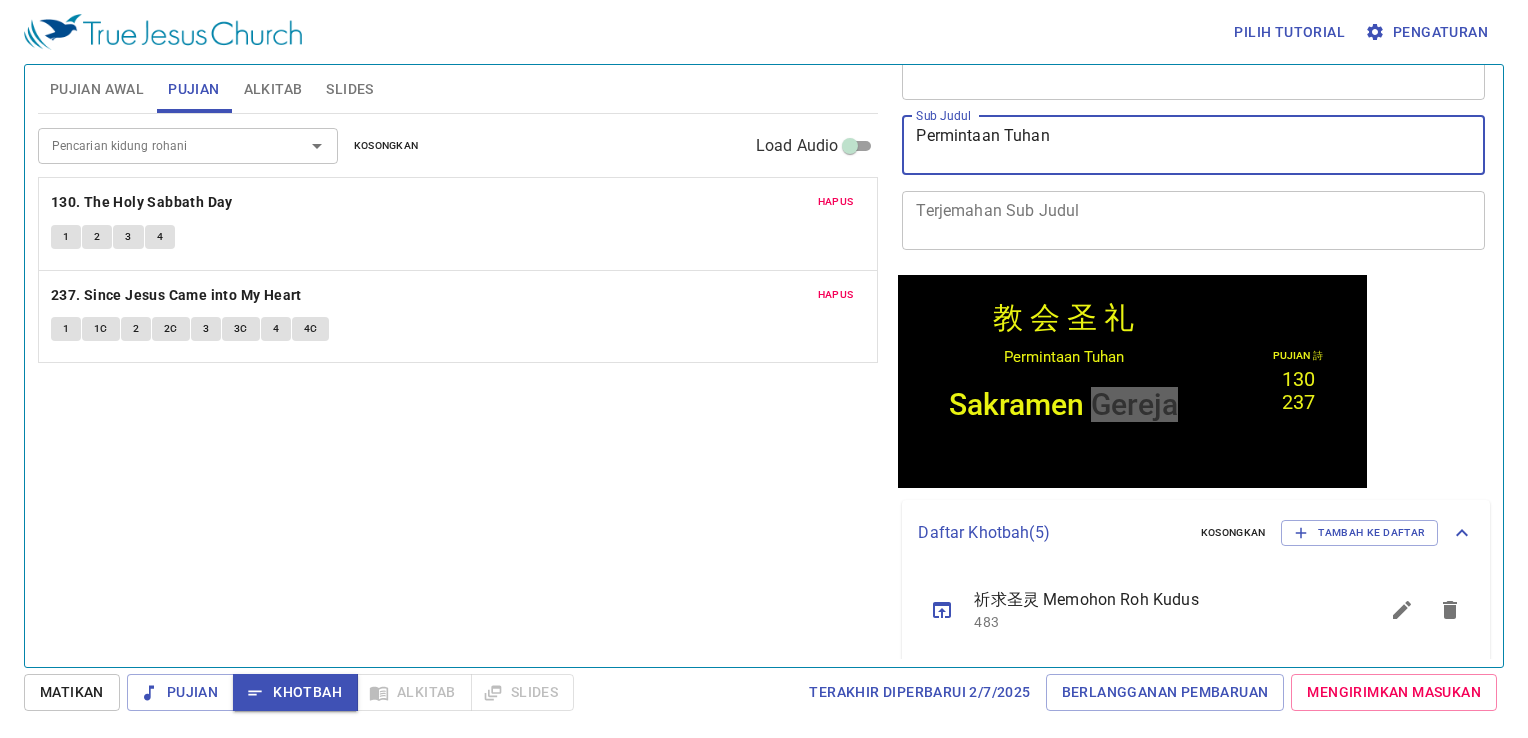 type on "Permintaan Tuhan" 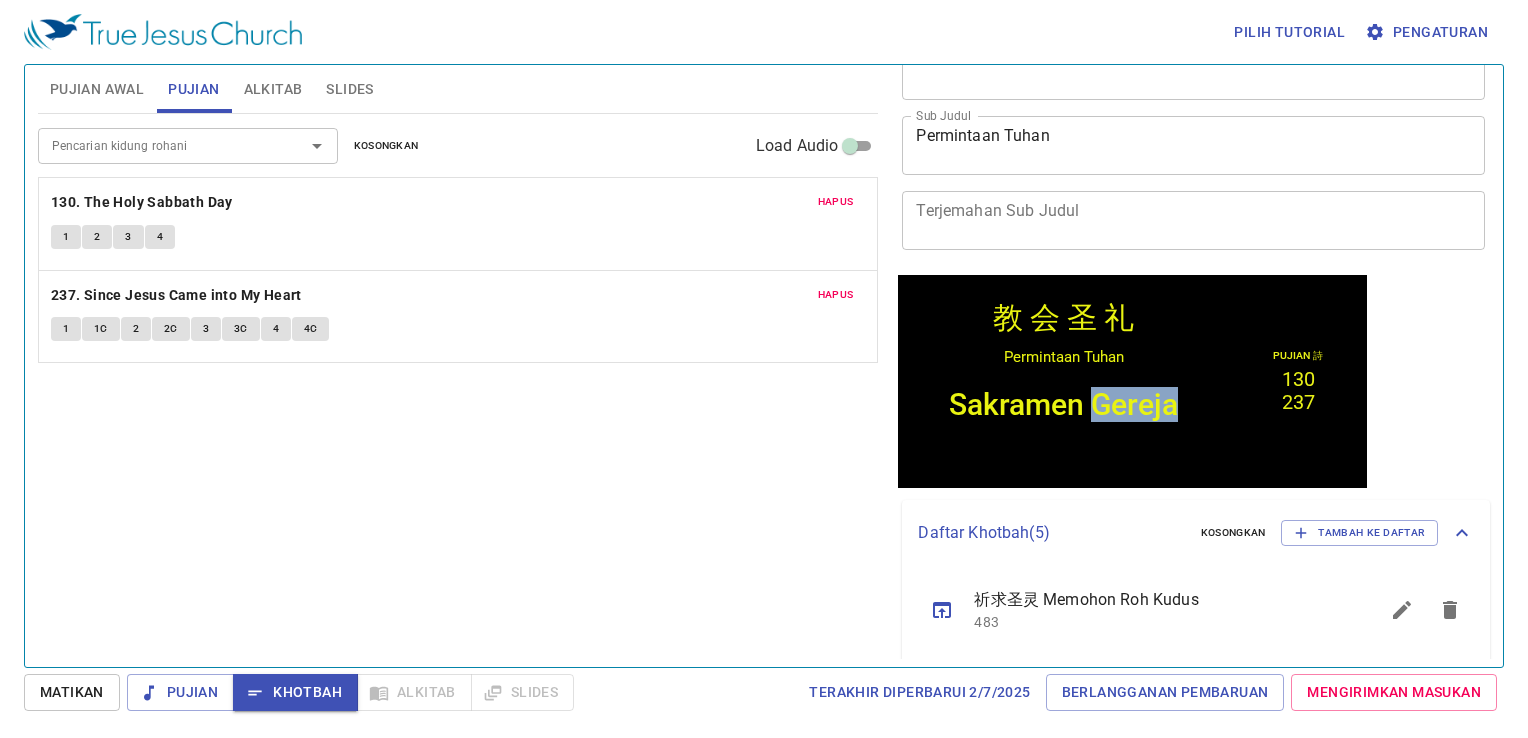 click on "Sakramen Gereja" at bounding box center [1063, 397] 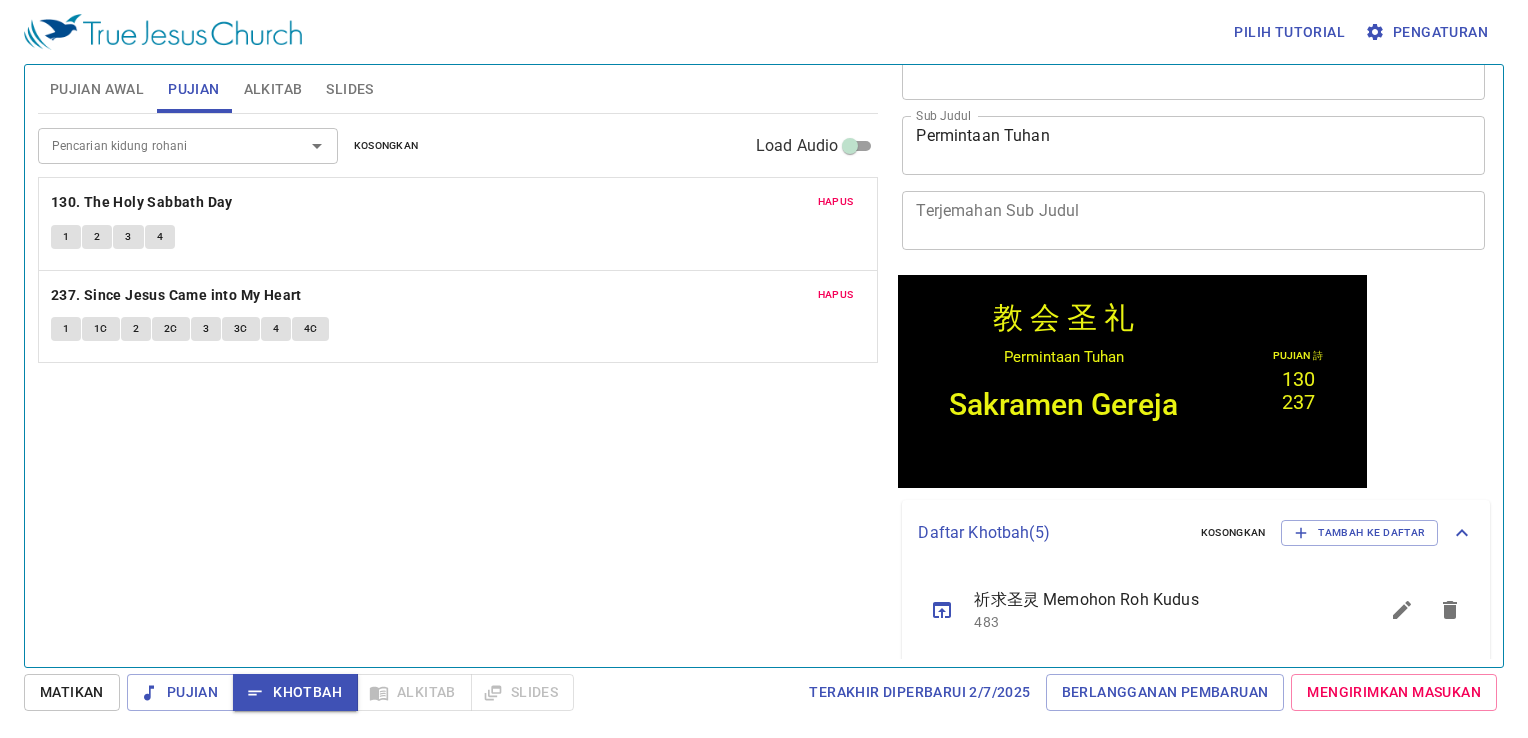 click on "Sakramen Gereja" at bounding box center (1063, 397) 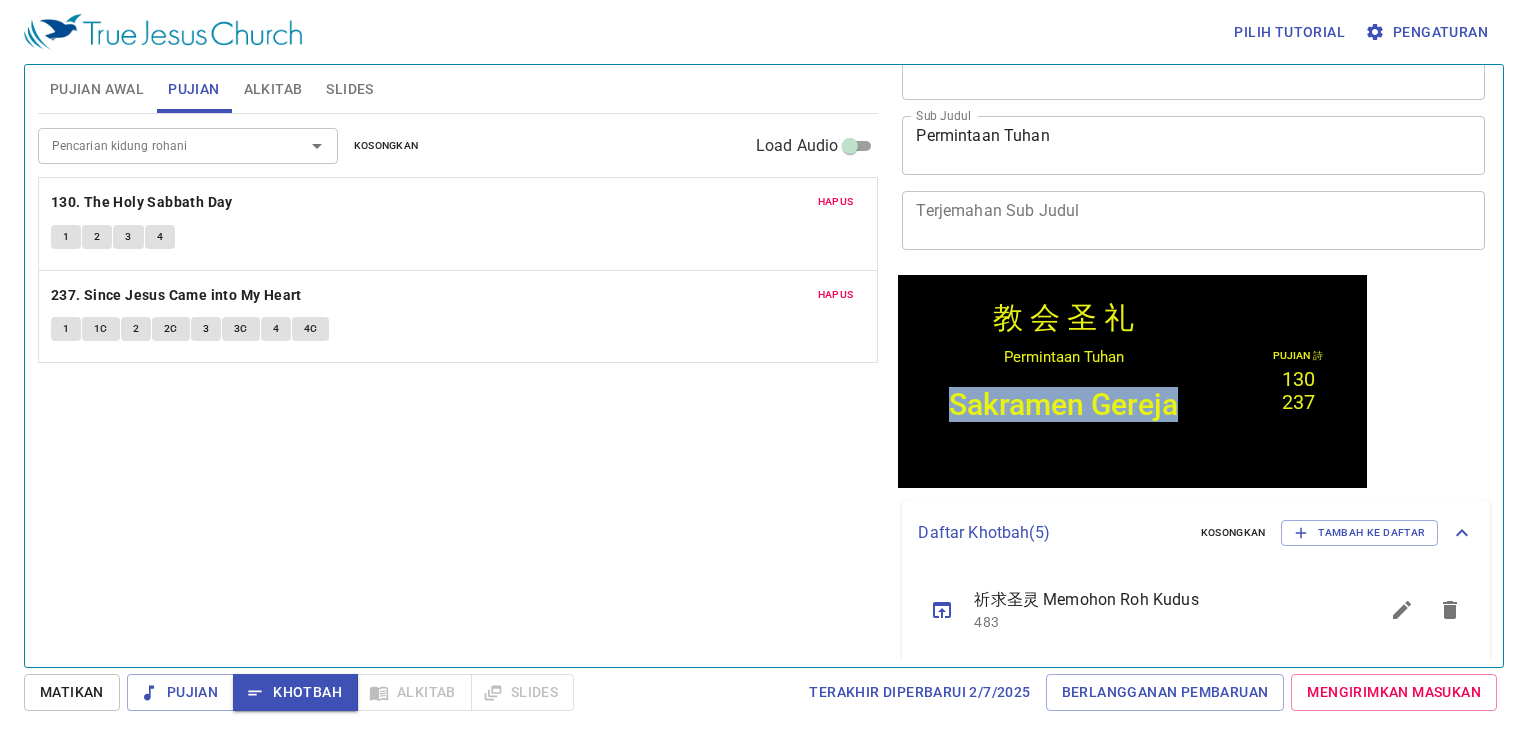 click on "Sakramen Gereja" at bounding box center [1063, 397] 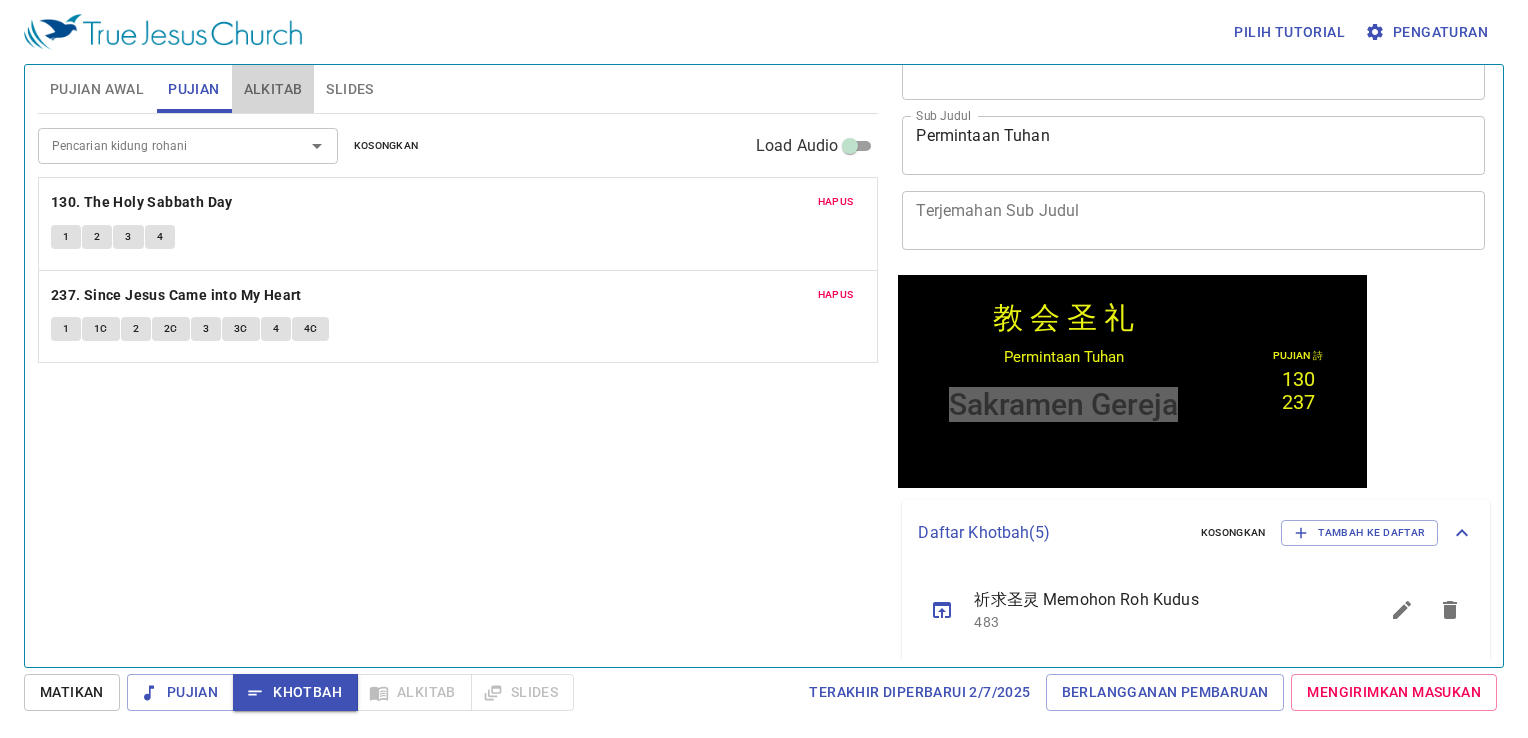 click on "Alkitab" at bounding box center [273, 89] 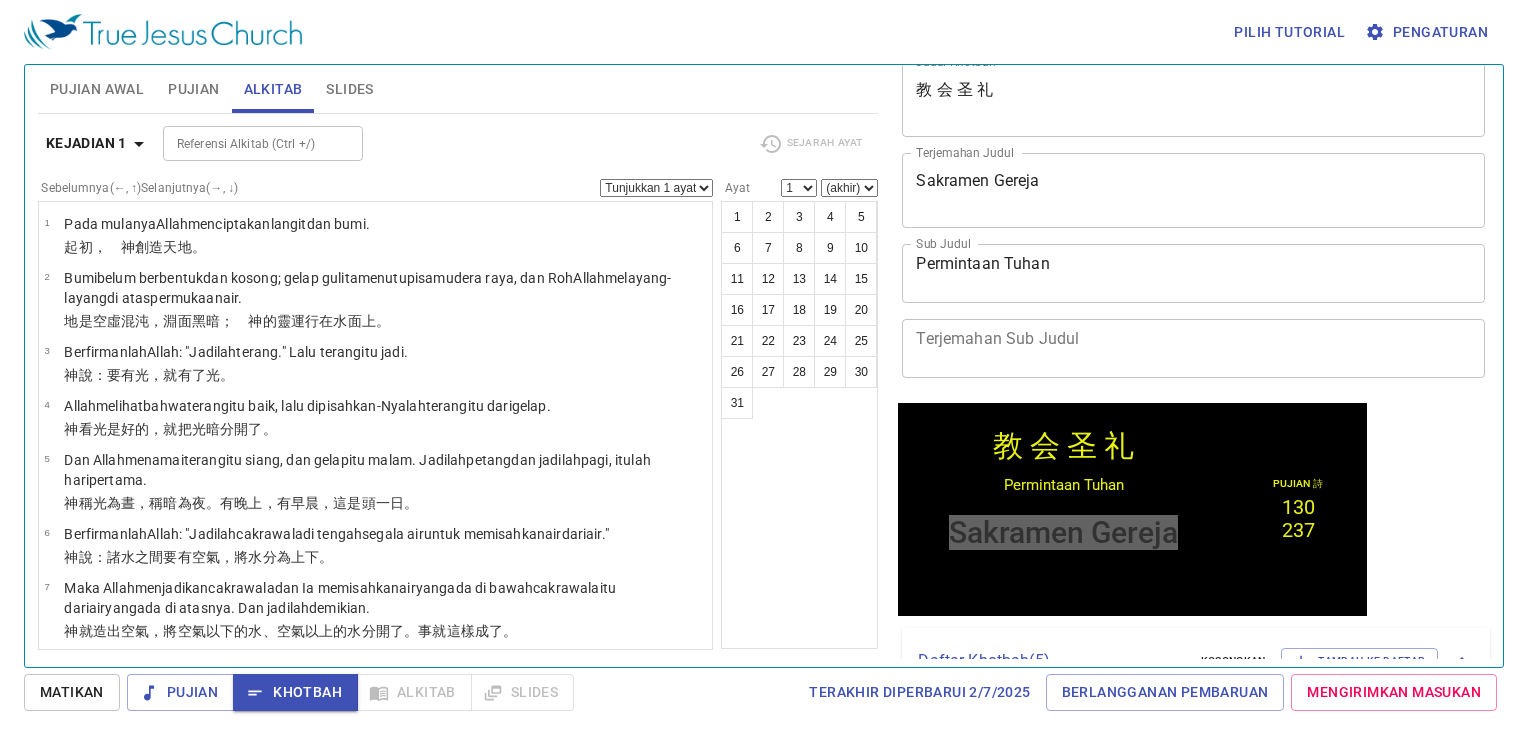 scroll, scrollTop: 0, scrollLeft: 0, axis: both 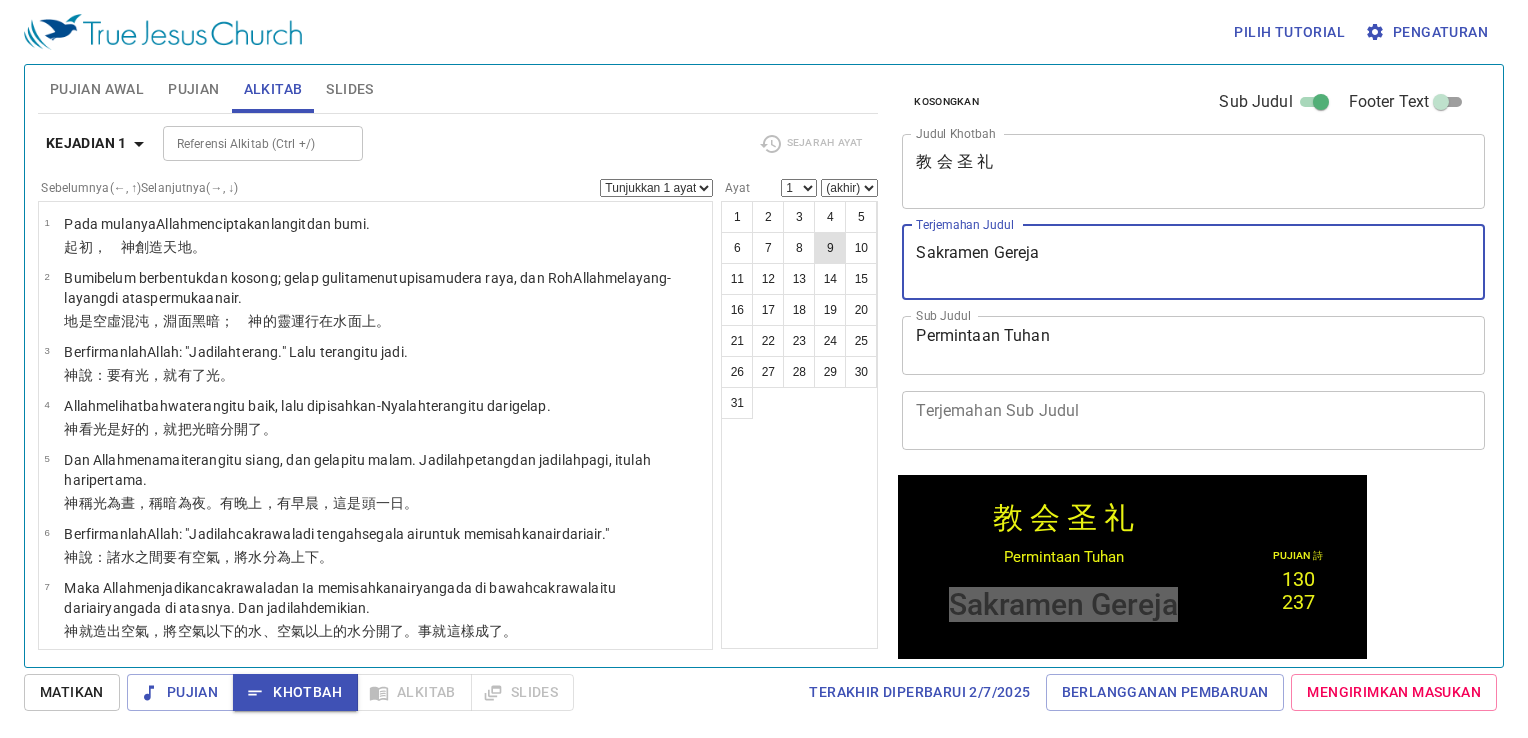 drag, startPoint x: 1047, startPoint y: 249, endPoint x: 818, endPoint y: 254, distance: 229.05458 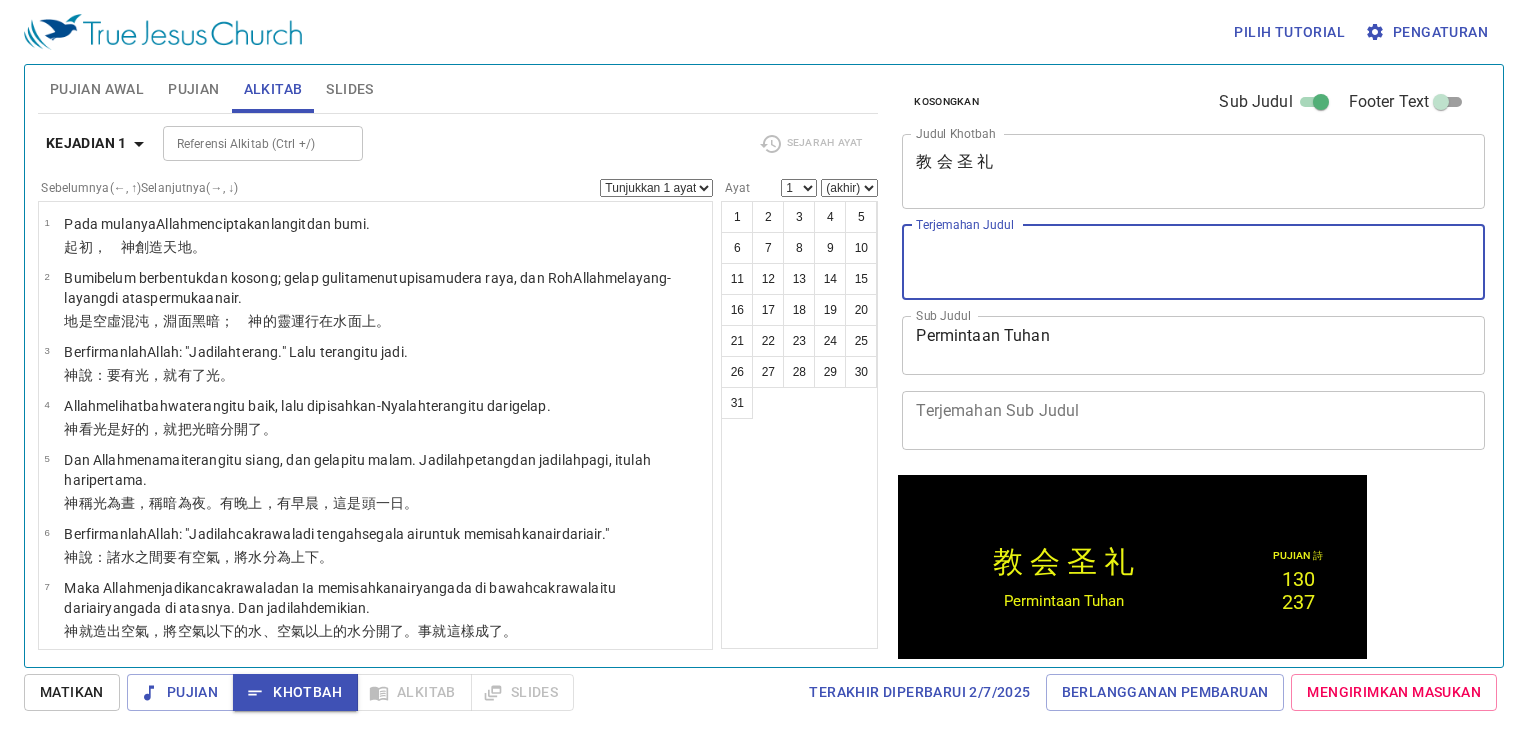 type 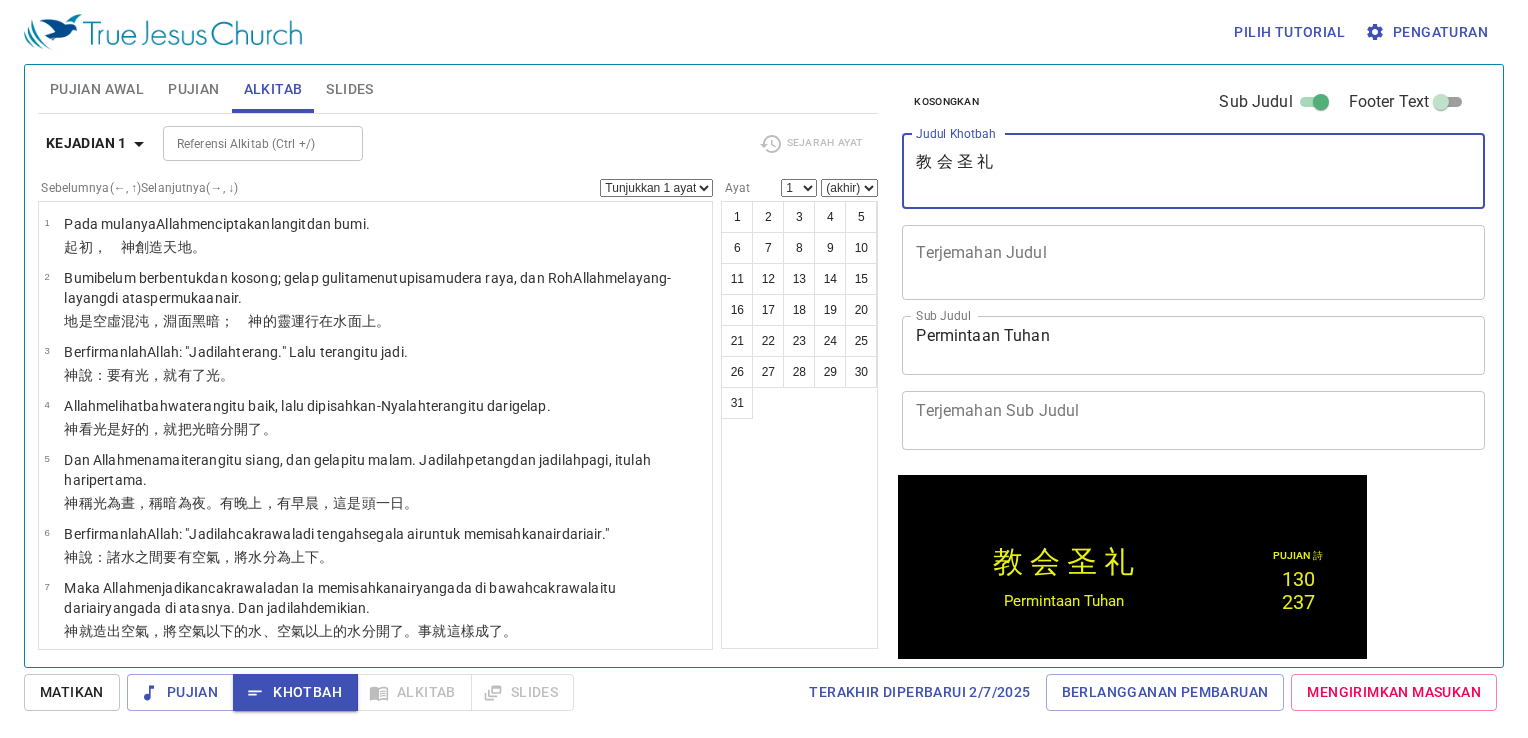click on "教 会 圣 礼" at bounding box center (1193, 171) 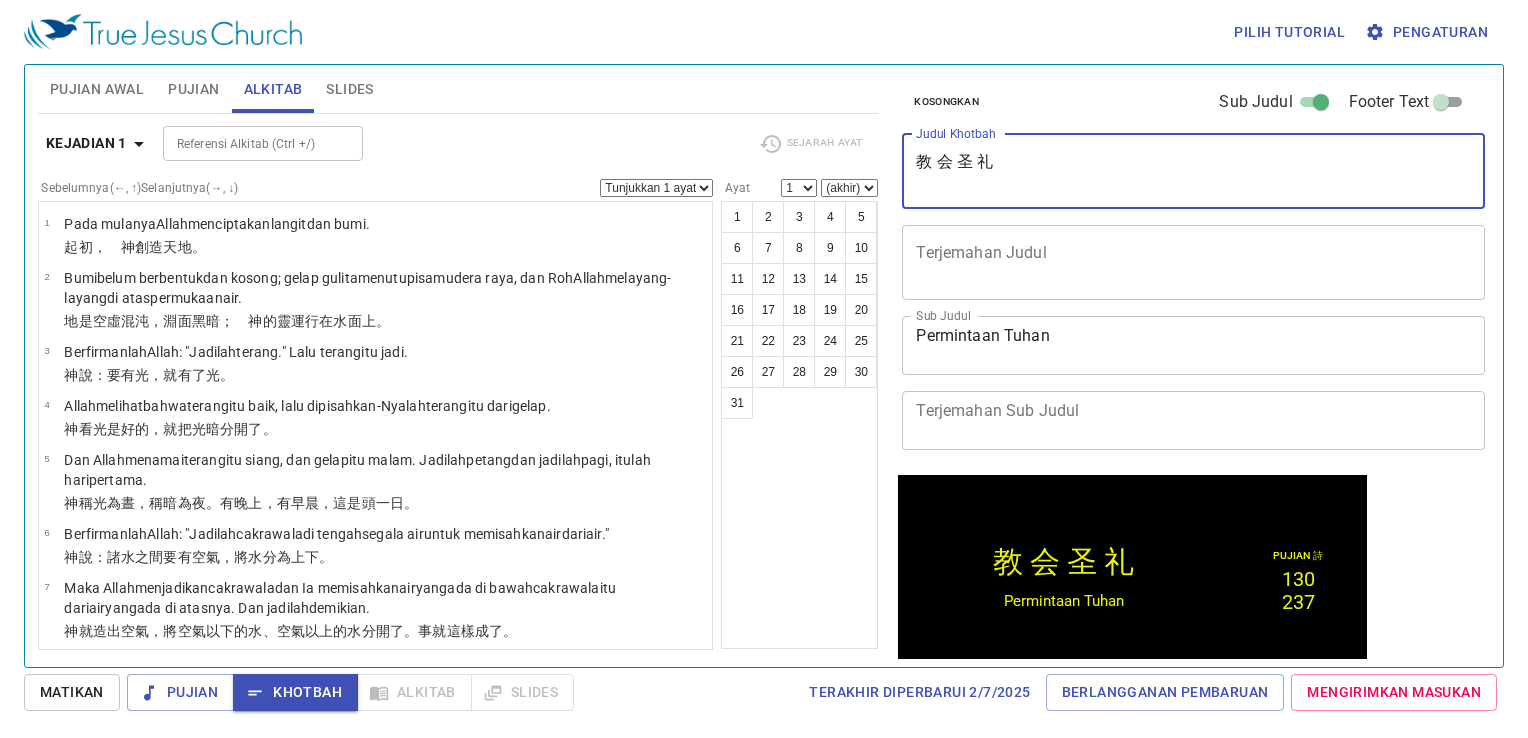 drag, startPoint x: 1052, startPoint y: 162, endPoint x: 889, endPoint y: 163, distance: 163.00307 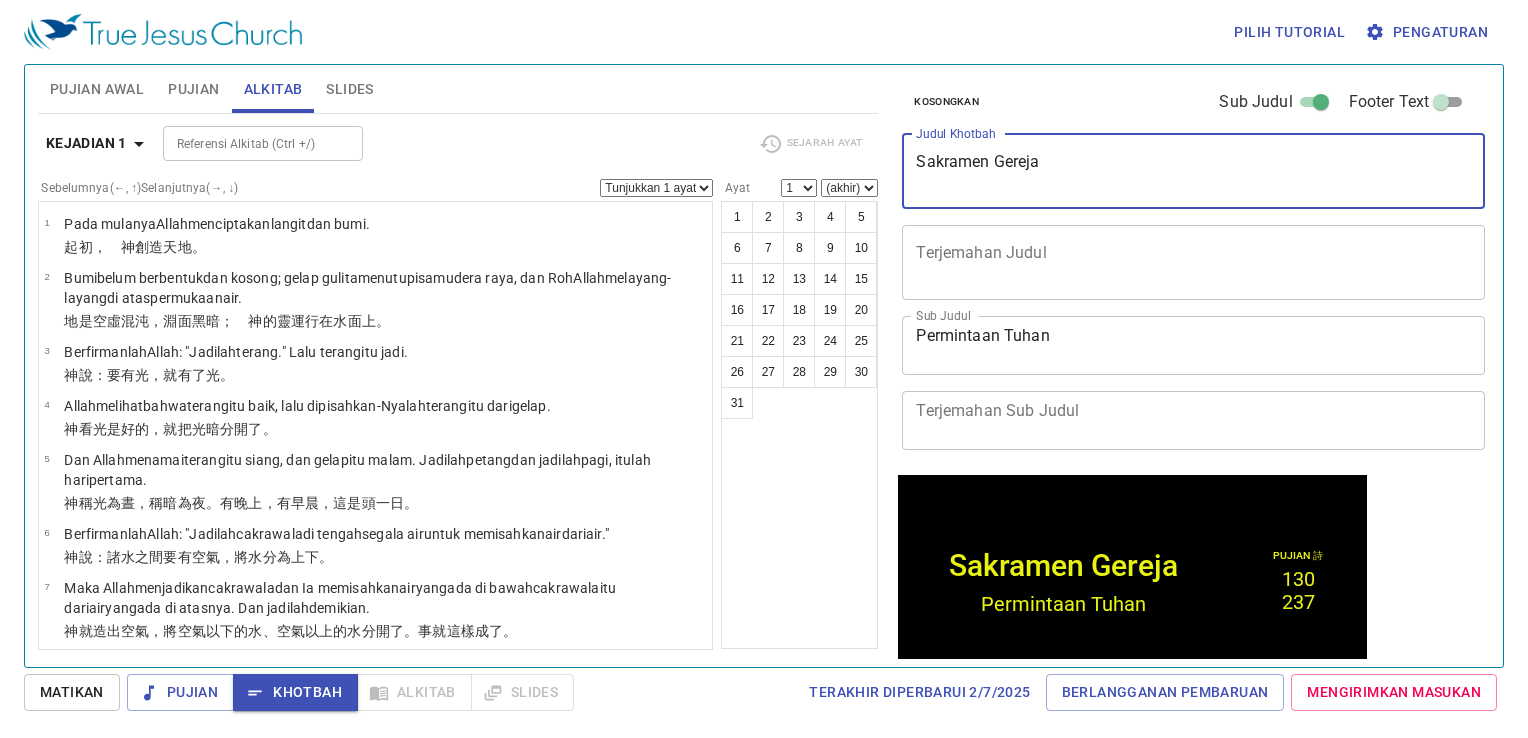 drag, startPoint x: 1056, startPoint y: 165, endPoint x: 902, endPoint y: 162, distance: 154.02922 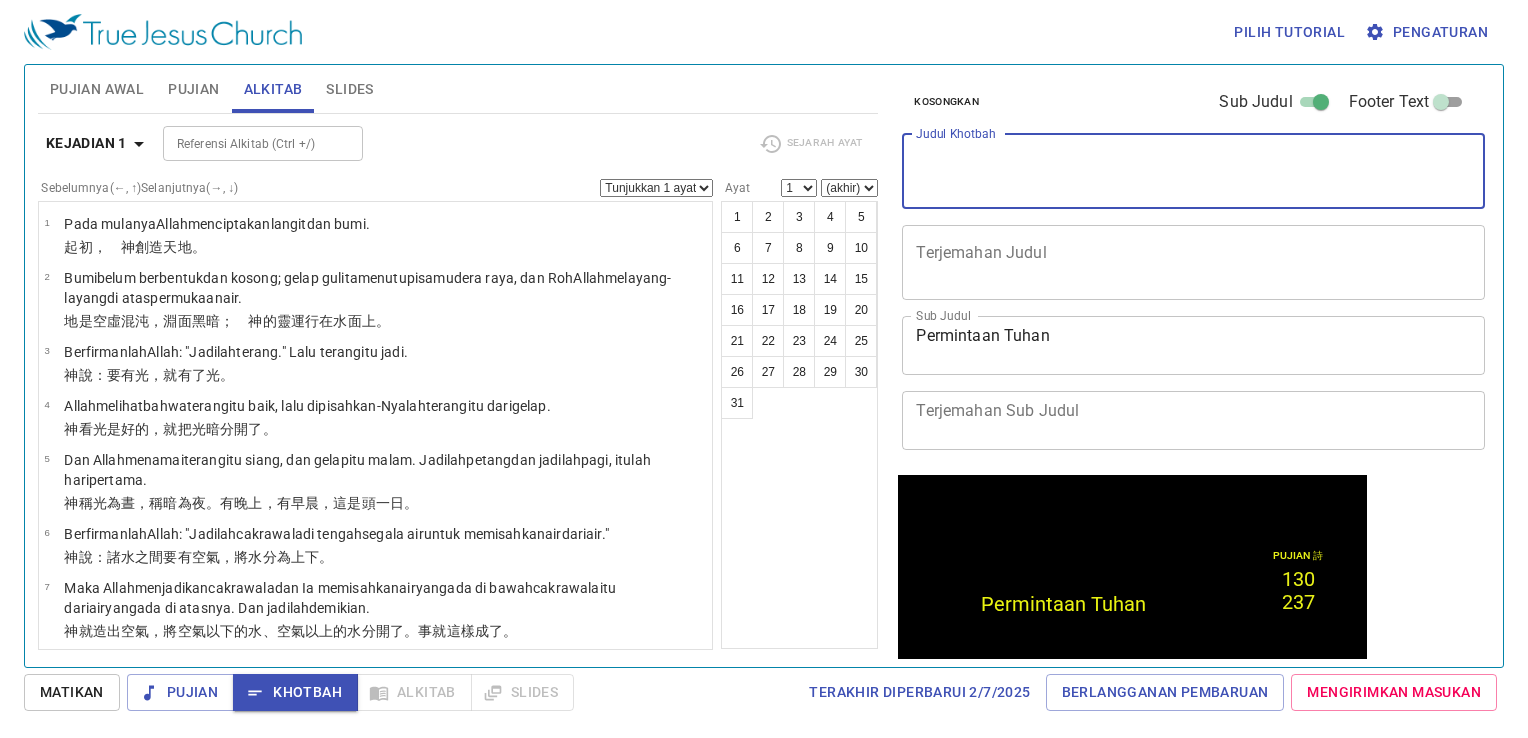 type 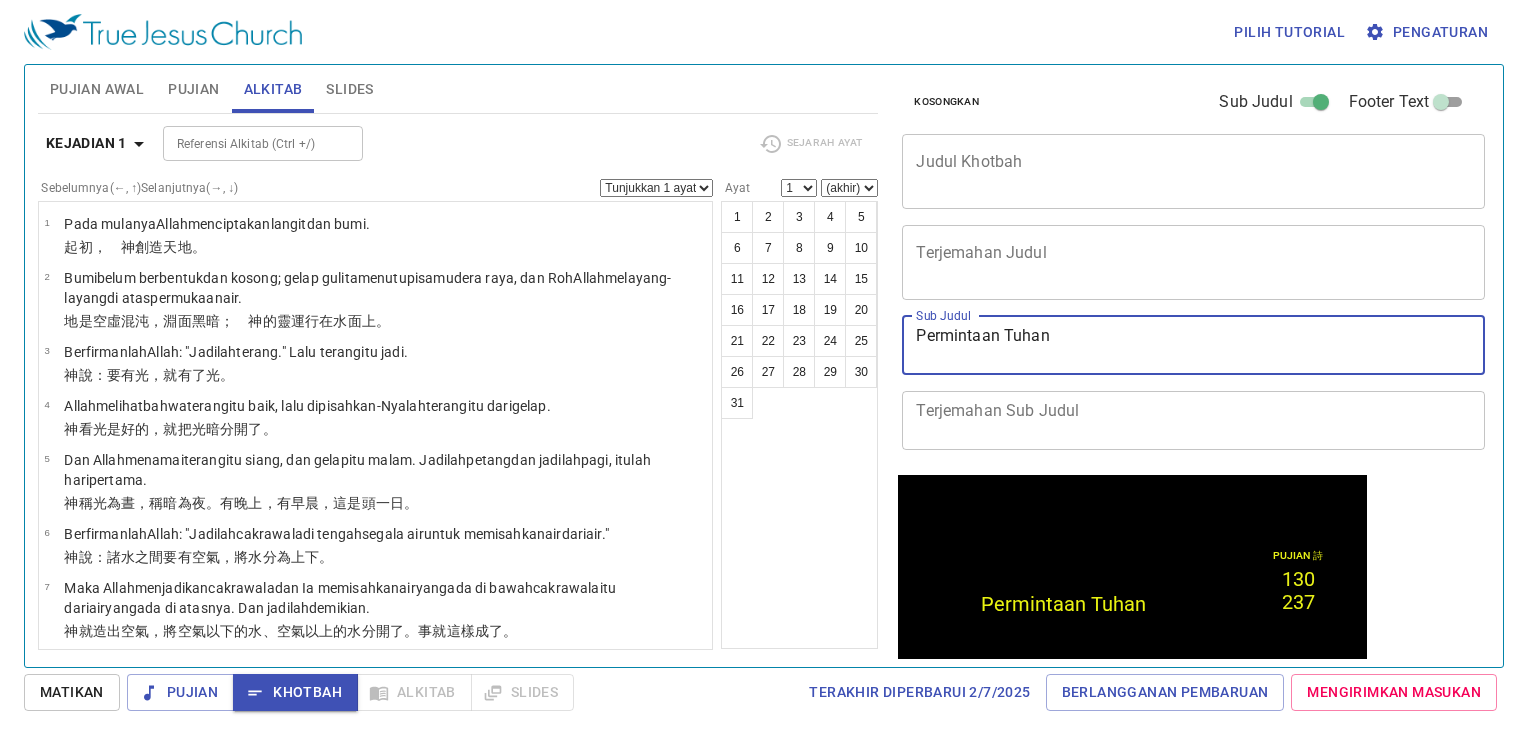 drag, startPoint x: 1124, startPoint y: 338, endPoint x: 979, endPoint y: 329, distance: 145.27904 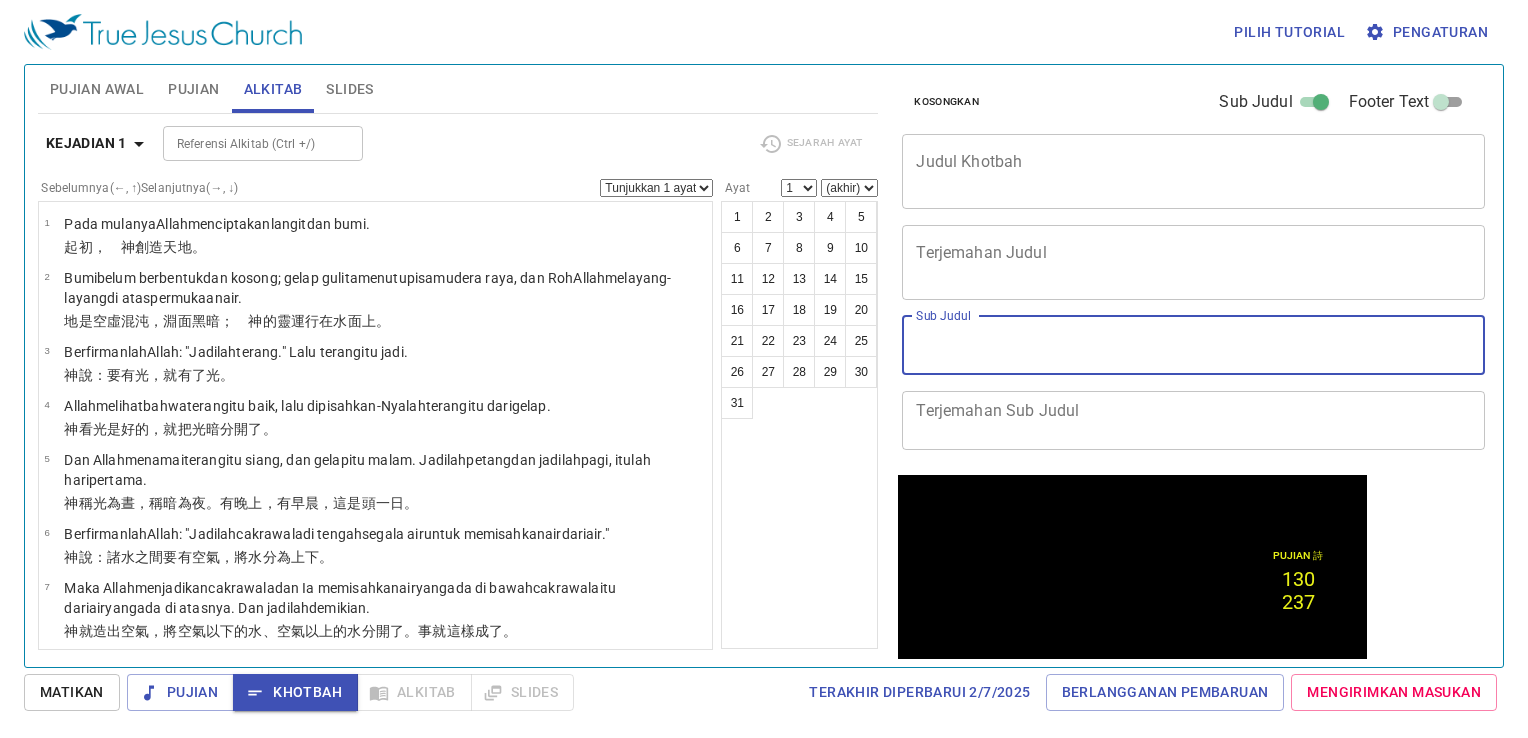 type 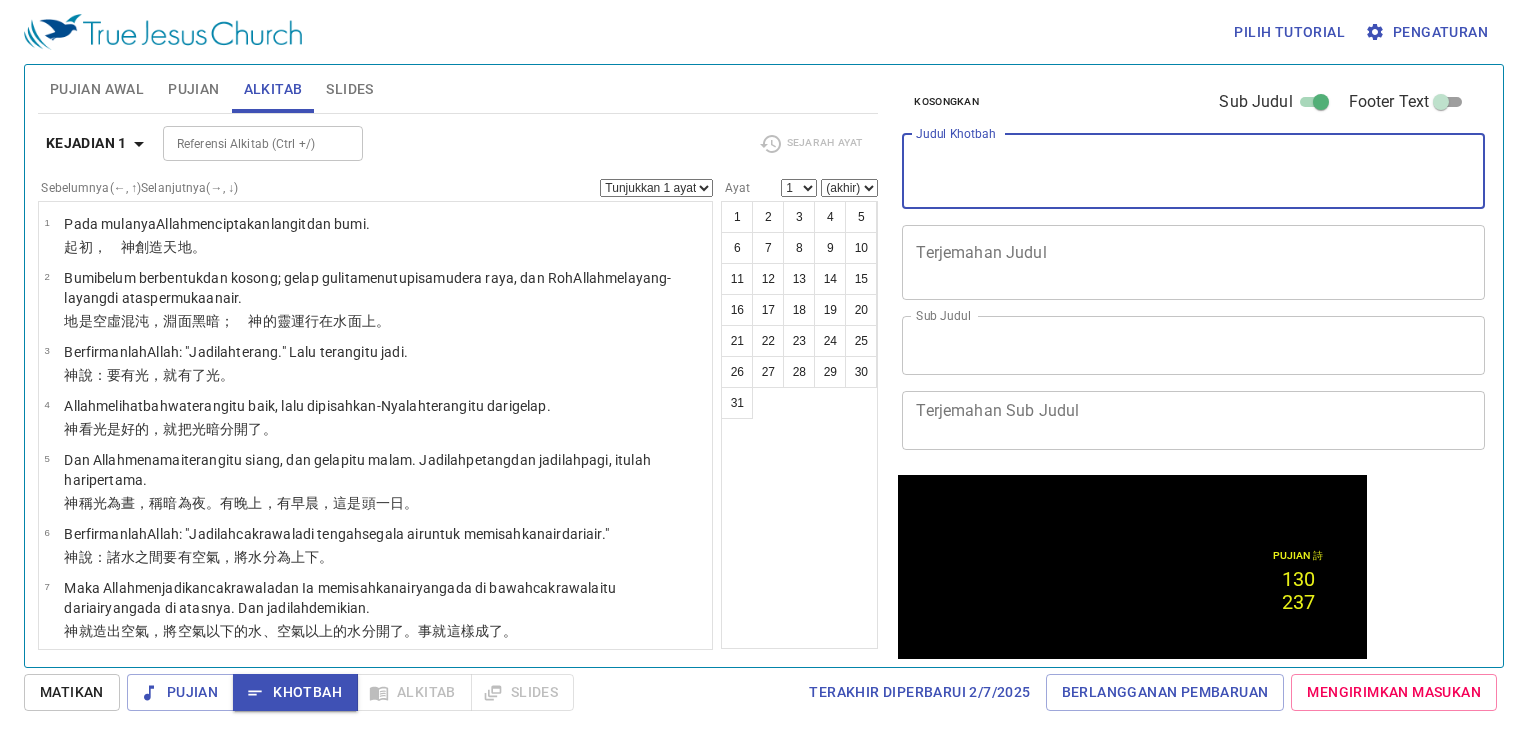 click on "Judul Khotbah" at bounding box center (1193, 171) 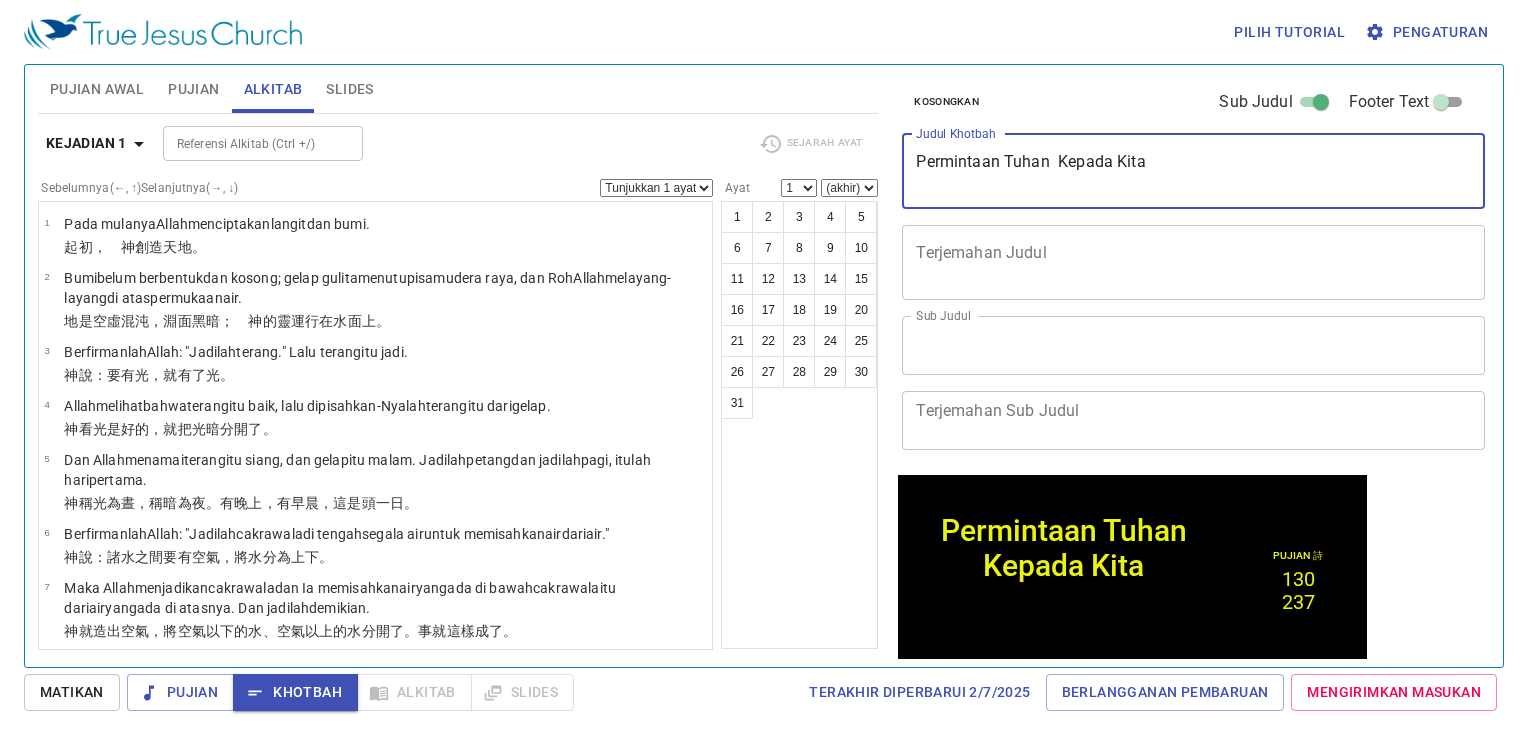 type on "Permintaan Tuhan  Kepada Kita" 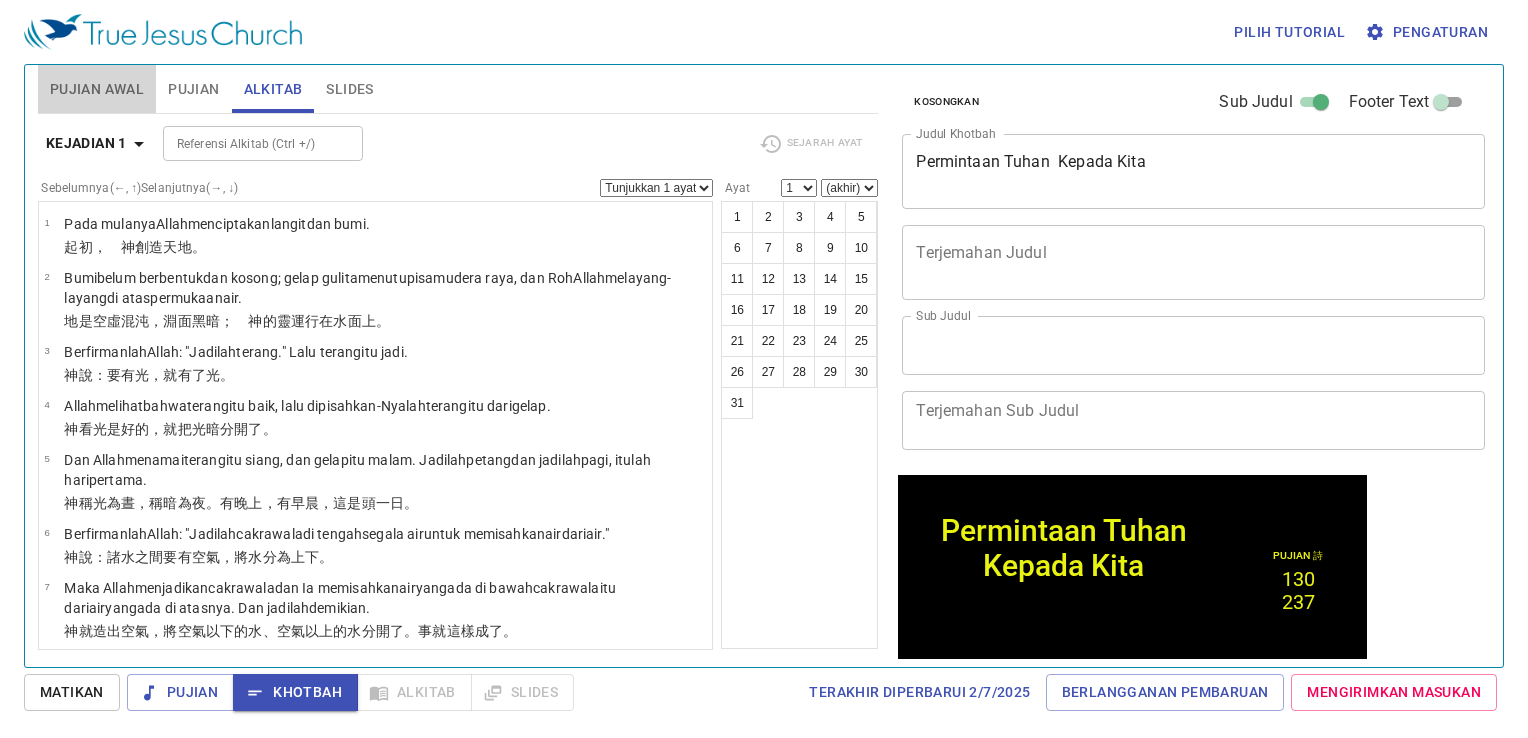 click on "Pujian Awal" at bounding box center [97, 89] 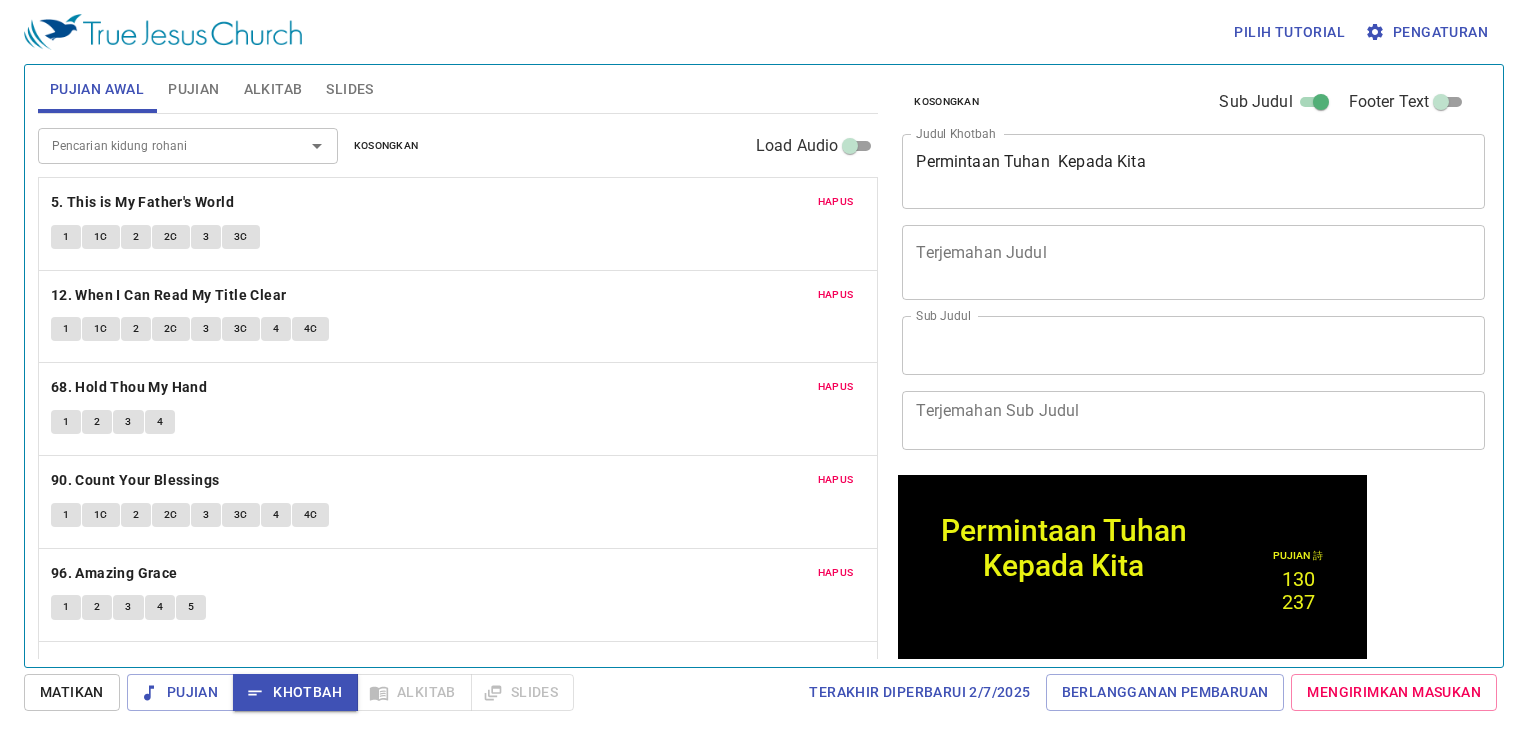 click on "2" at bounding box center [136, 329] 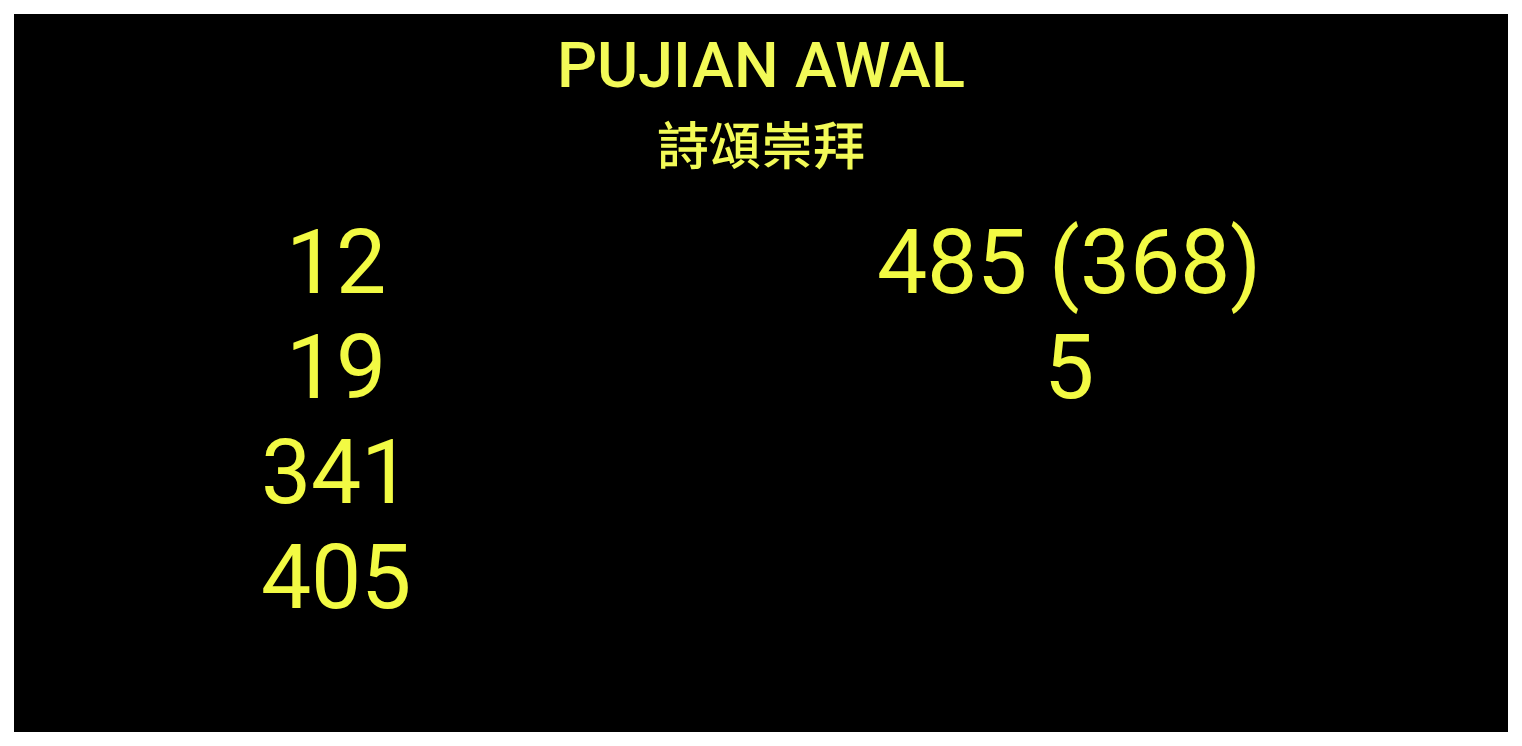 scroll, scrollTop: 0, scrollLeft: 0, axis: both 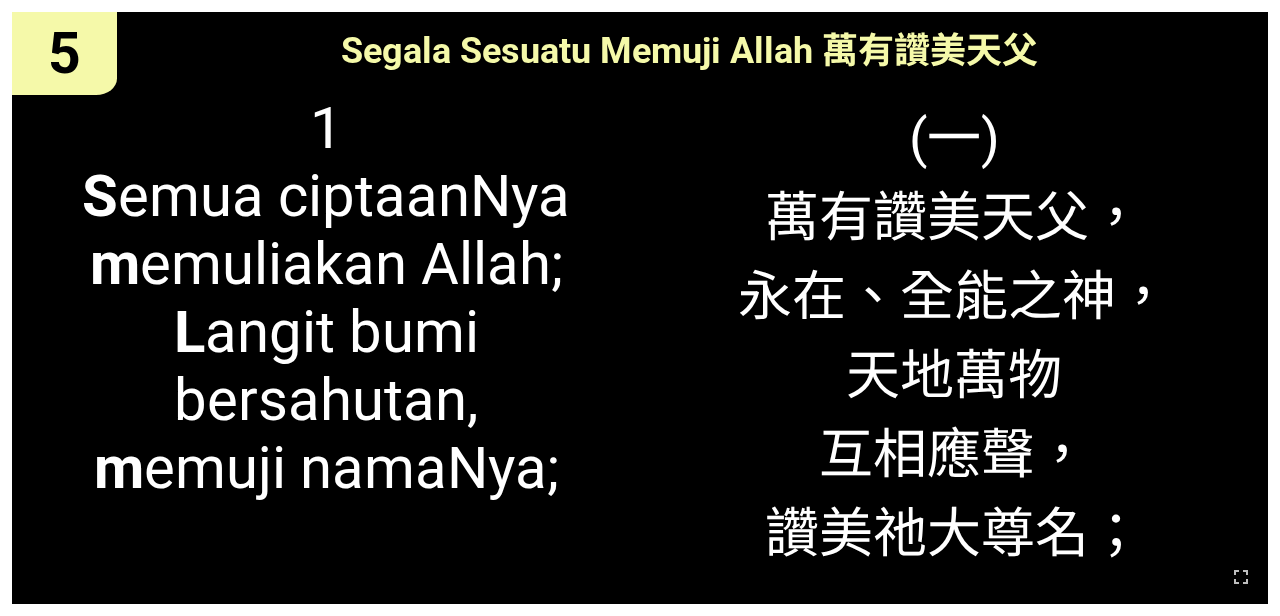 click on "(一) 萬有讚美天父， 永在、全能之神， 天地萬物 互相應聲， 讚美祂大尊名；" at bounding box center (954, 343) 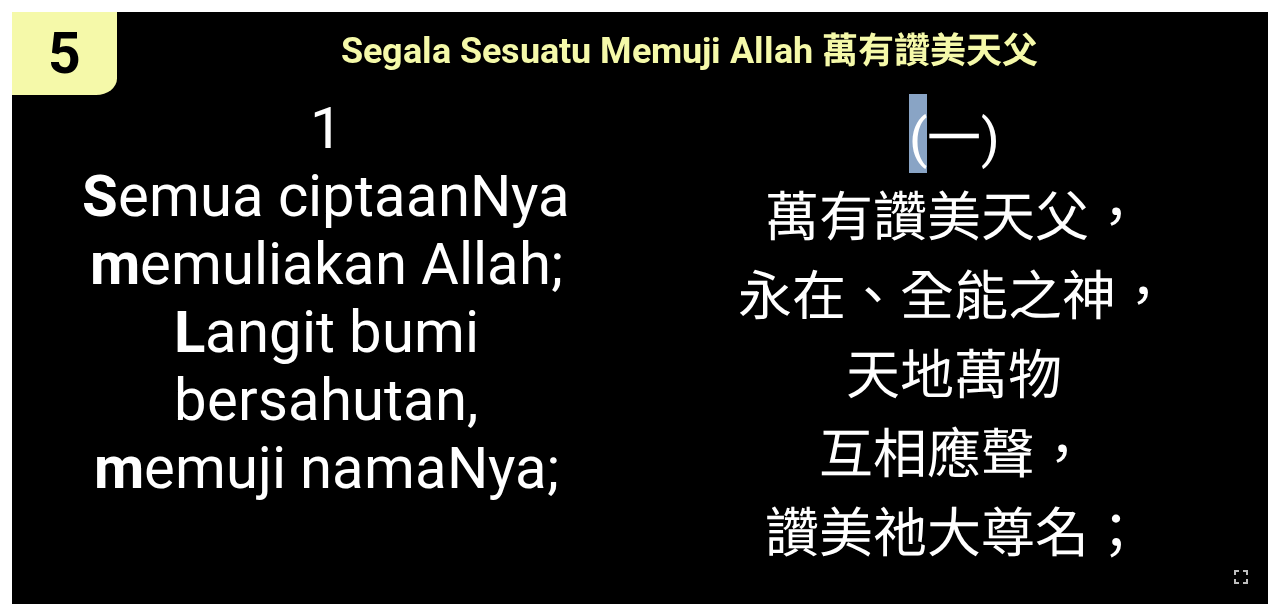 click on "(一) 萬有讚美天父， 永在、全能之神， 天地萬物 互相應聲， 讚美祂大尊名；" at bounding box center (954, 343) 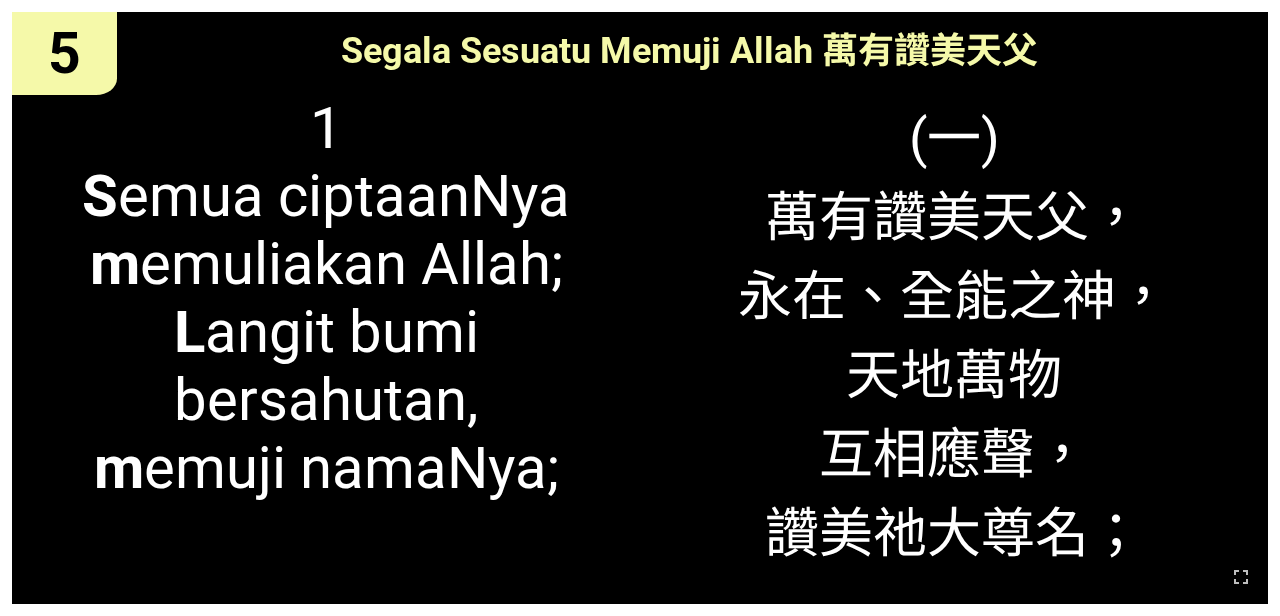 click on "(一) 萬有讚美天父， 永在、全能之神， 天地萬物 互相應聲， 讚美祂大尊名；" at bounding box center [954, 343] 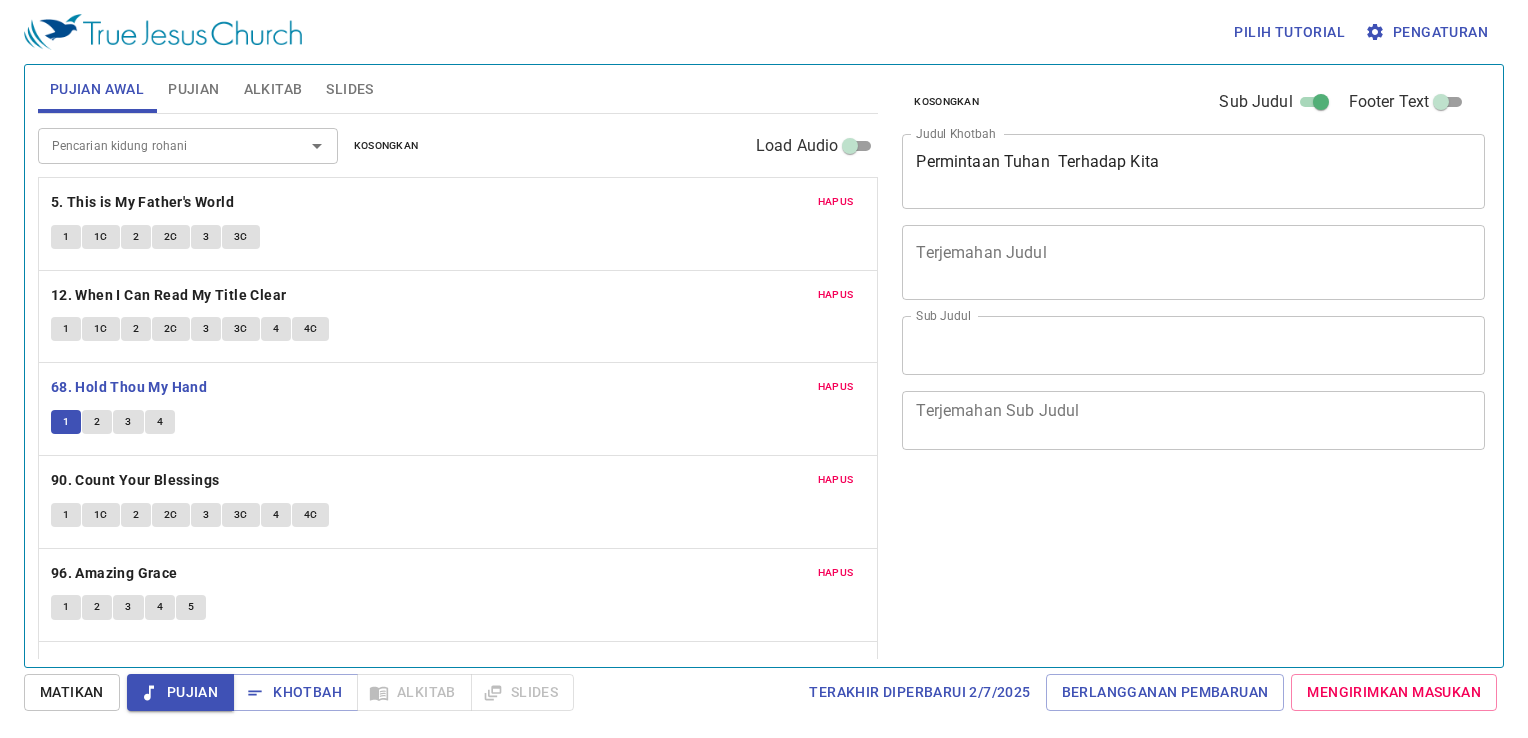 scroll, scrollTop: 0, scrollLeft: 0, axis: both 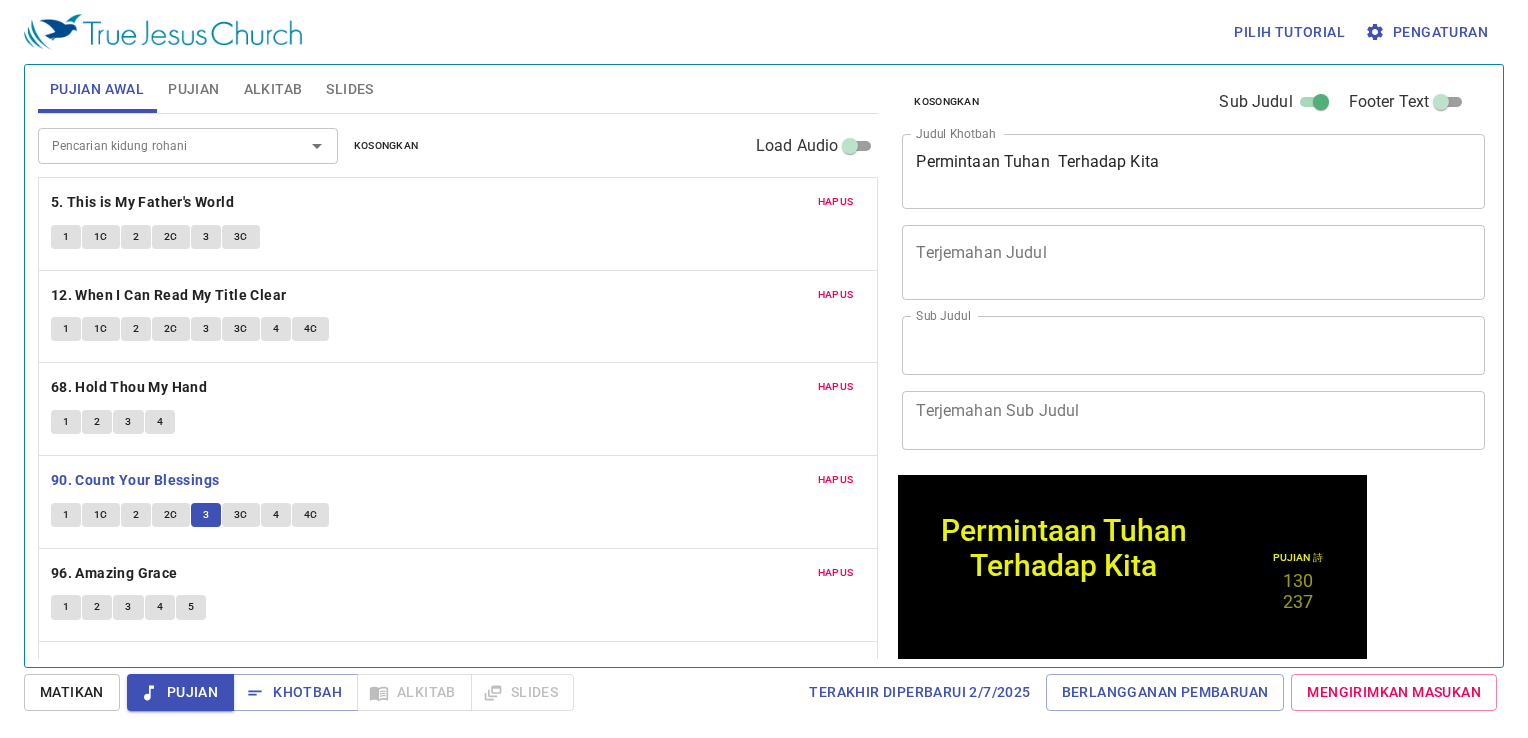 type 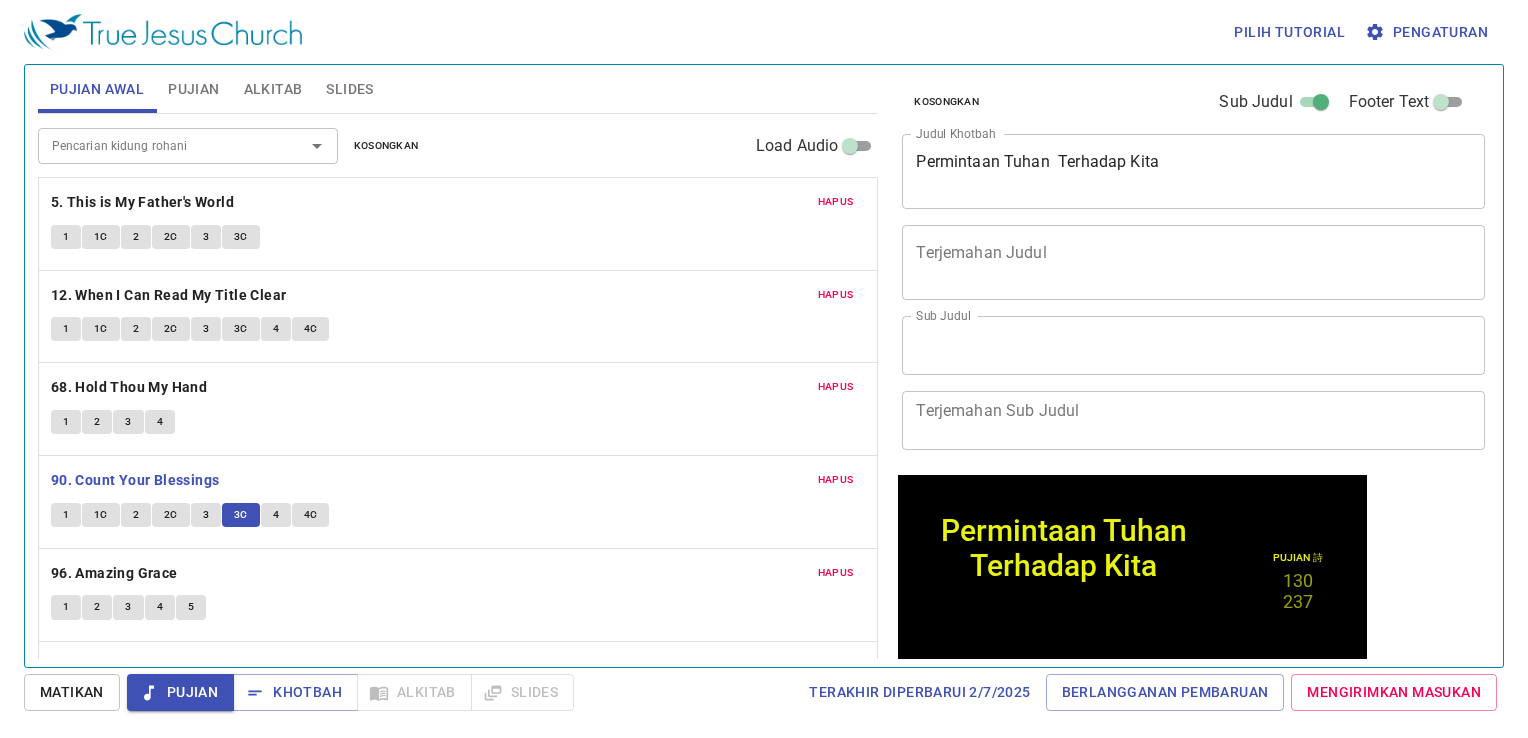 click on "Kosongkan Sub Judul Footer Text Judul Khotbah Permintaan Tuhan  Terhadap Kita x Judul Khotbah Terjemahan Judul x Terjemahan Judul Sub Judul                 x Sub Judul Terjemahan Sub Judul x Terjemahan Sub Judul Footer Text Footer Text" at bounding box center [1192, 268] 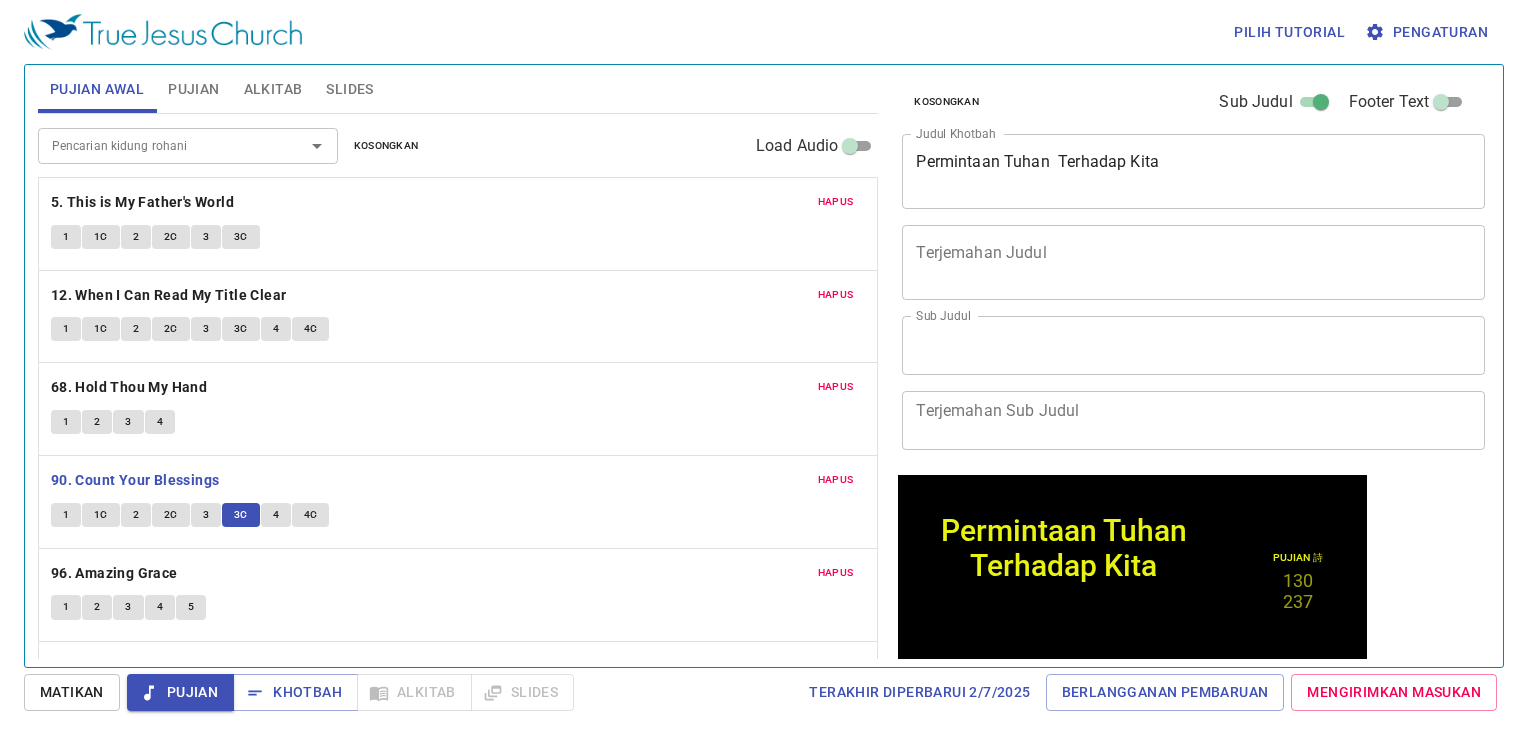 drag, startPoint x: 1112, startPoint y: 250, endPoint x: 1077, endPoint y: 246, distance: 35.22783 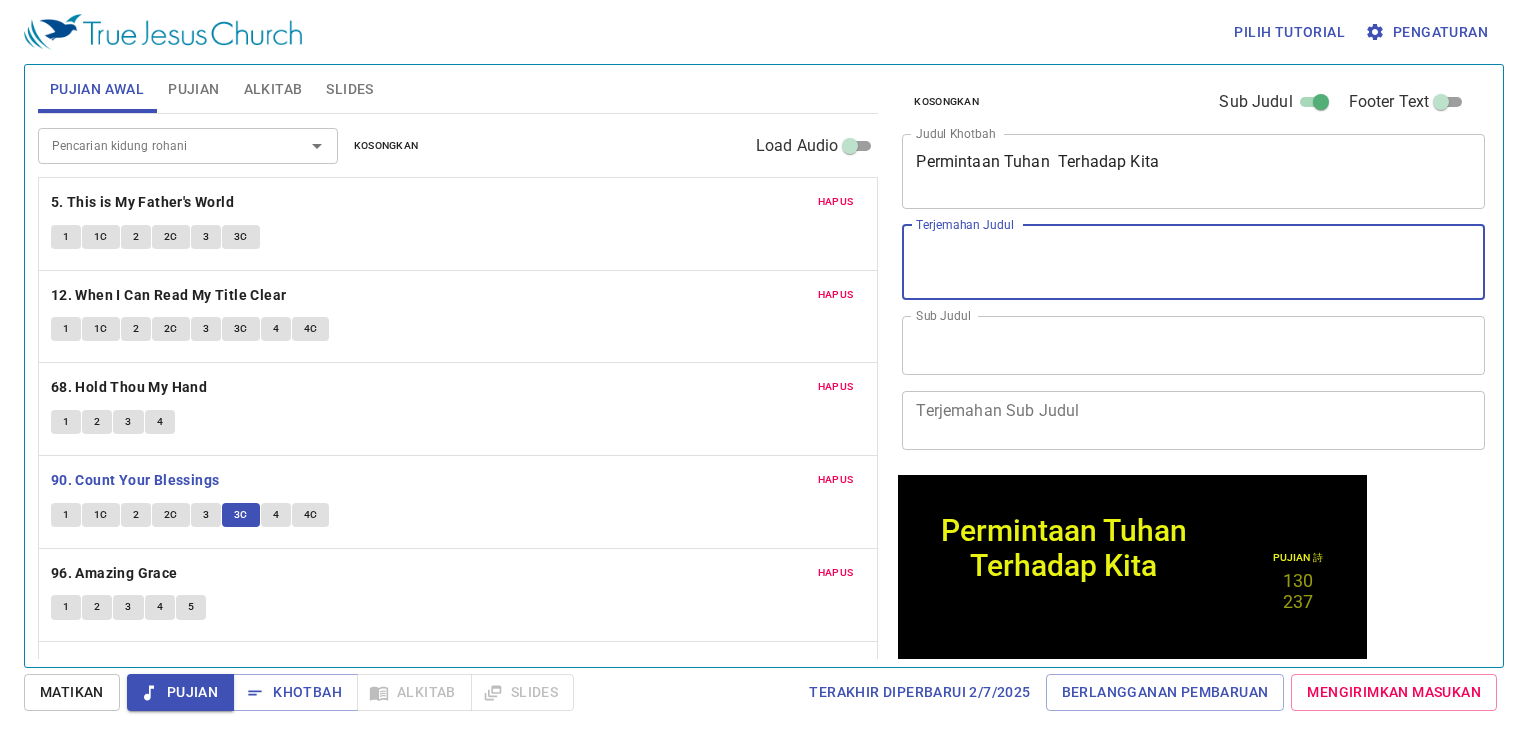 type on "x" 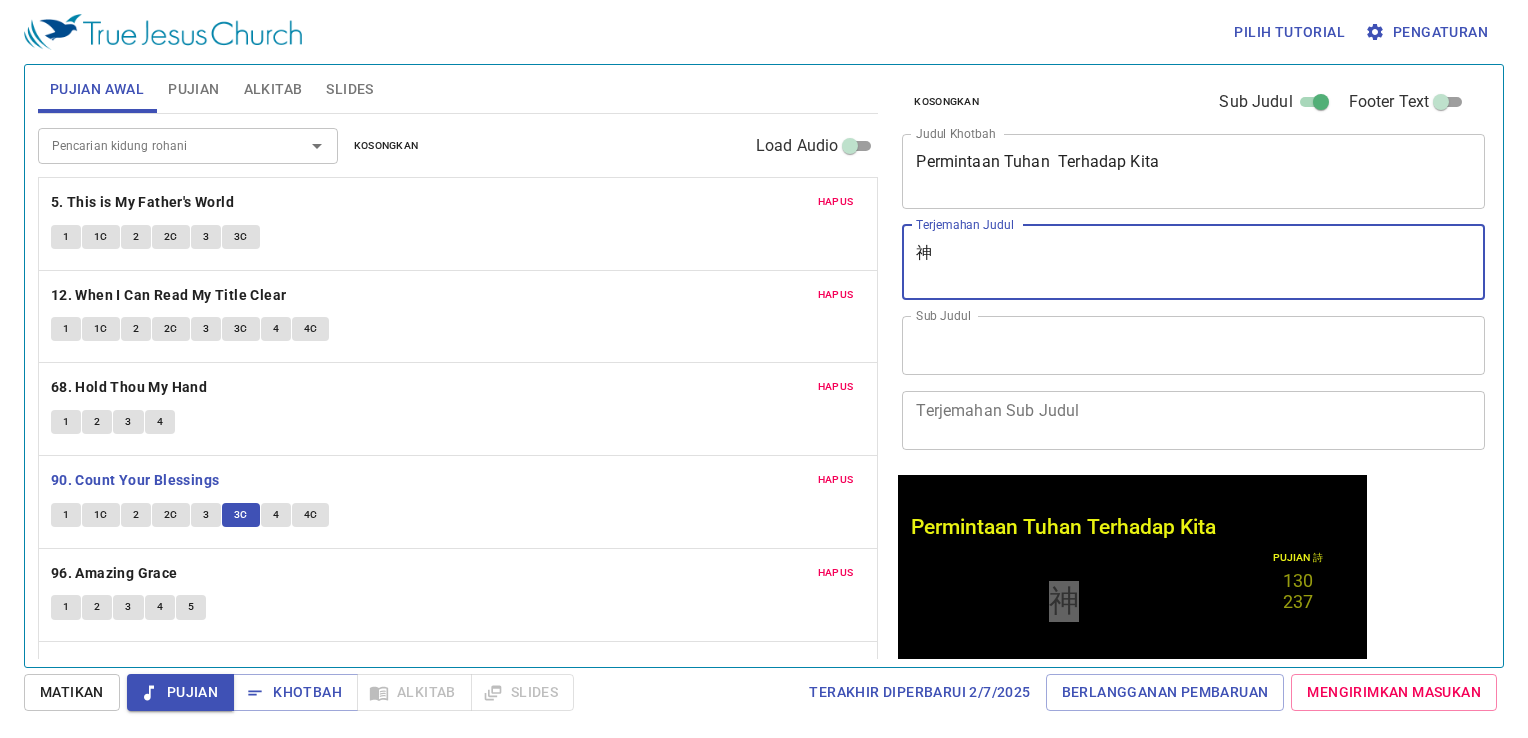 click on "4" at bounding box center [276, 515] 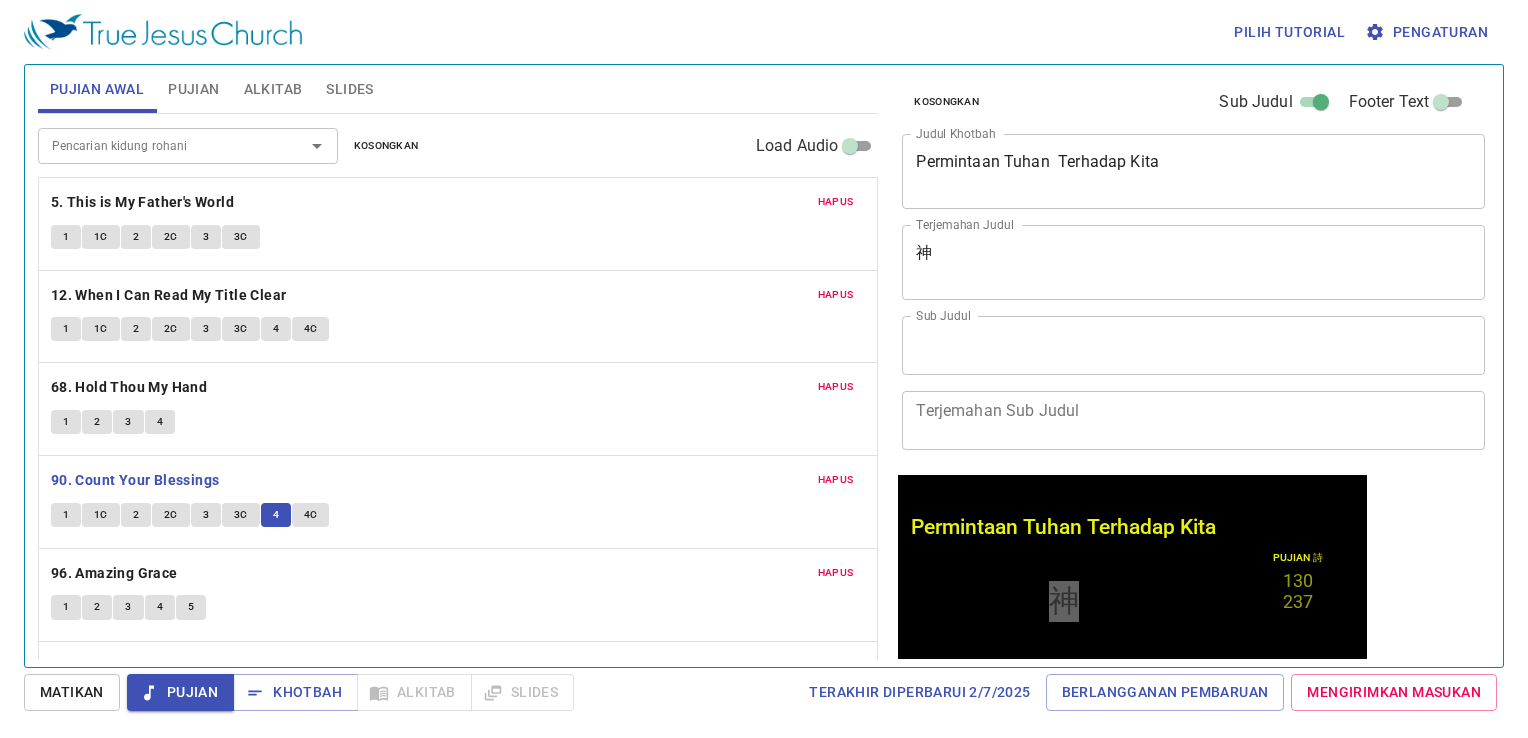 click on "神" at bounding box center (1193, 262) 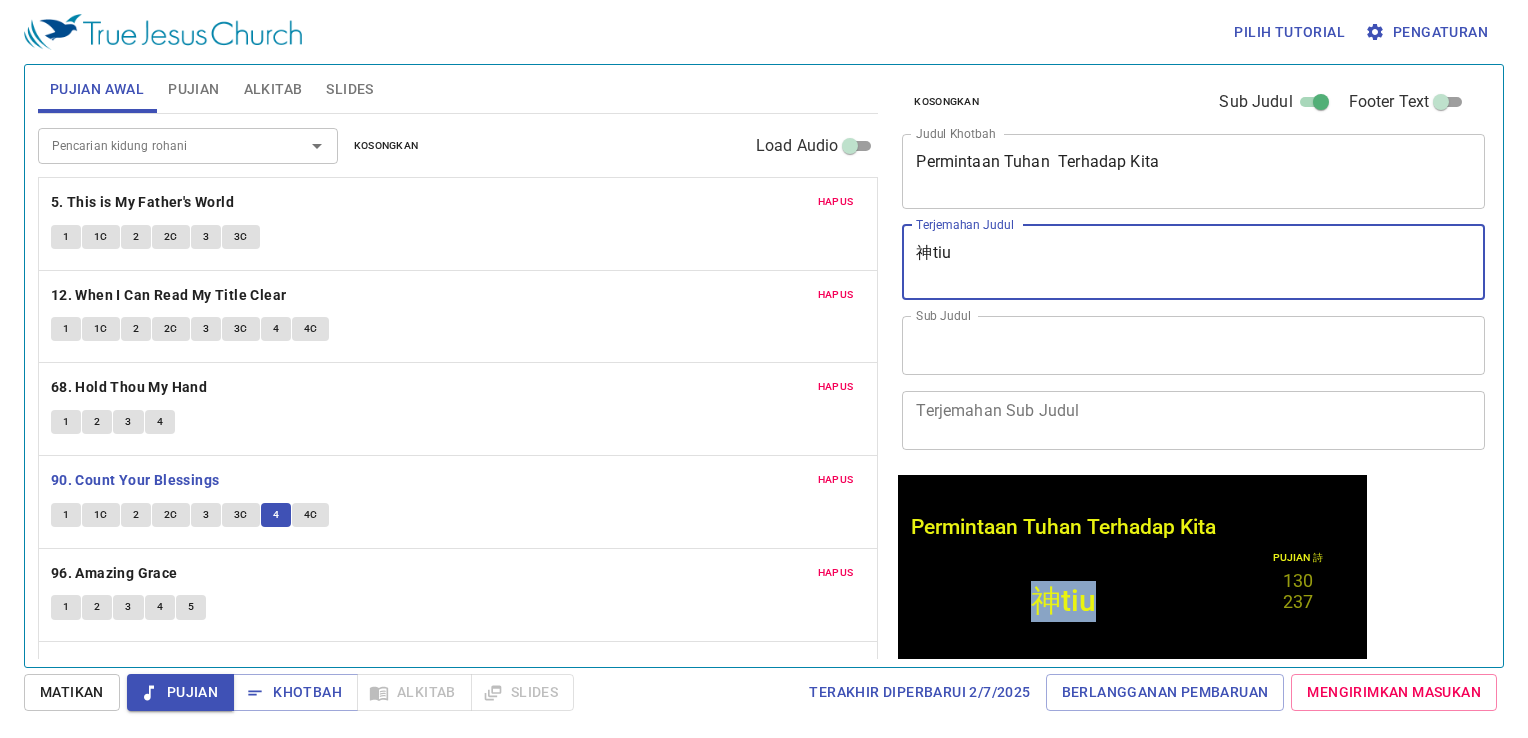 click on "神tiu" at bounding box center (1063, 600) 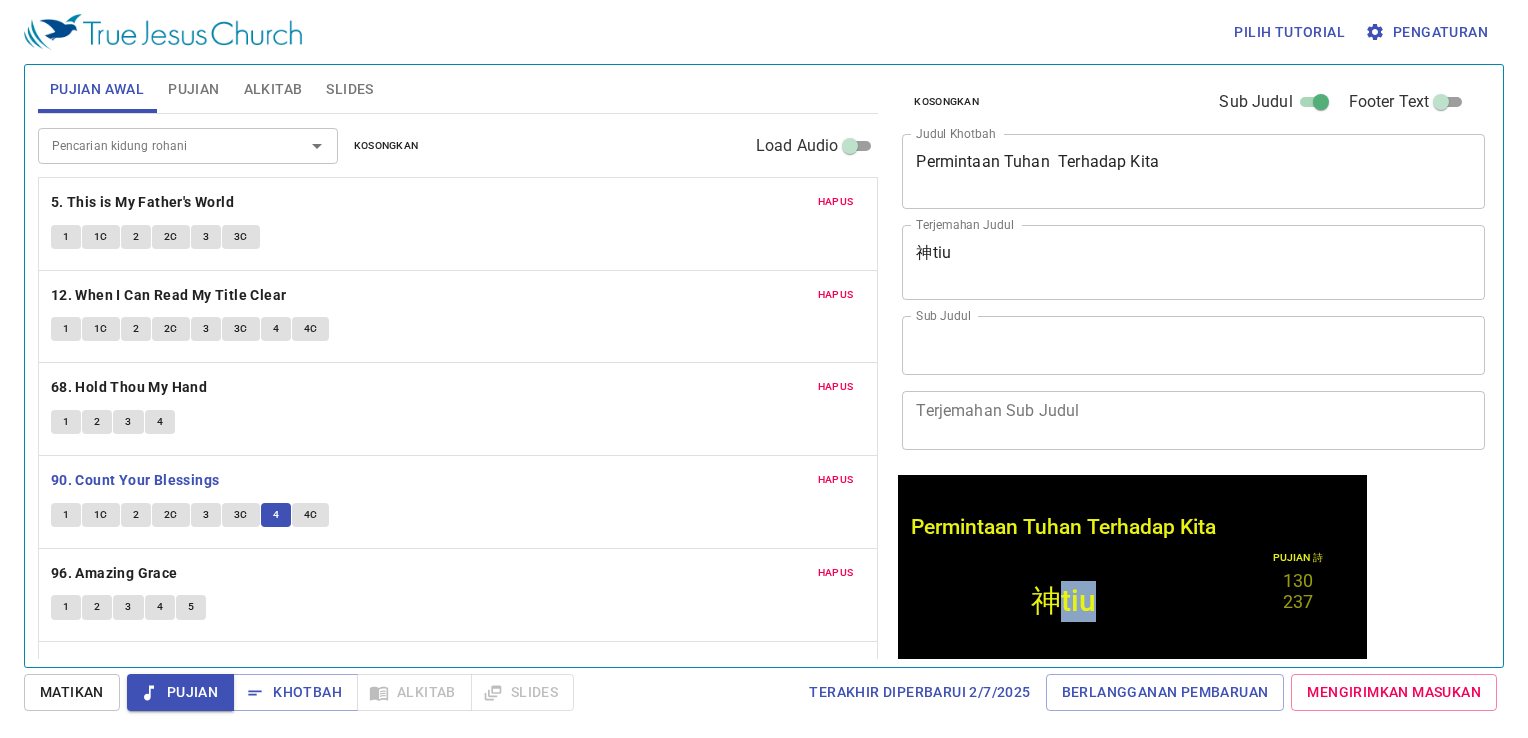 drag, startPoint x: 1077, startPoint y: 611, endPoint x: 1113, endPoint y: 612, distance: 36.013885 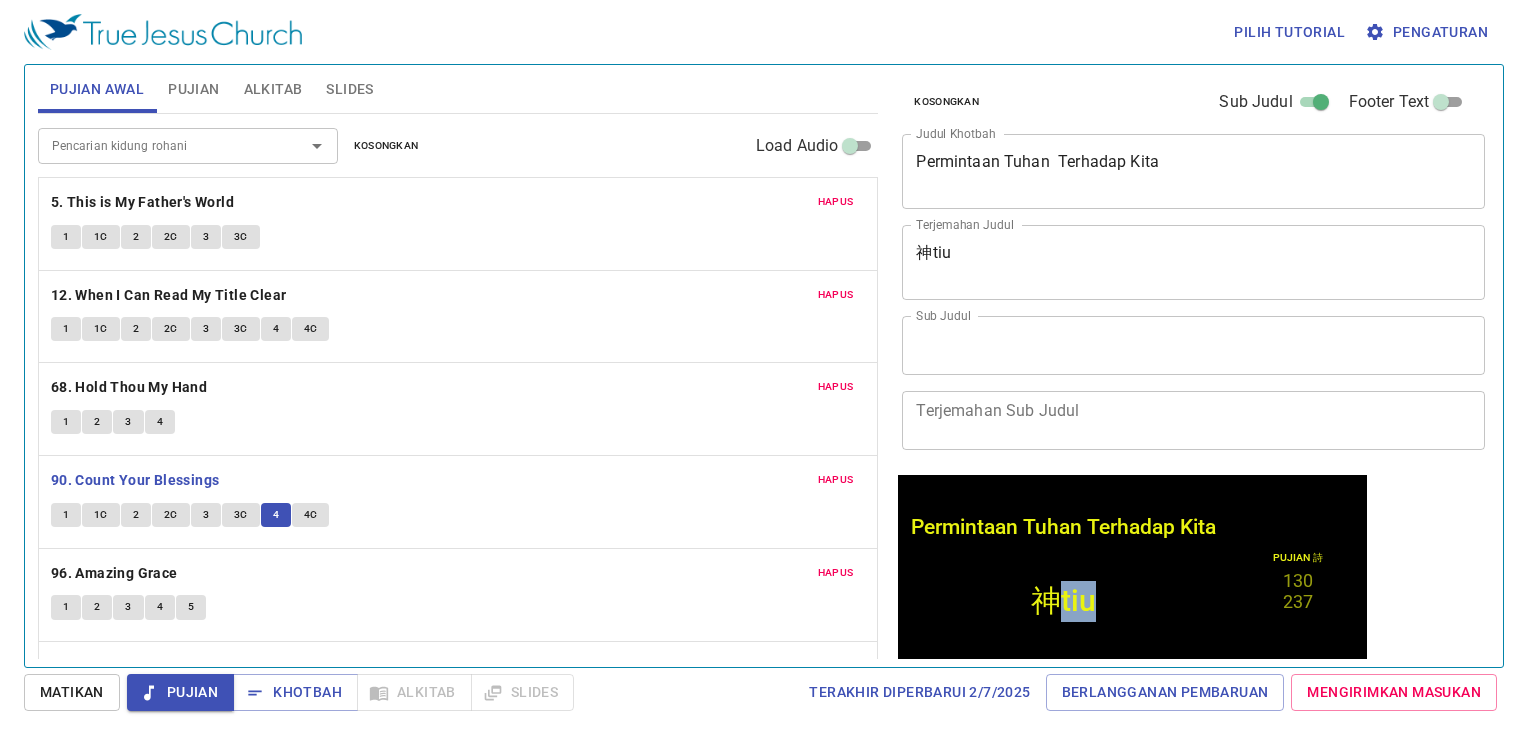 click on "神tiu" at bounding box center [1063, 600] 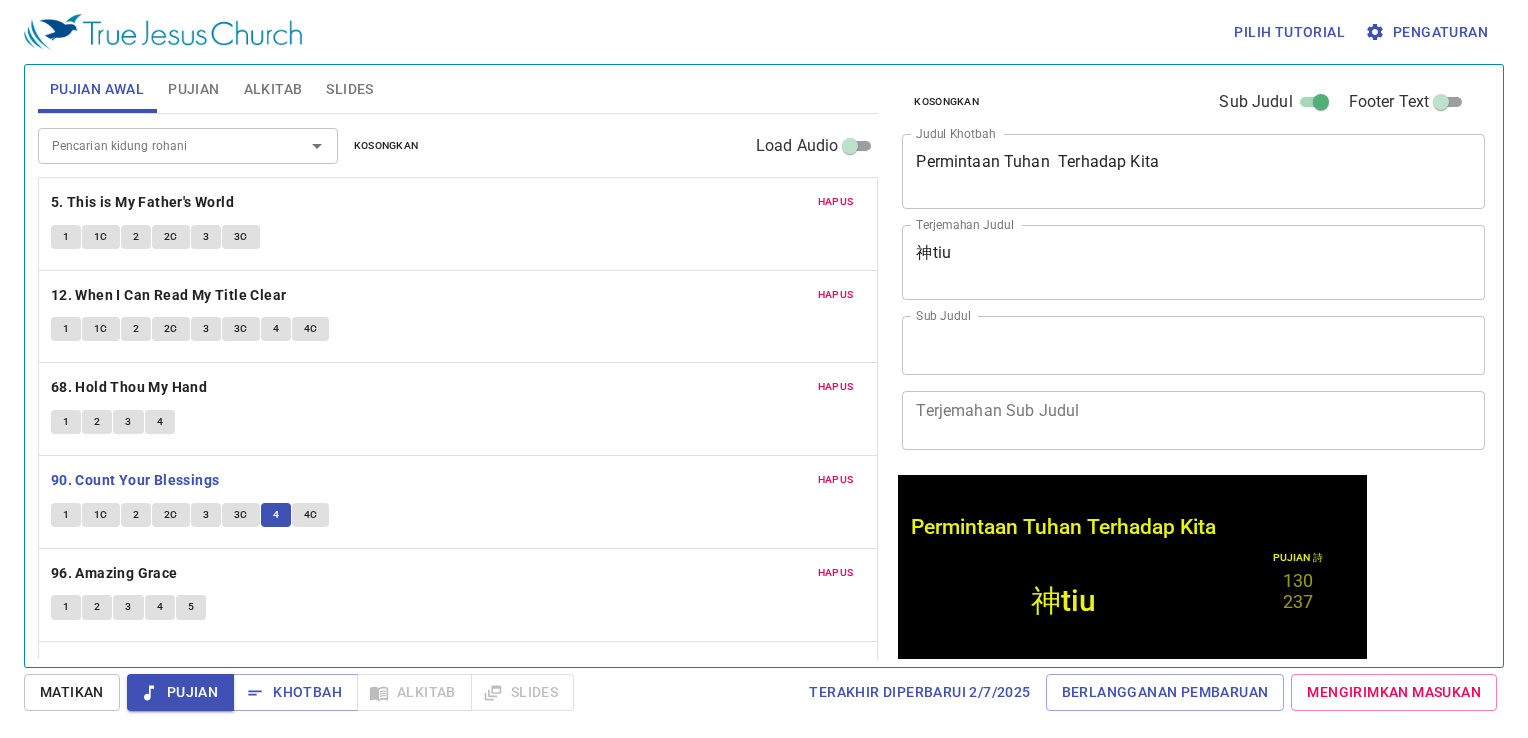 click on "神tiu" at bounding box center (1193, 262) 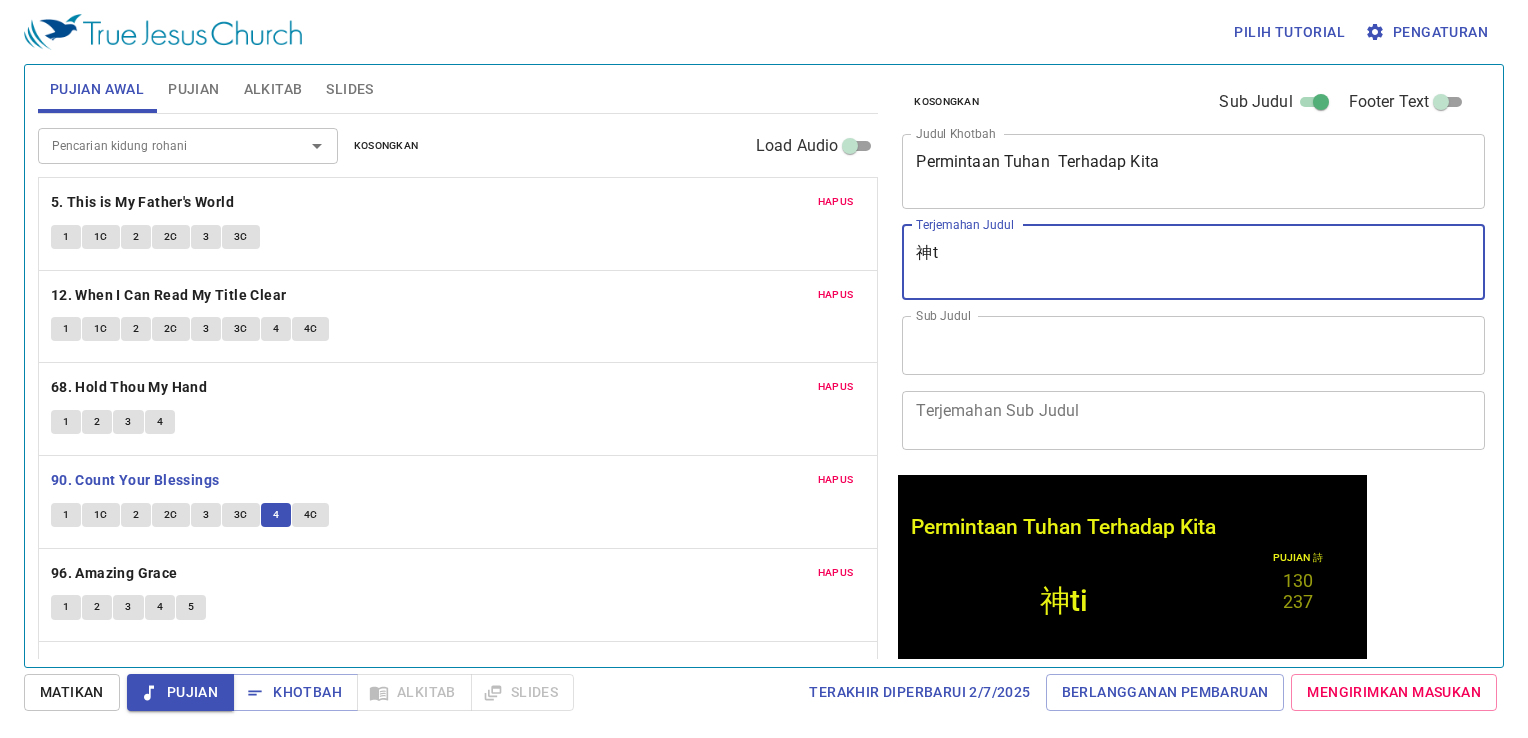 type on "神" 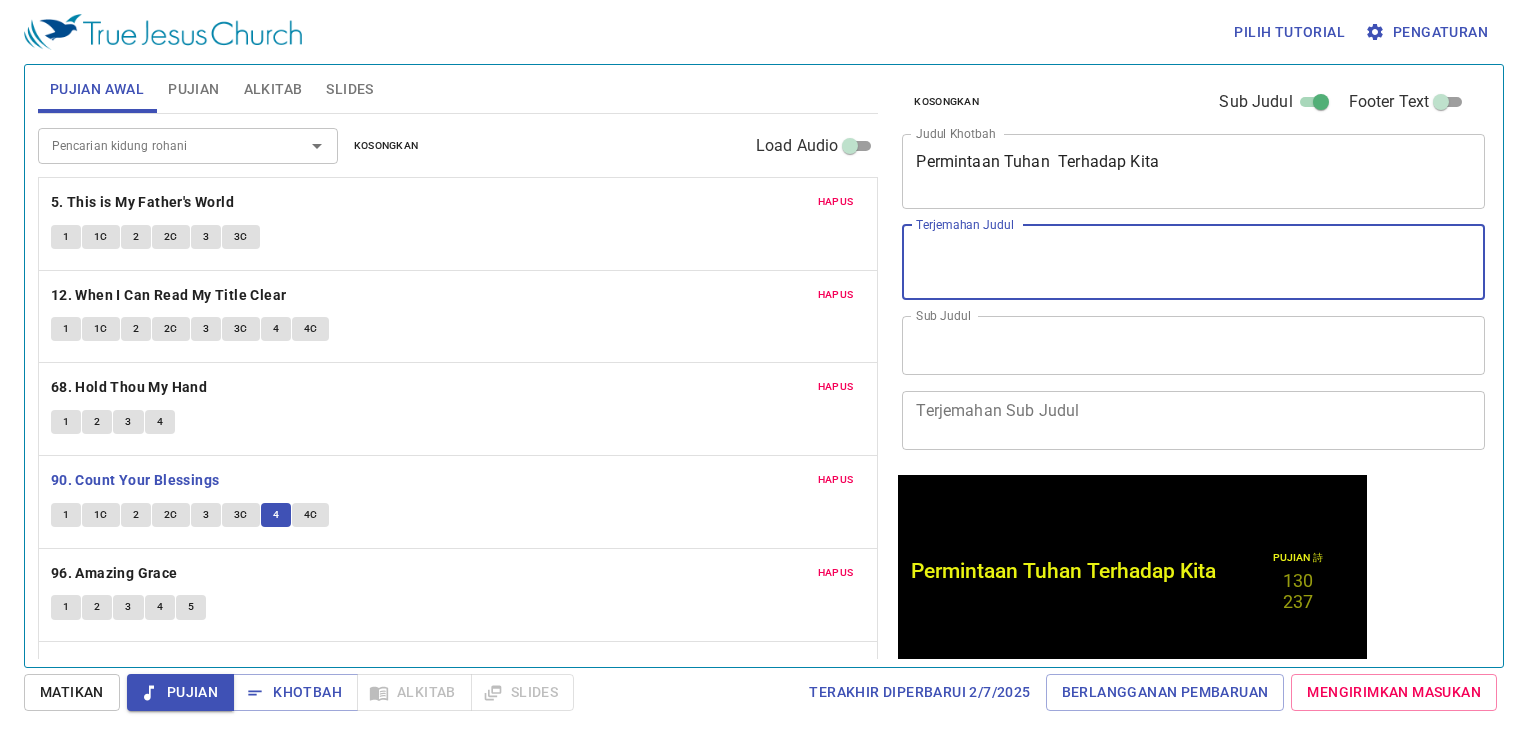 type 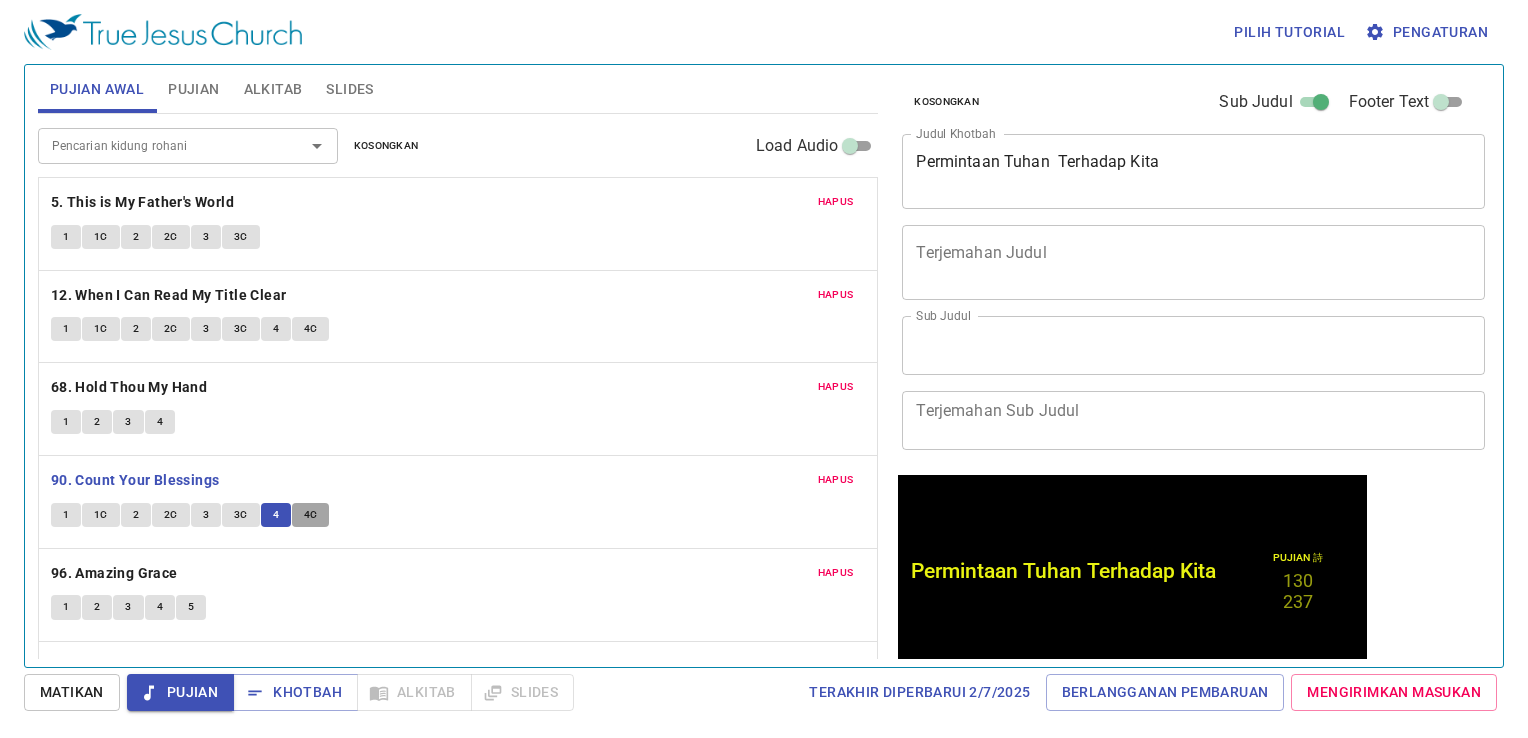 click on "4C" at bounding box center (311, 515) 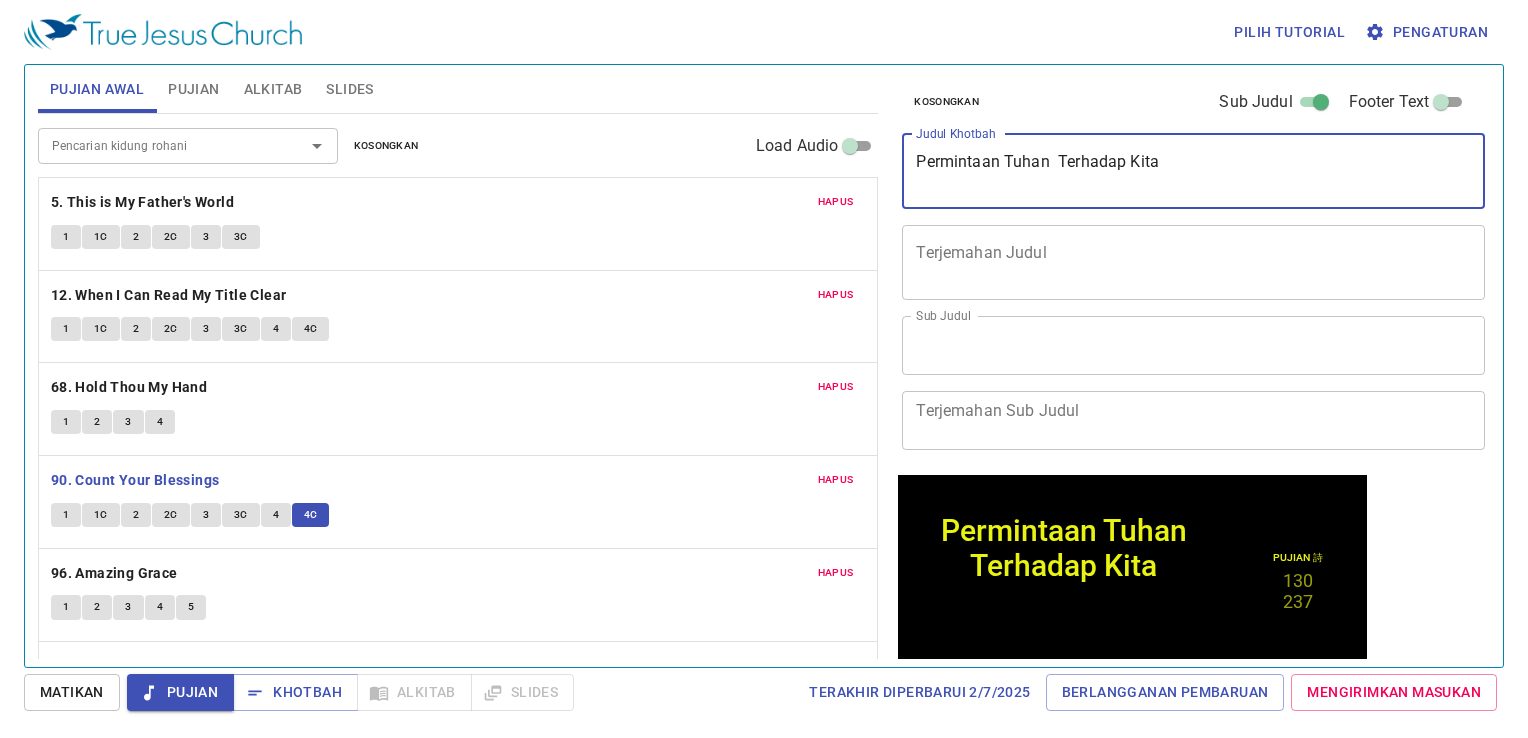 drag, startPoint x: 916, startPoint y: 154, endPoint x: 1152, endPoint y: 163, distance: 236.17155 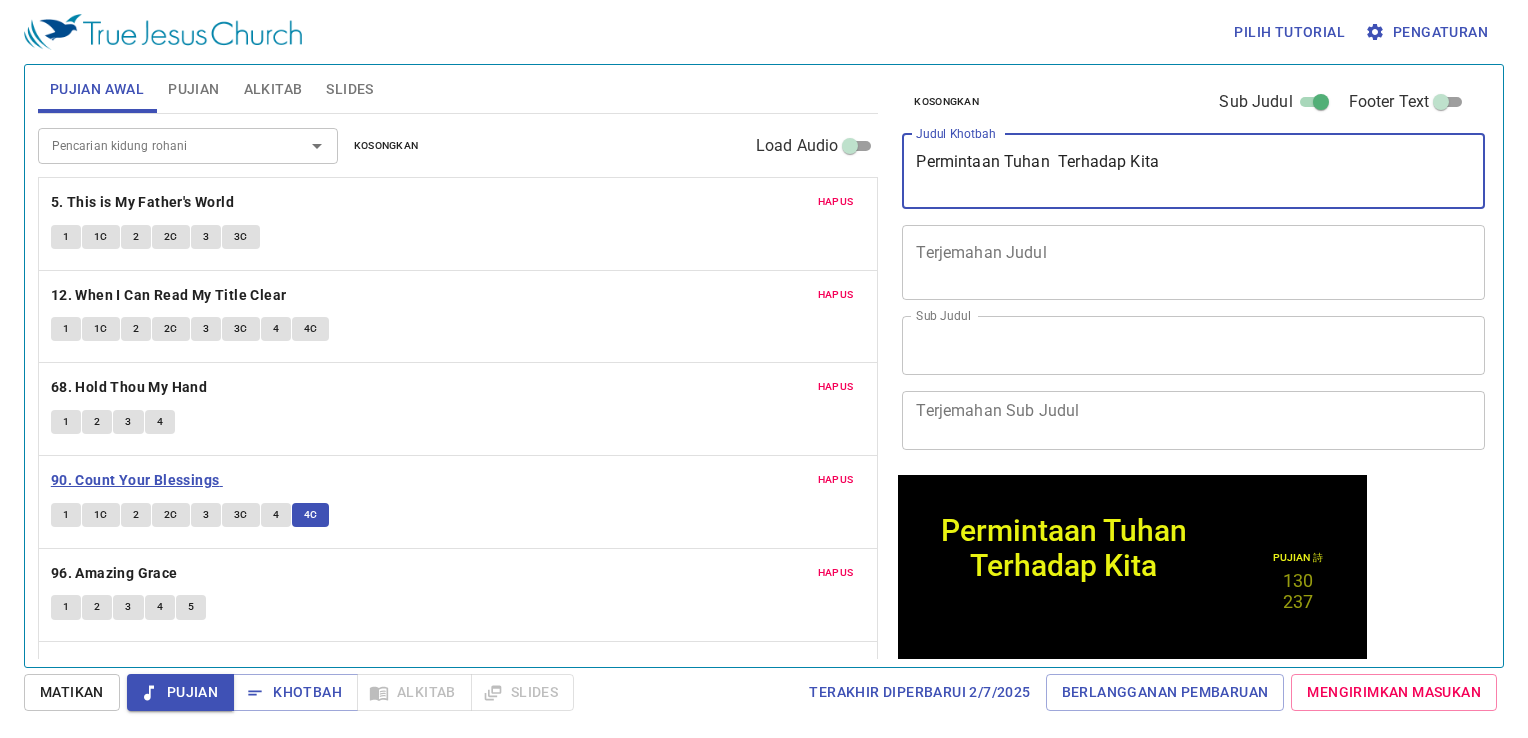 click on "90. Count Your Blessings" at bounding box center (135, 480) 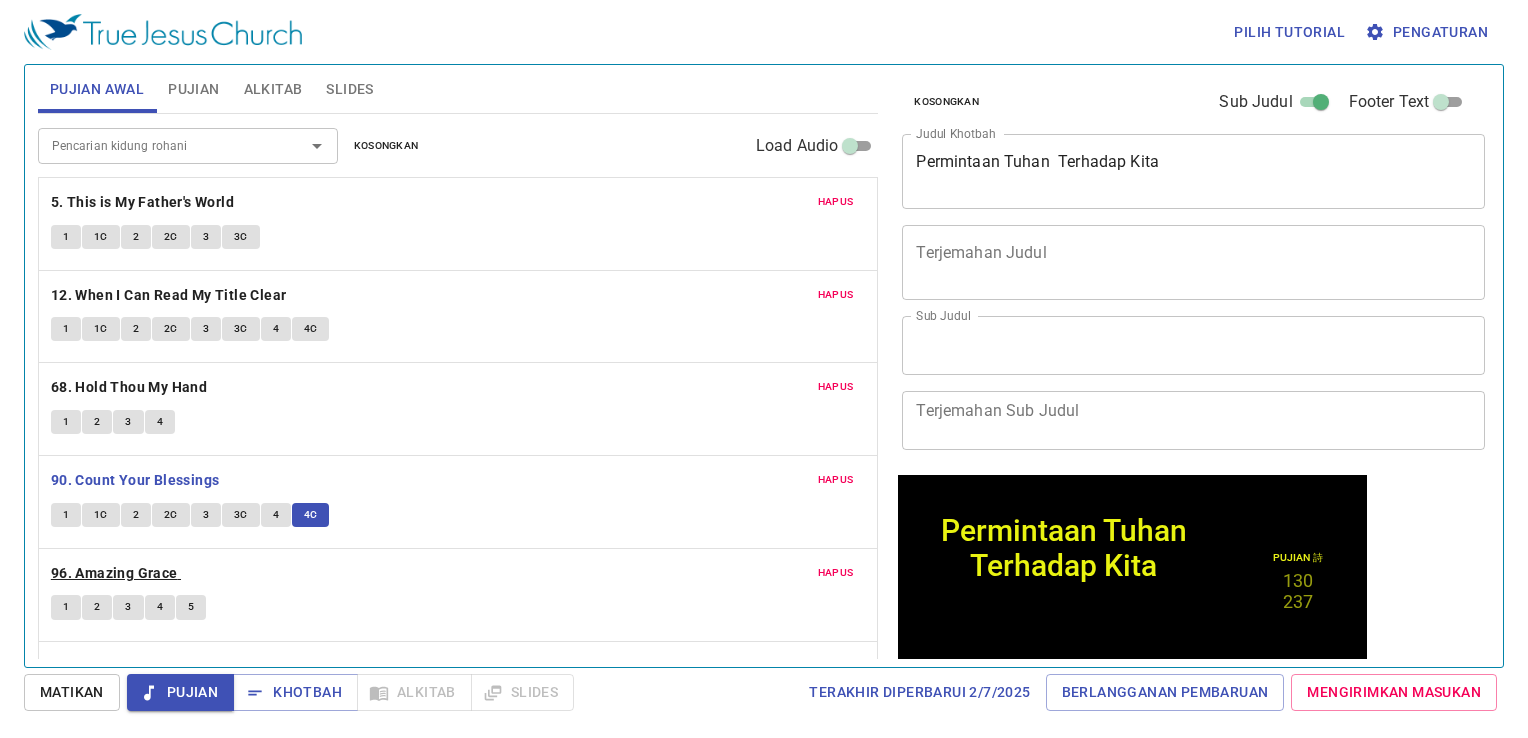 click on "96. Amazing Grace" at bounding box center (114, 573) 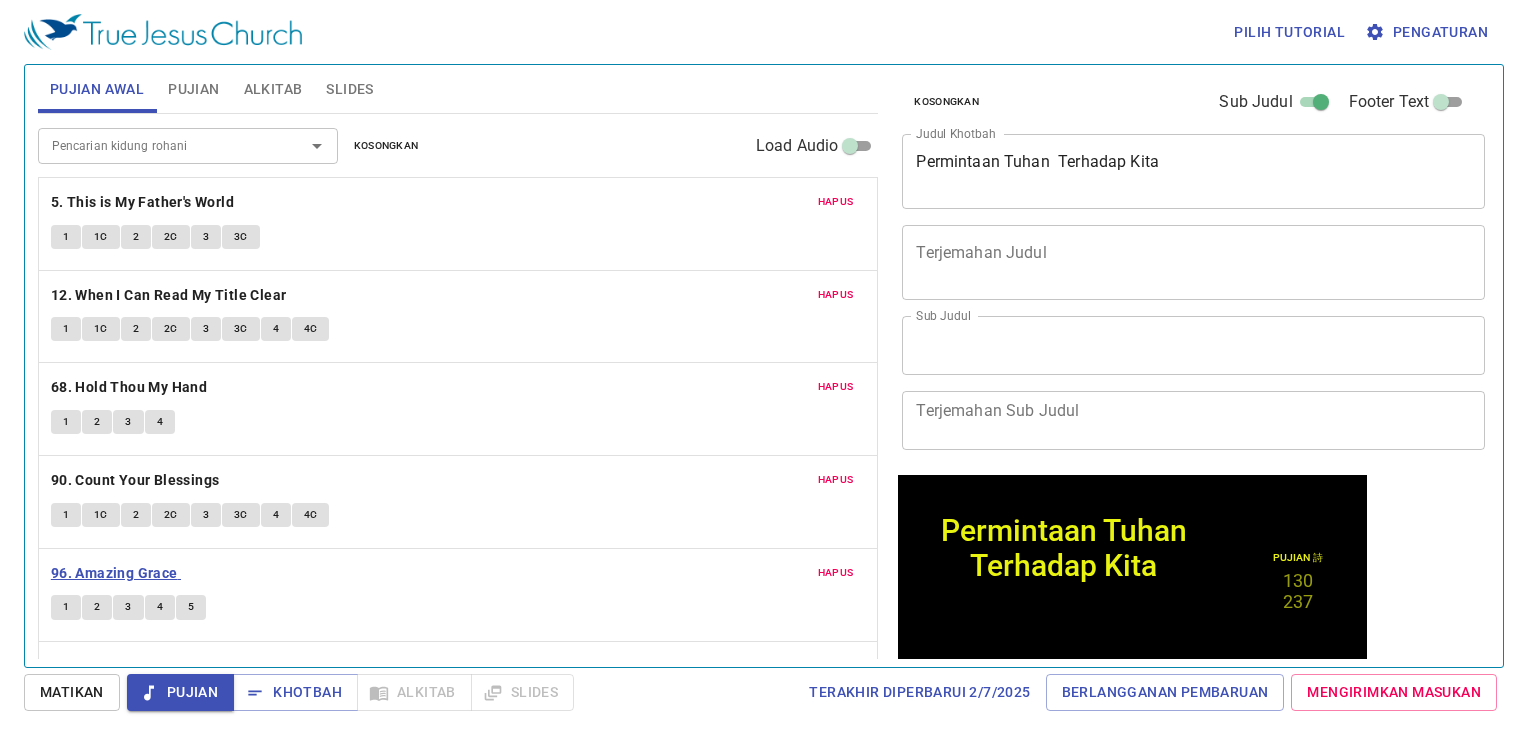 scroll, scrollTop: 71, scrollLeft: 0, axis: vertical 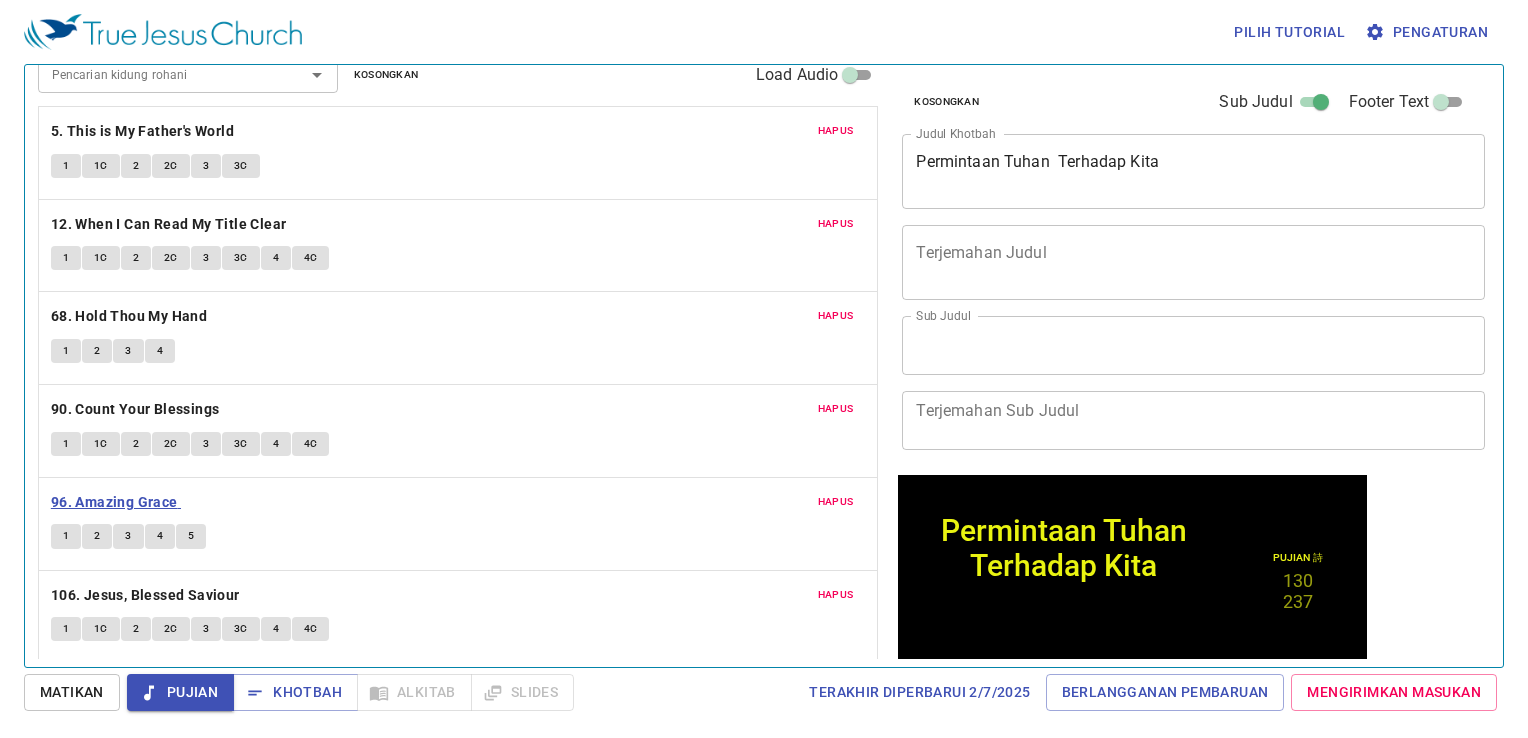 drag, startPoint x: 52, startPoint y: 530, endPoint x: 66, endPoint y: 500, distance: 33.105892 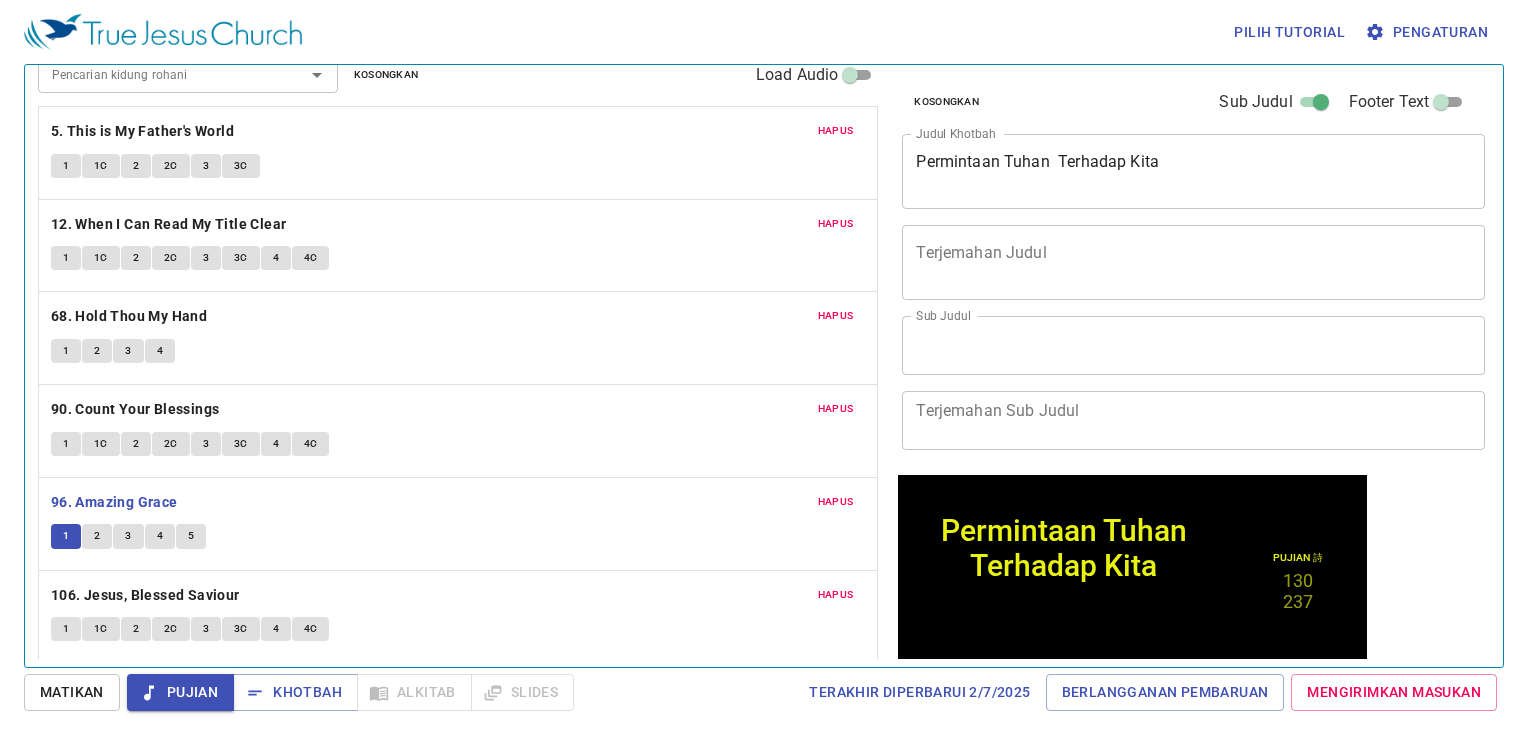 click on "Terjemahan Judul" at bounding box center [1193, 262] 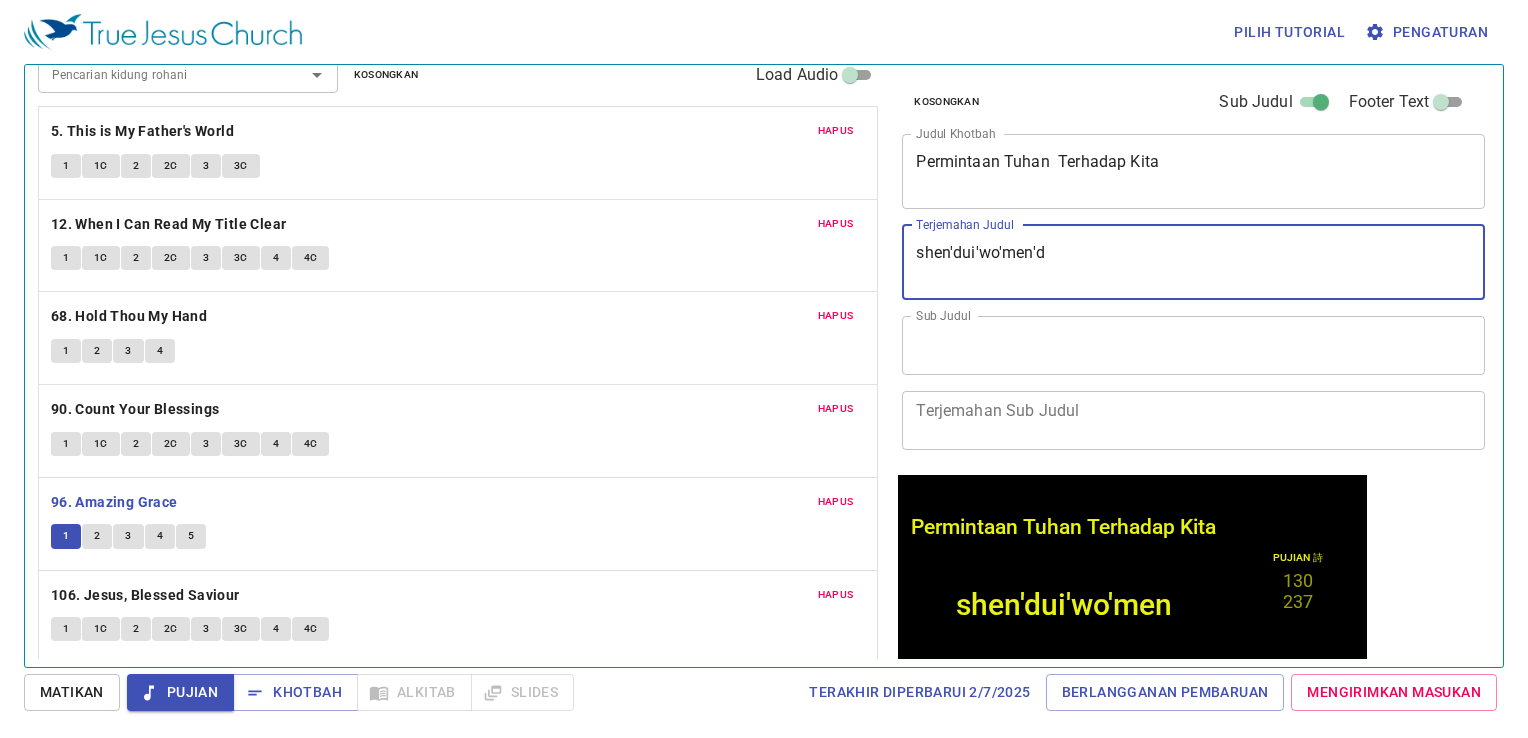 type on "shen'dui'wo'men'de" 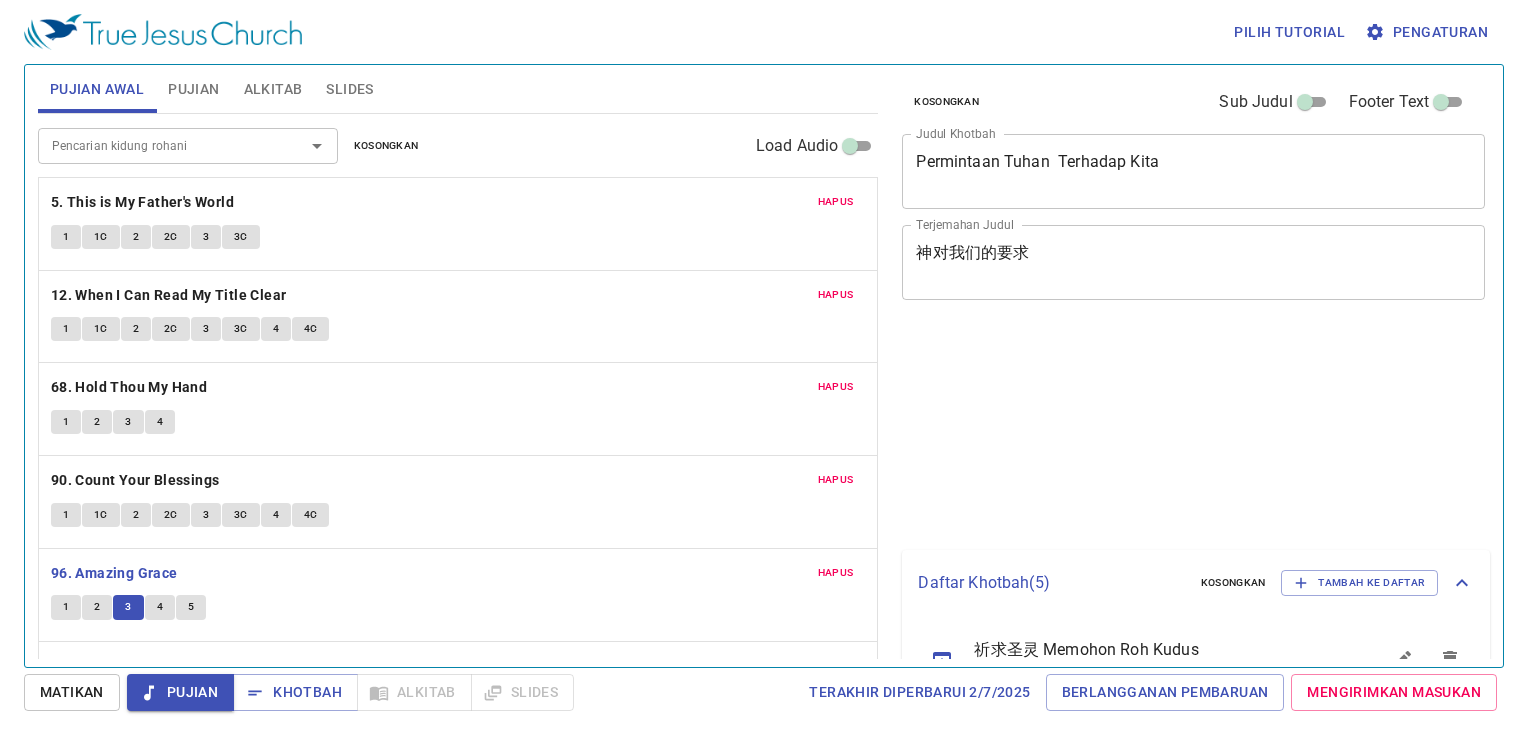 scroll, scrollTop: 0, scrollLeft: 0, axis: both 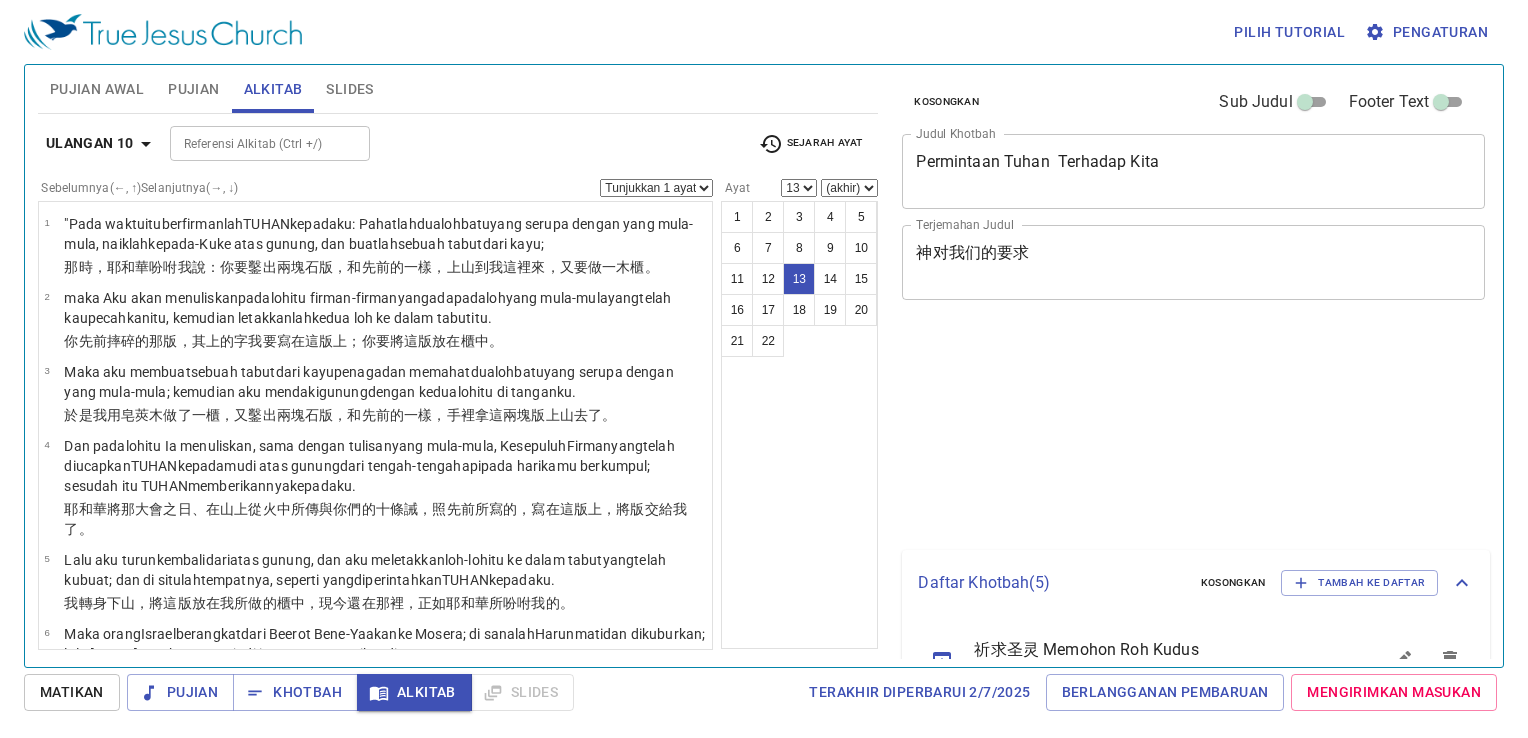 select on "13" 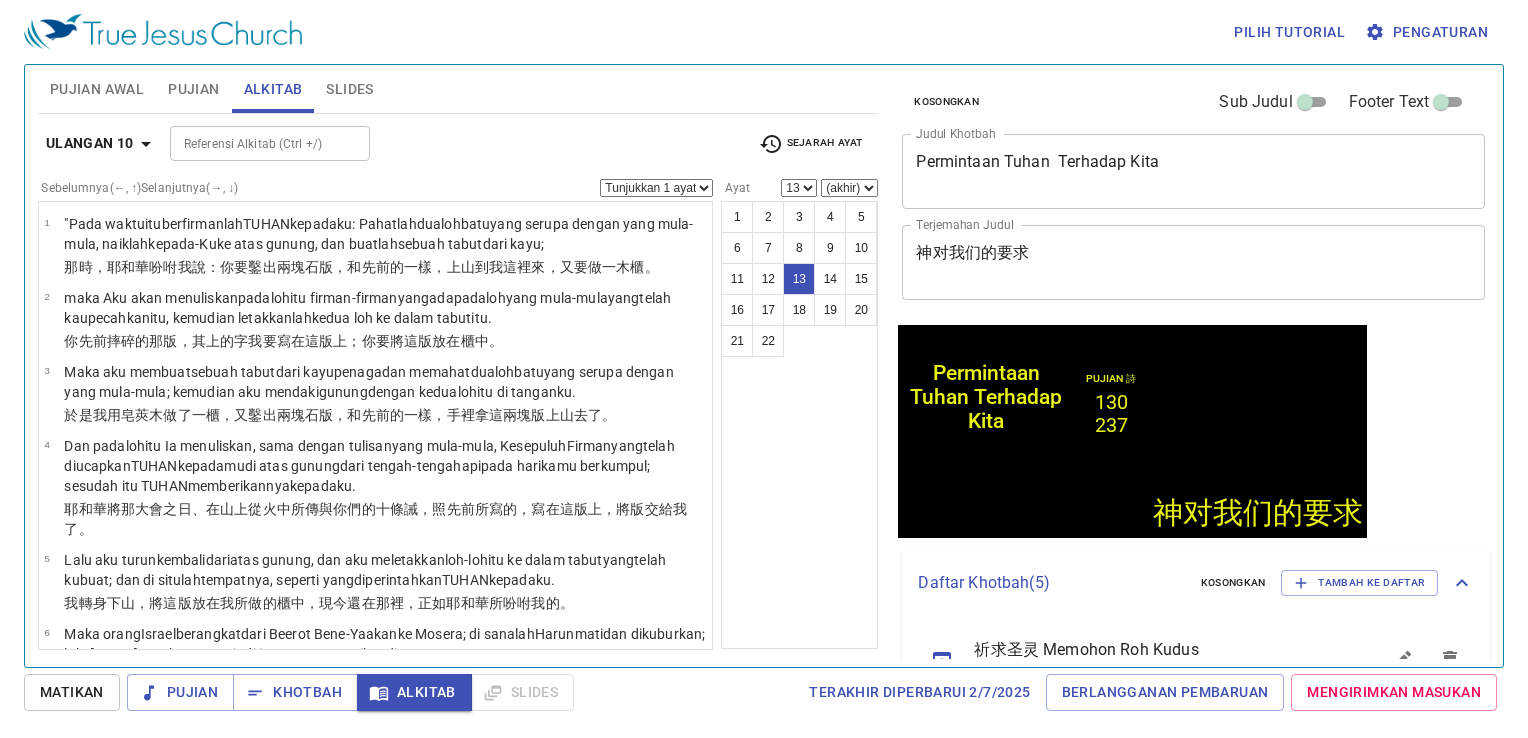 scroll, scrollTop: 785, scrollLeft: 0, axis: vertical 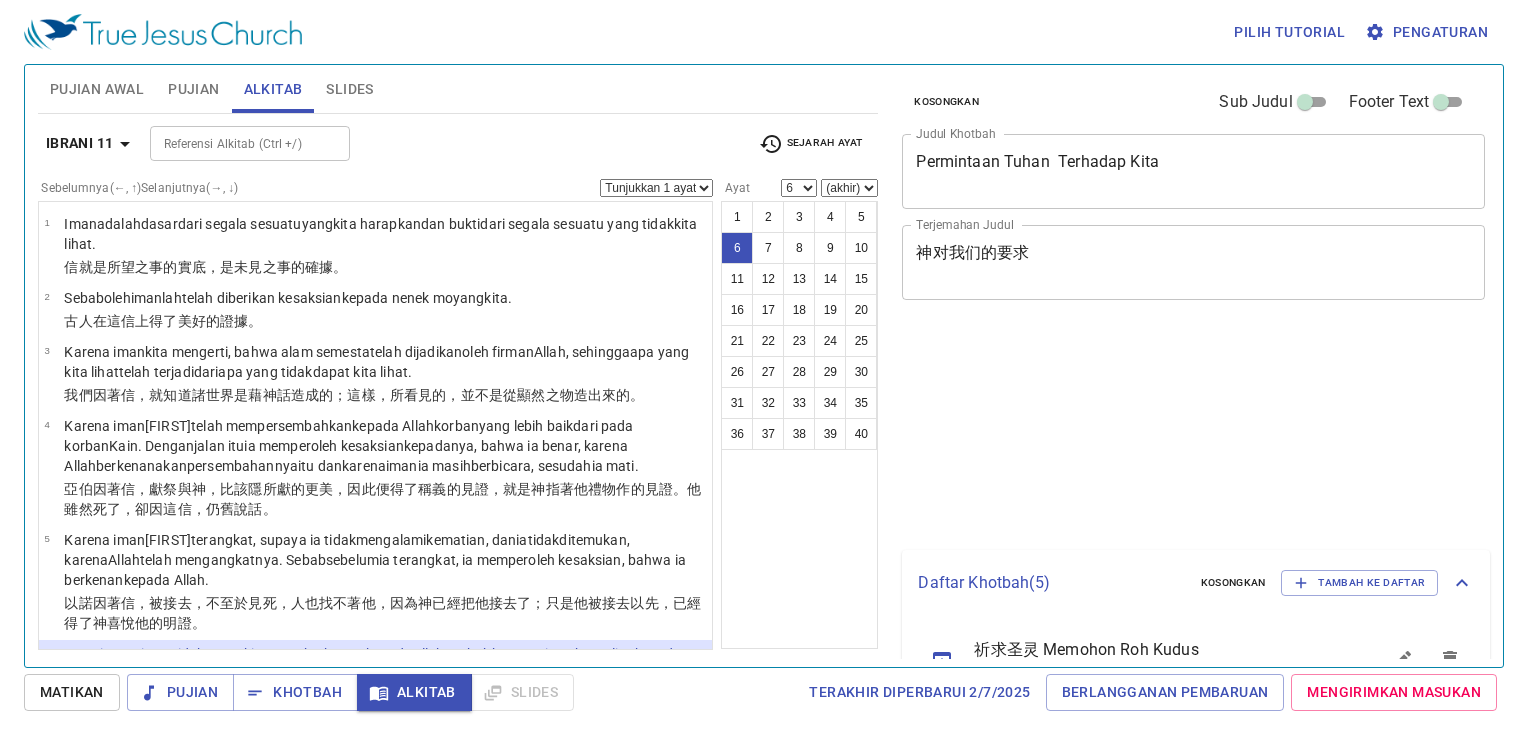 select on "6" 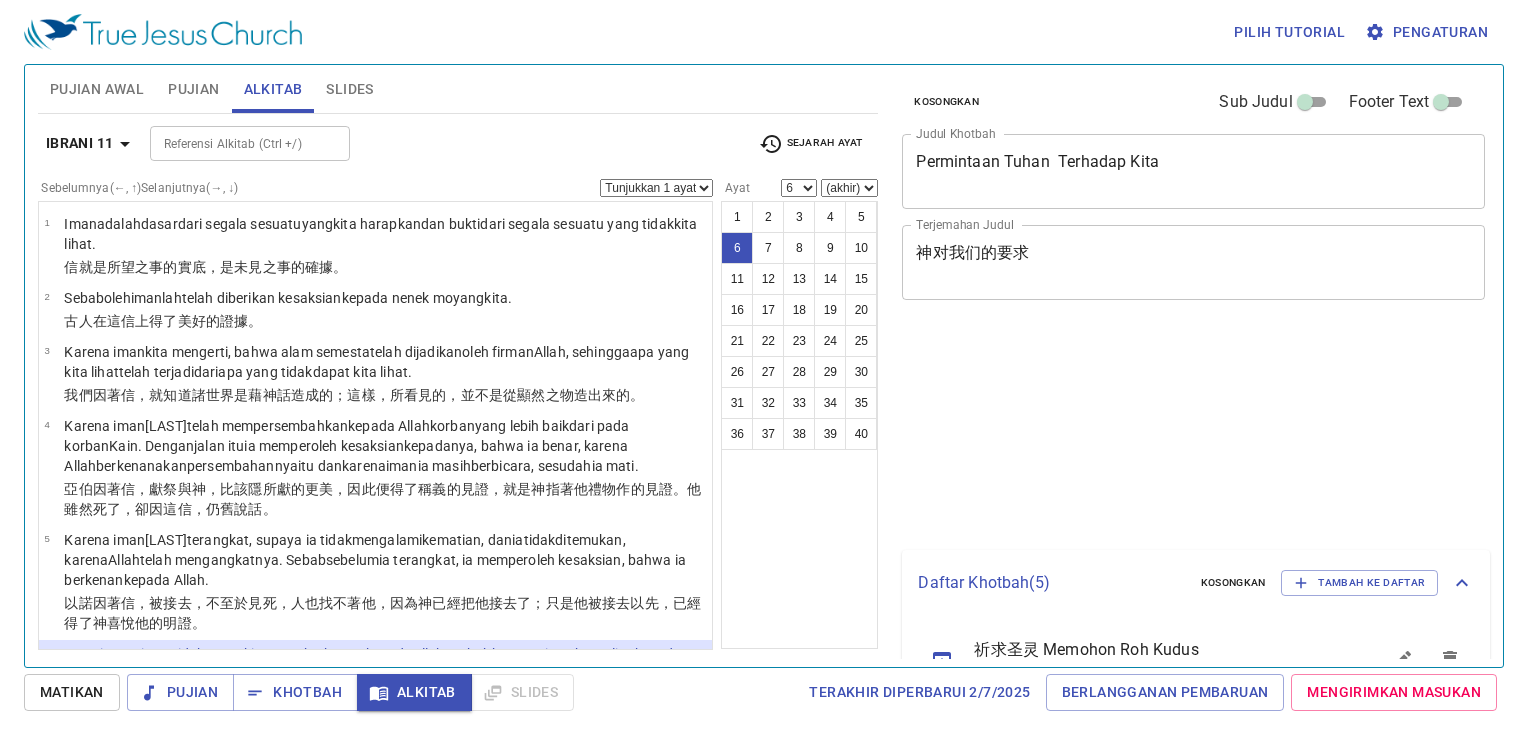 select on "6" 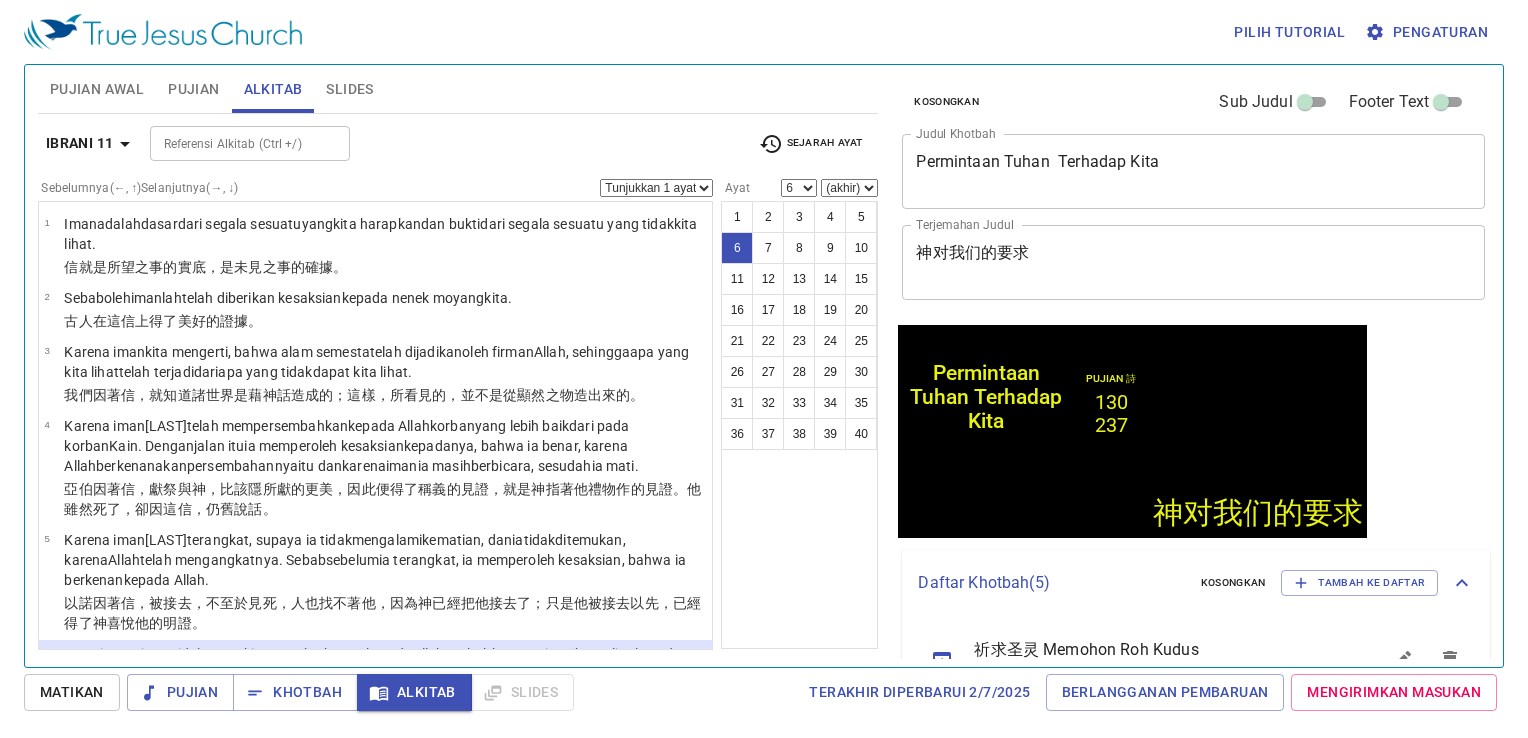 scroll, scrollTop: 260, scrollLeft: 0, axis: vertical 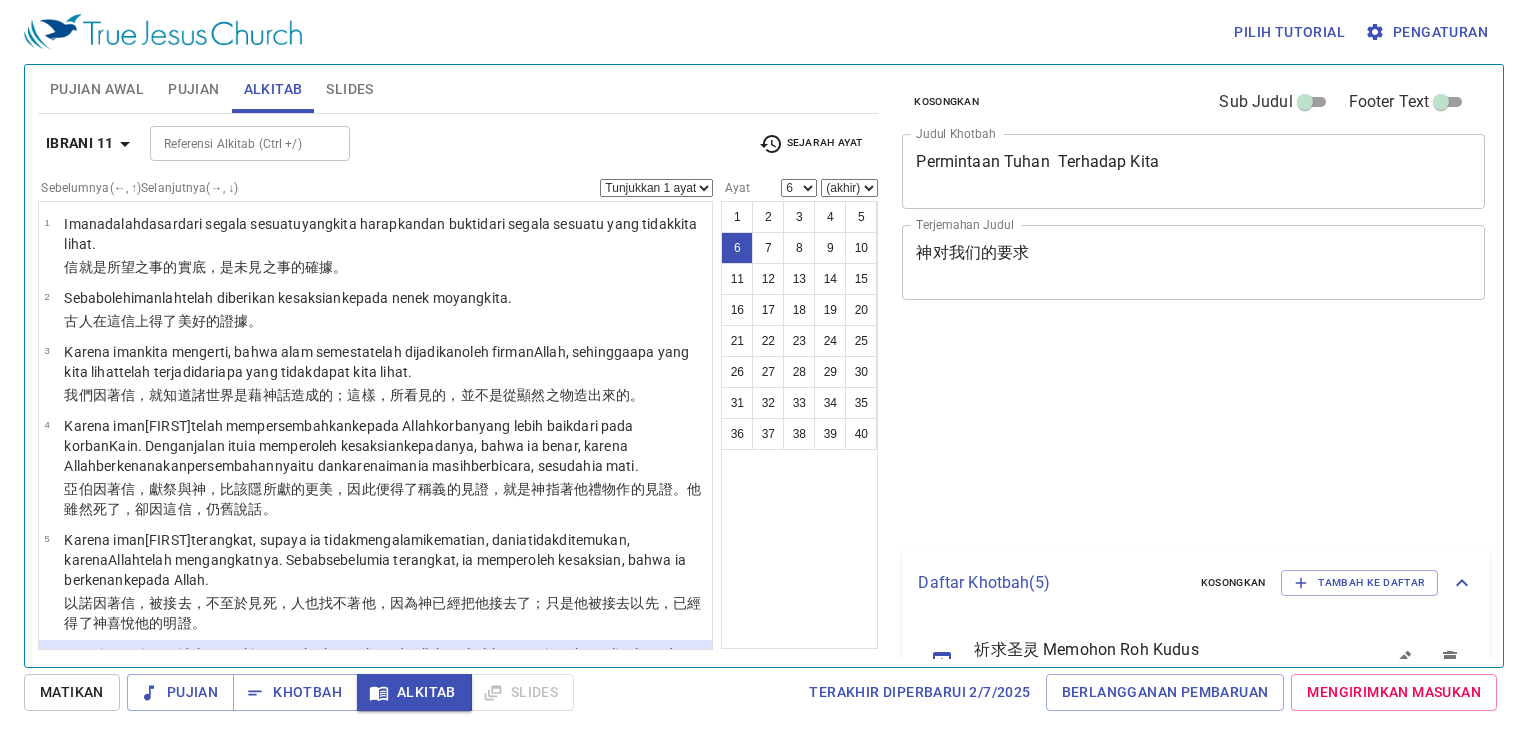 select on "6" 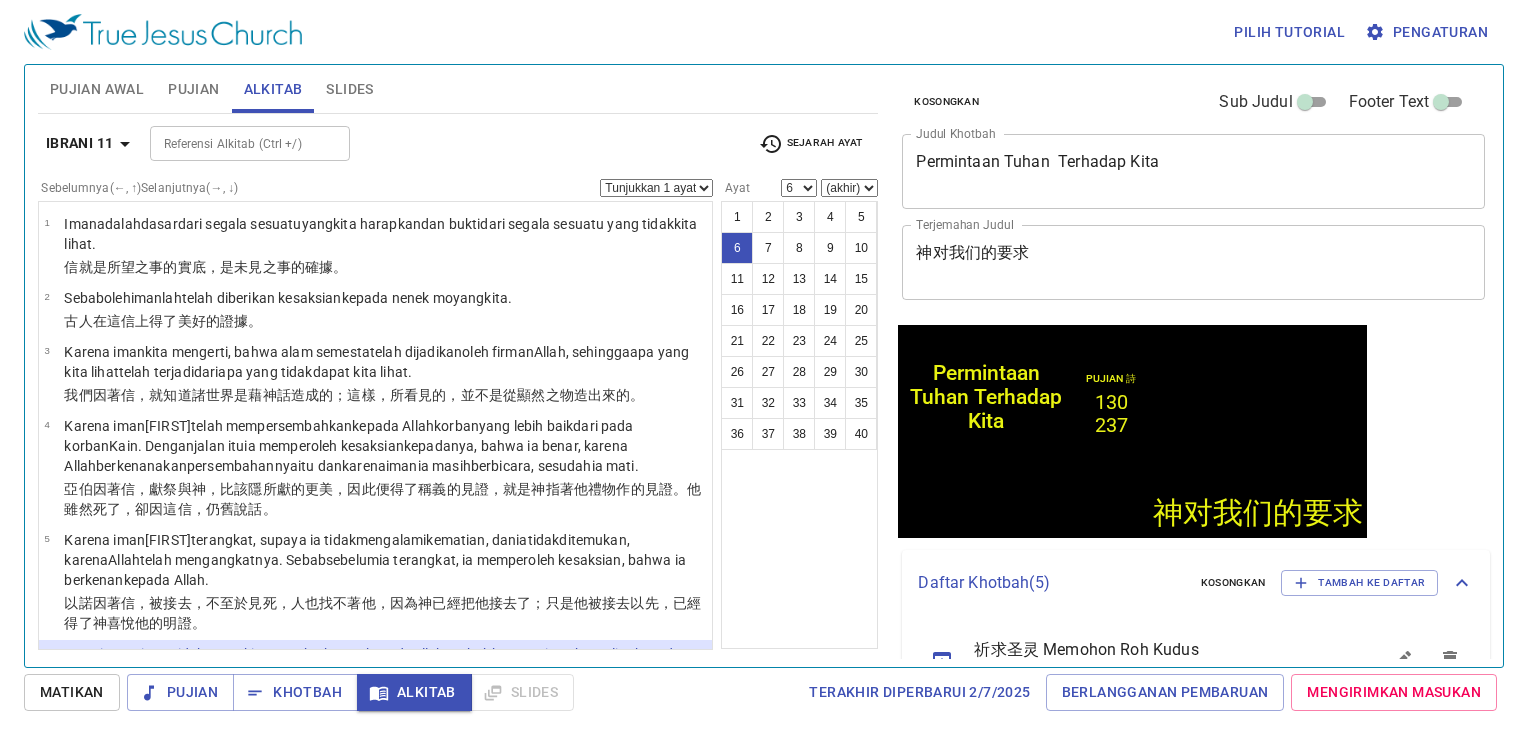 scroll, scrollTop: 260, scrollLeft: 0, axis: vertical 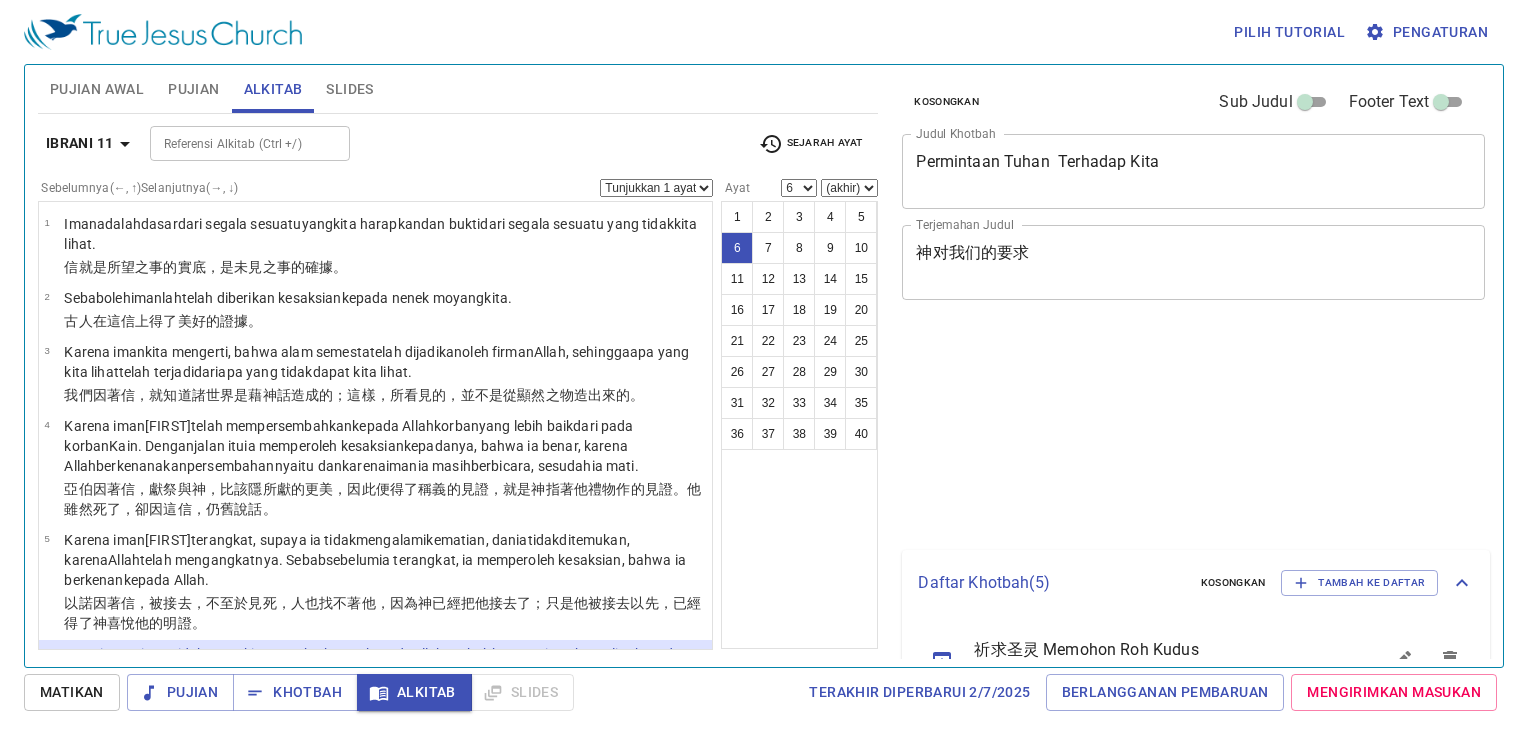 select on "6" 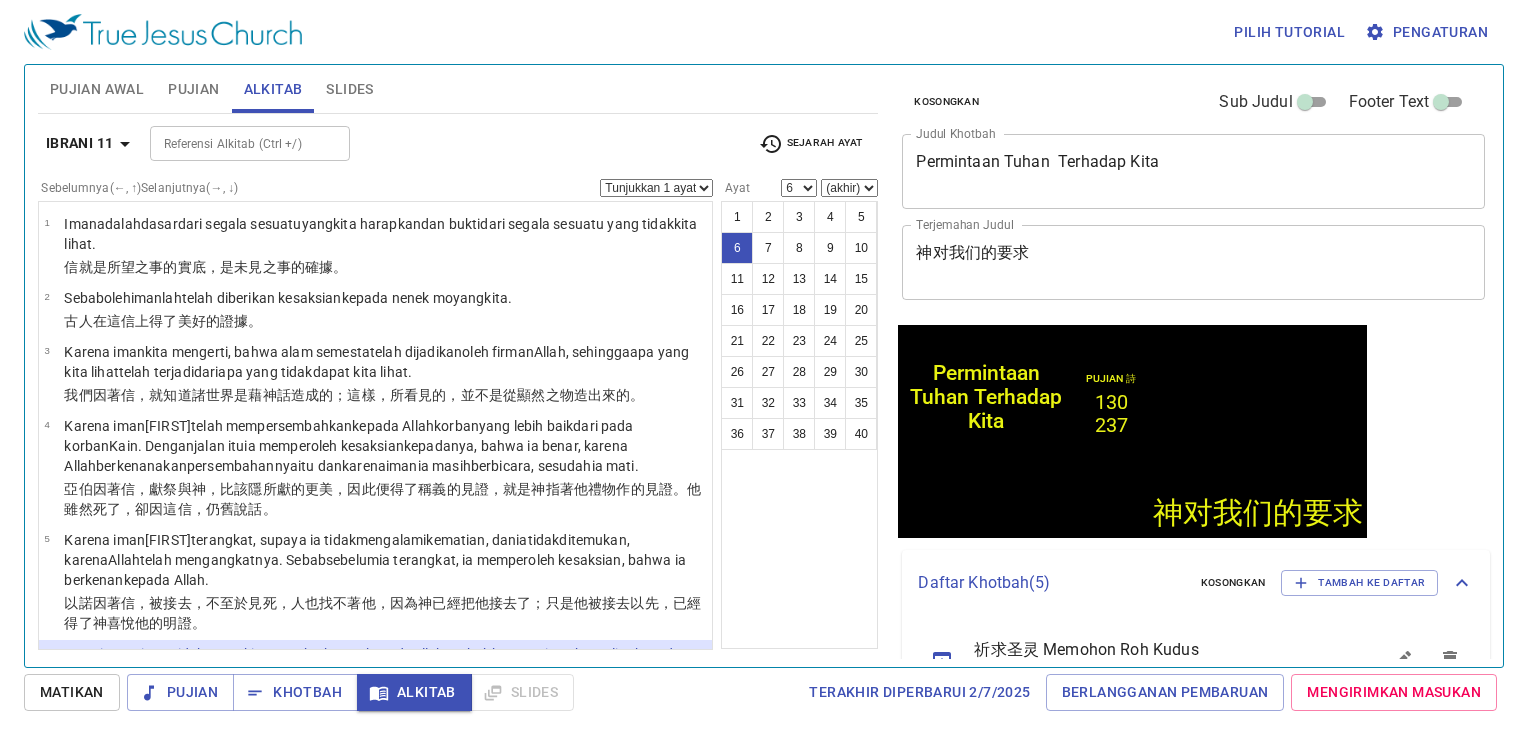 scroll, scrollTop: 260, scrollLeft: 0, axis: vertical 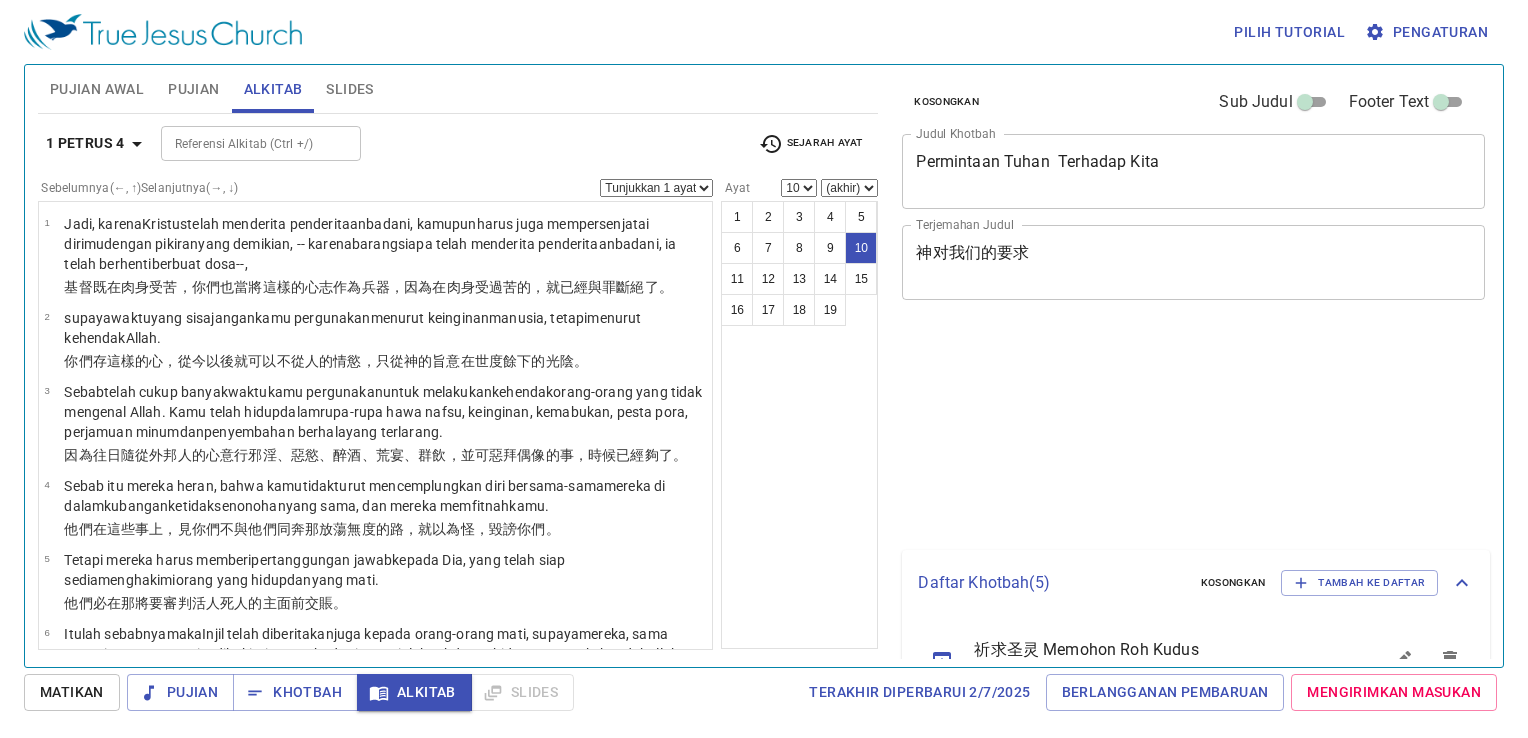 select on "10" 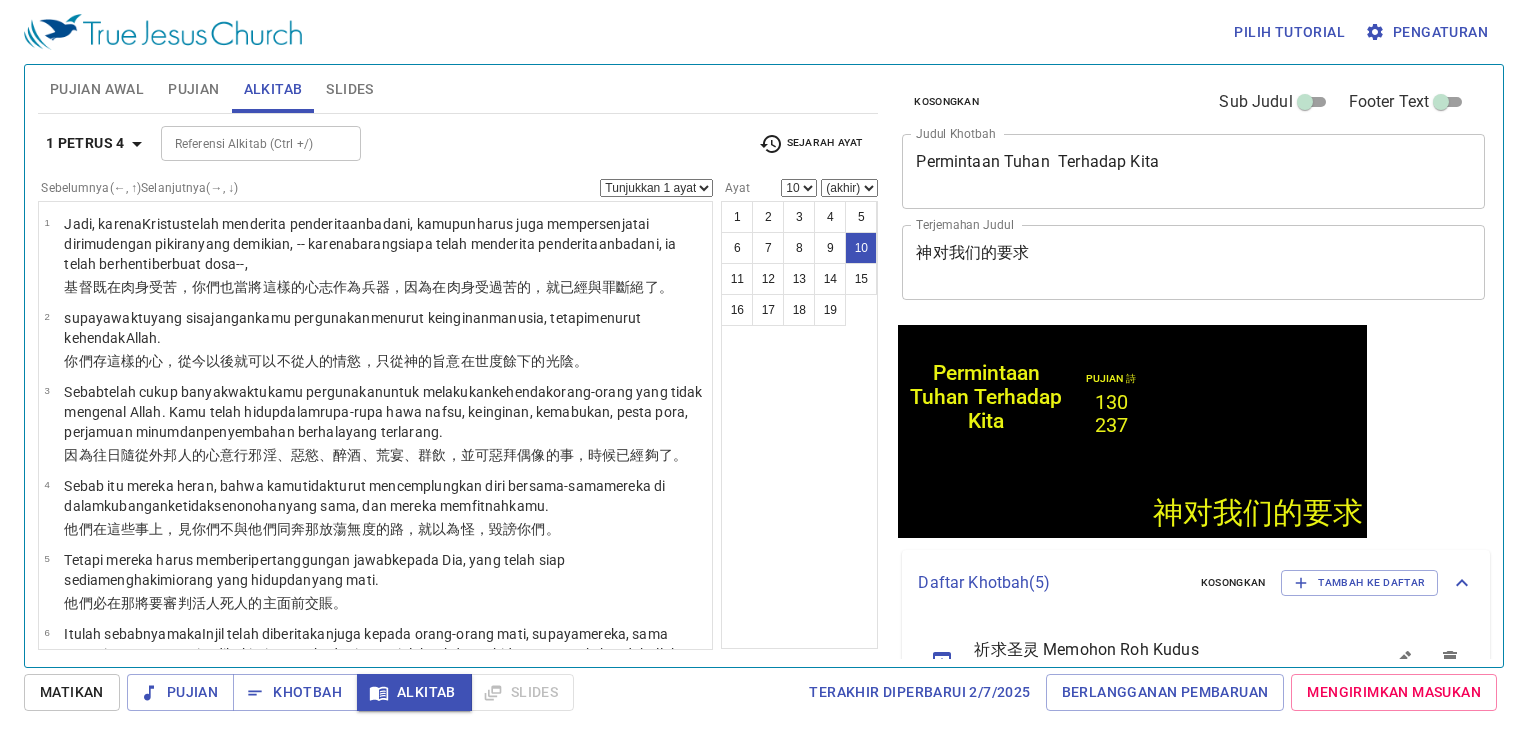 scroll, scrollTop: 527, scrollLeft: 0, axis: vertical 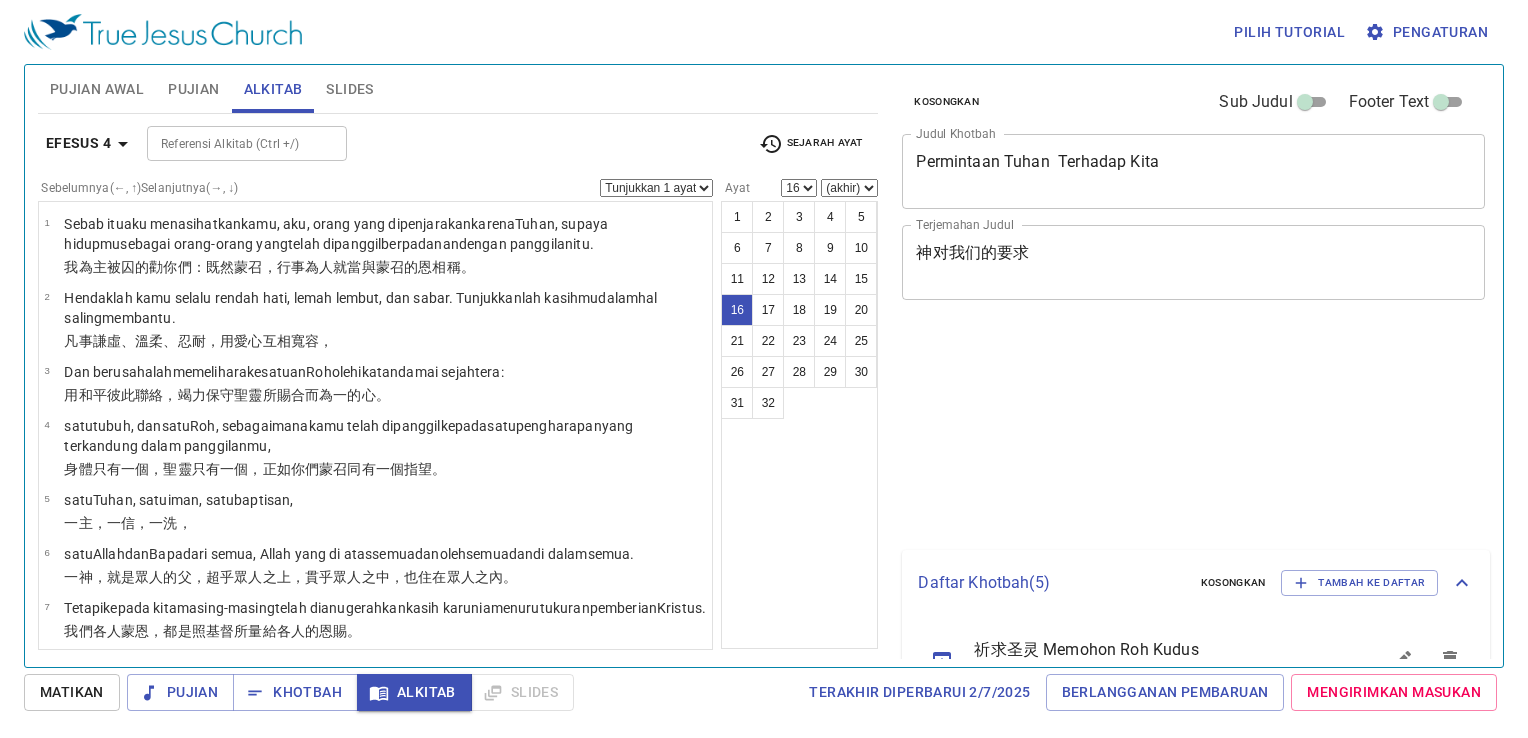 select on "16" 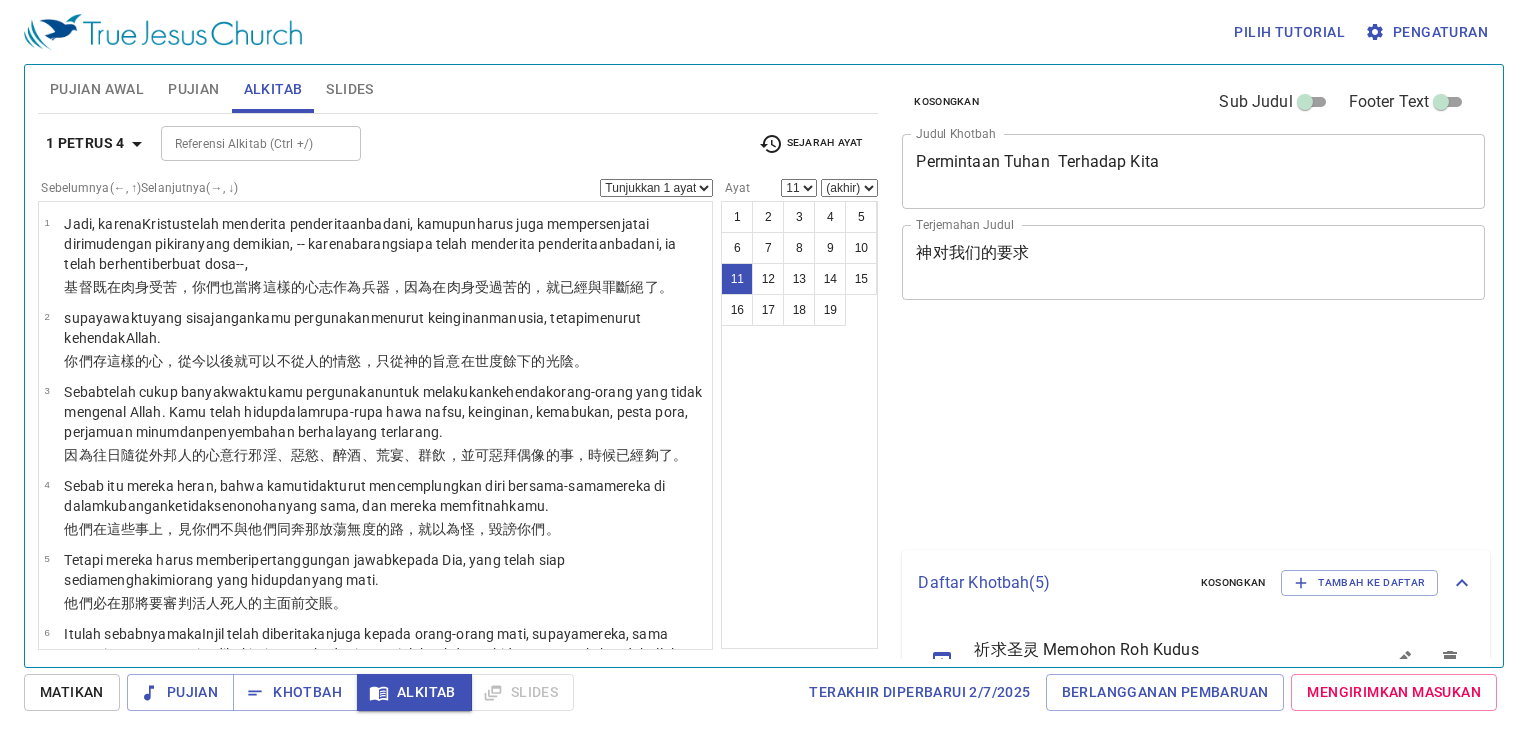 select on "11" 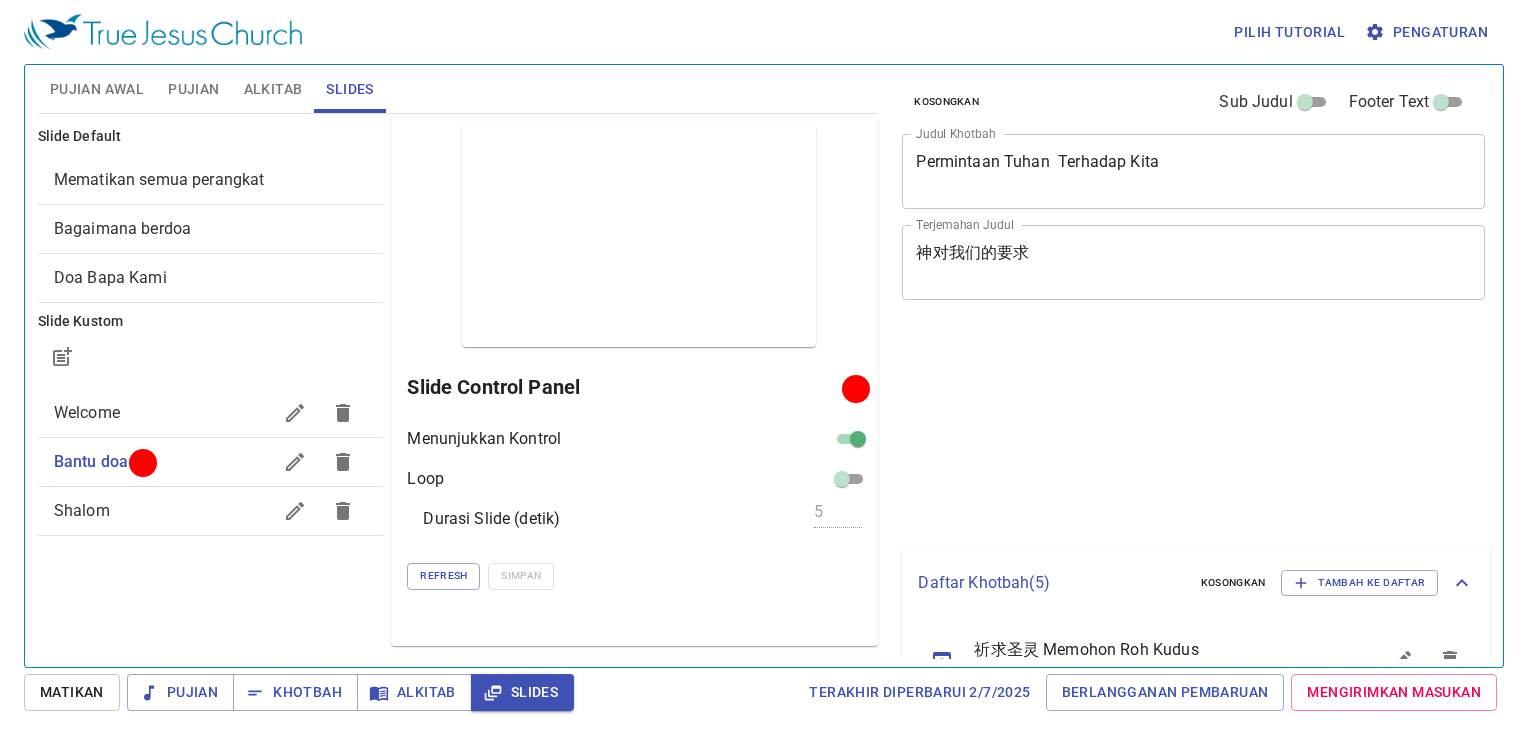 scroll, scrollTop: 0, scrollLeft: 0, axis: both 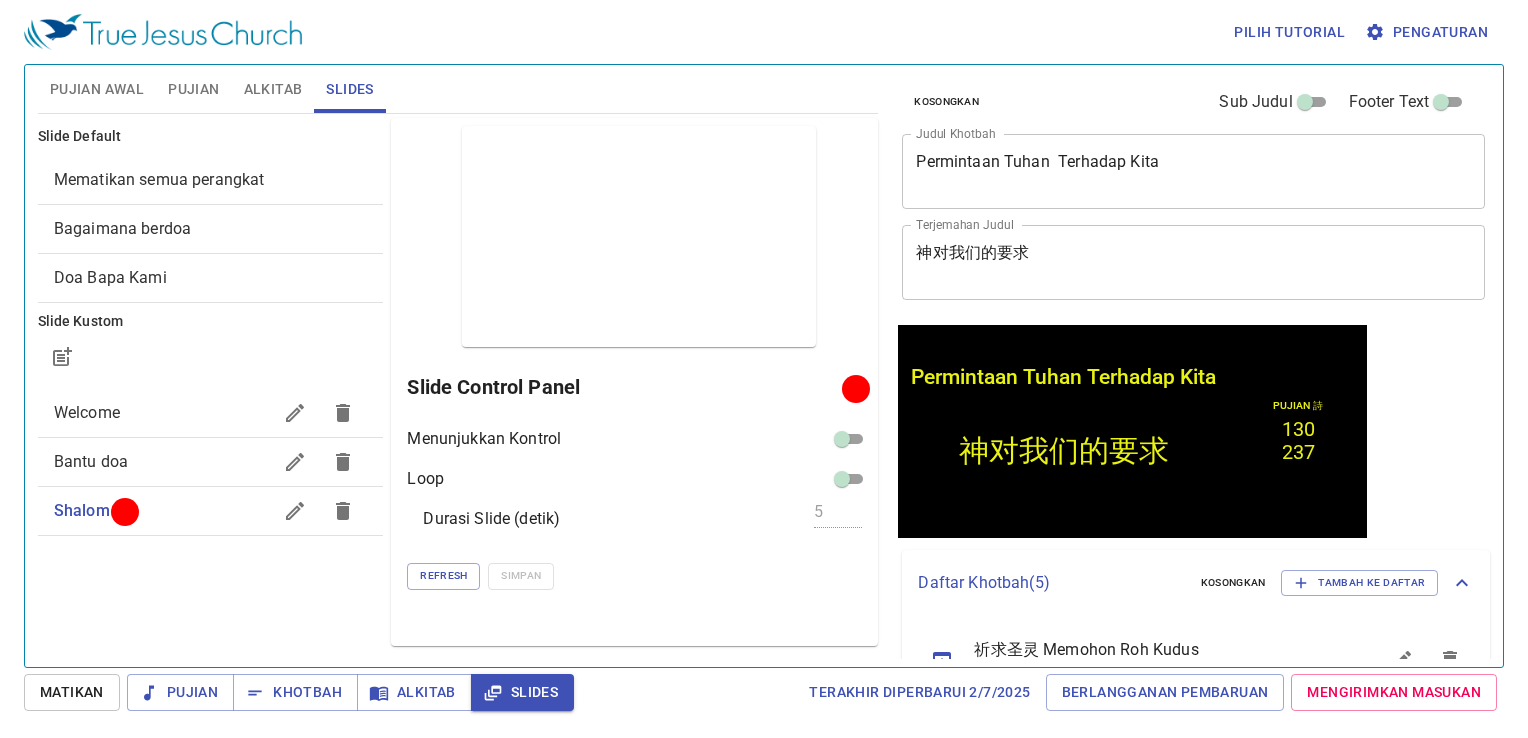 click on "Shalom" at bounding box center (163, 511) 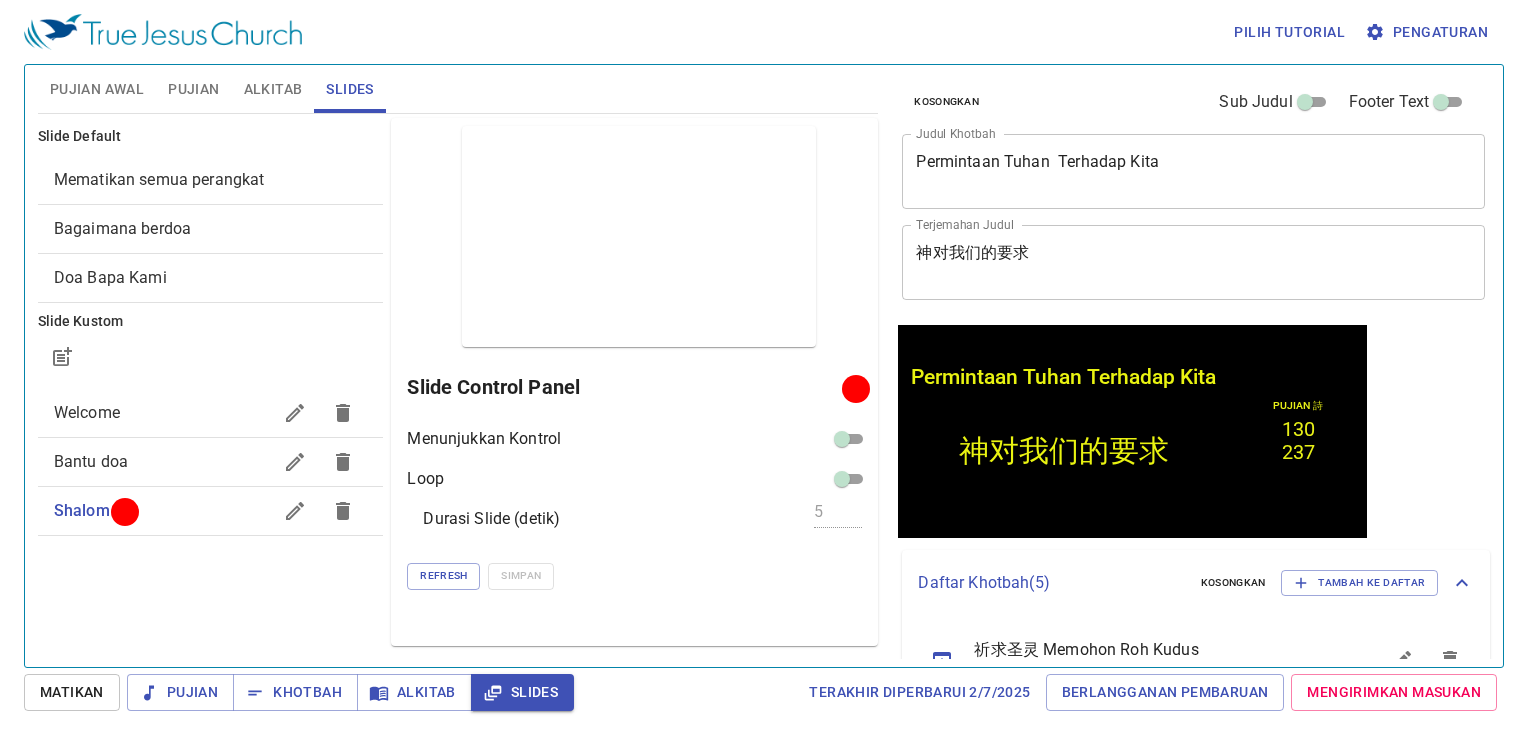 click on "Bantu doa" at bounding box center [91, 461] 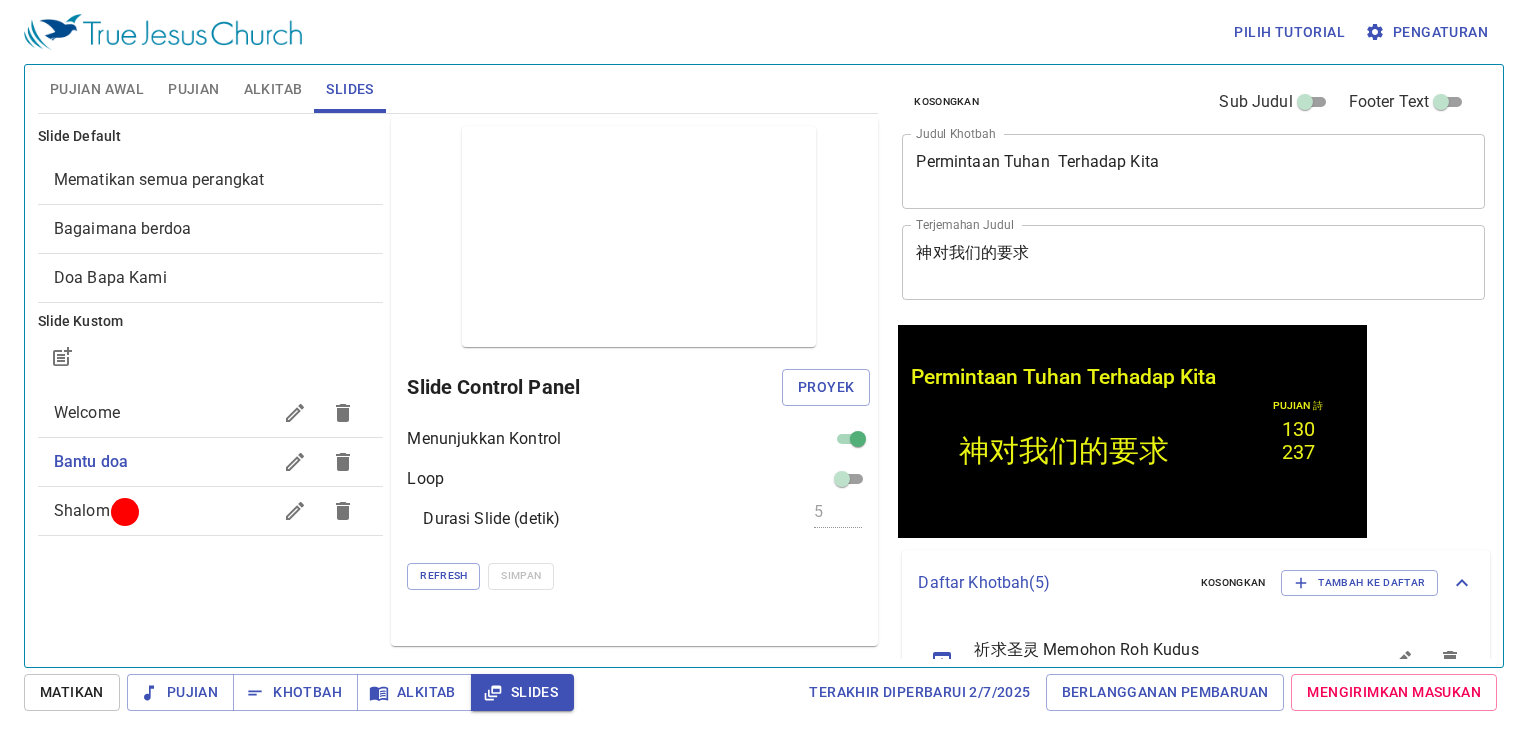 checkbox on "true" 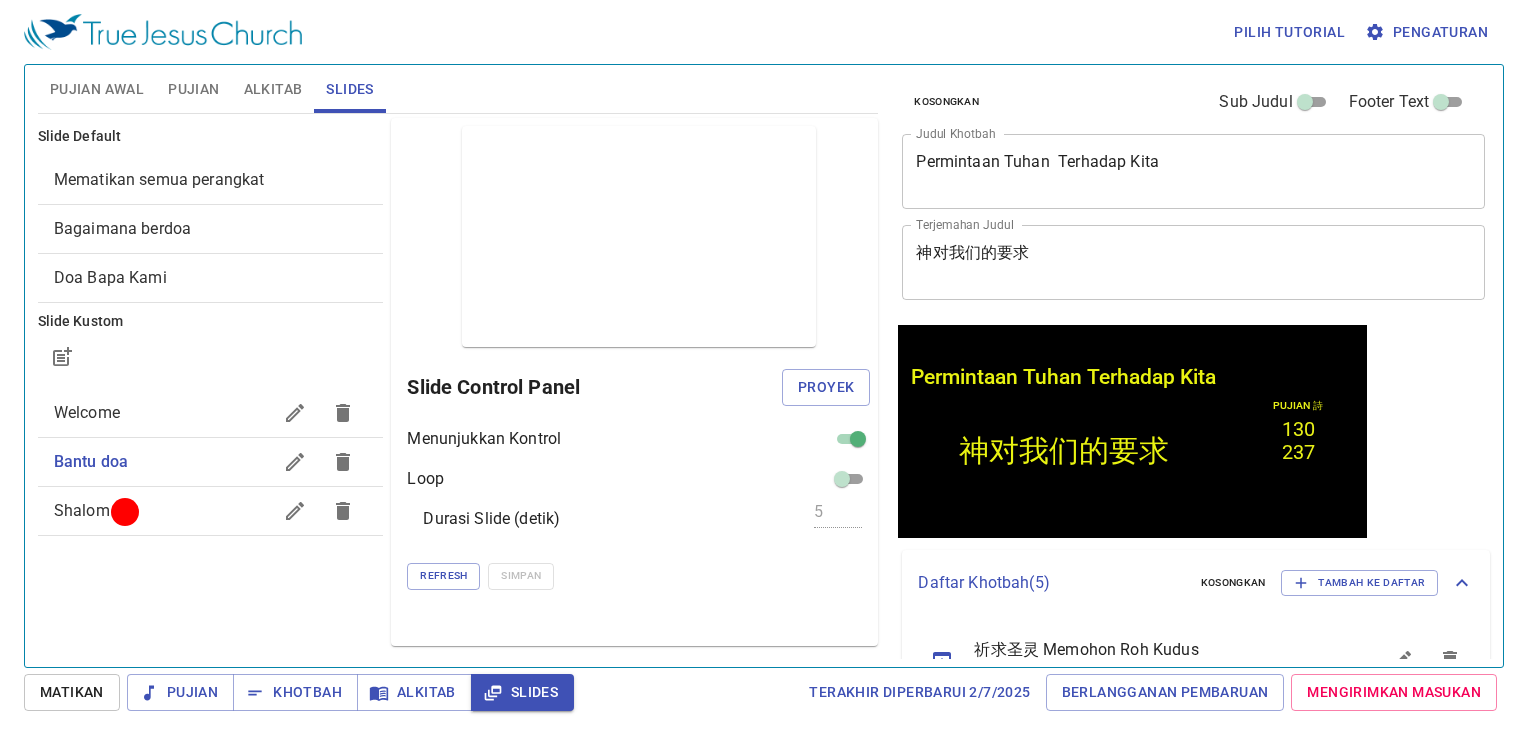 scroll, scrollTop: 224, scrollLeft: 0, axis: vertical 